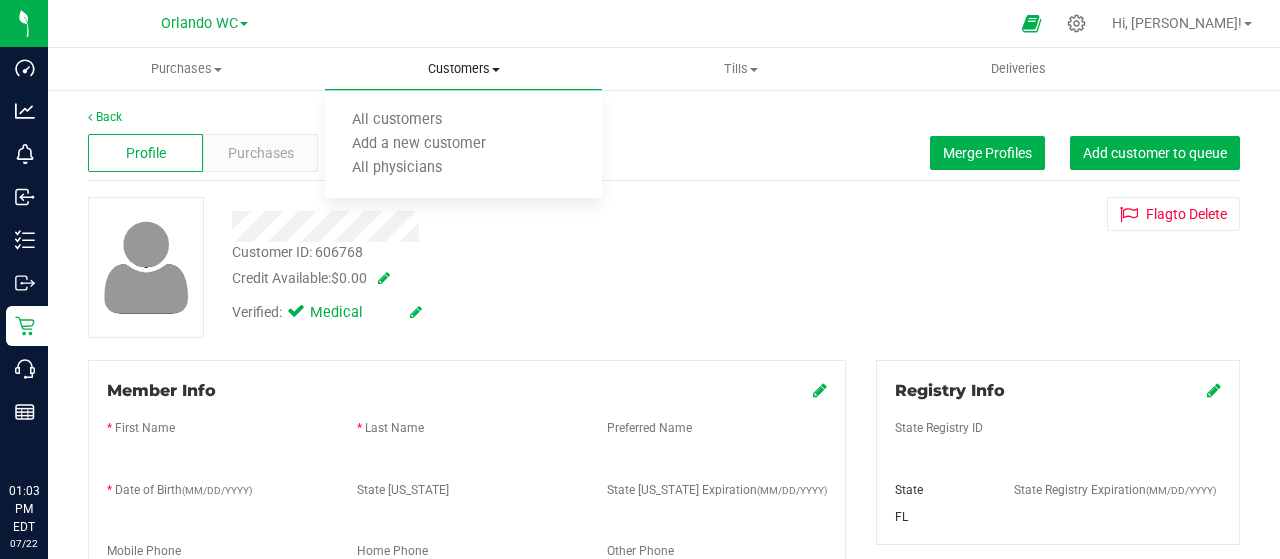 scroll, scrollTop: 0, scrollLeft: 0, axis: both 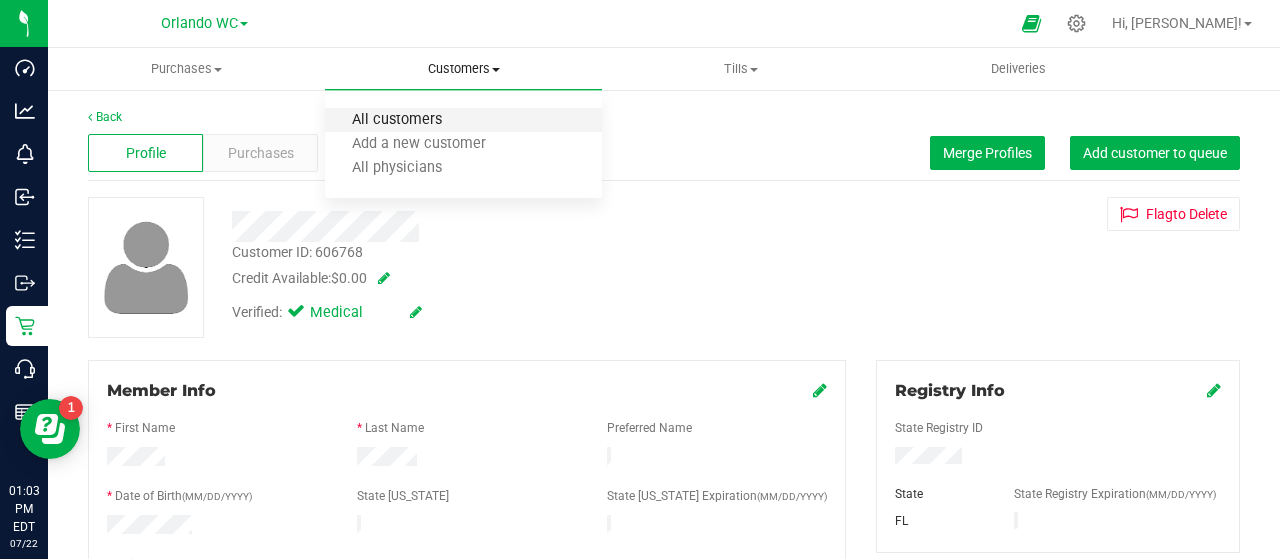 click on "All customers" at bounding box center (397, 120) 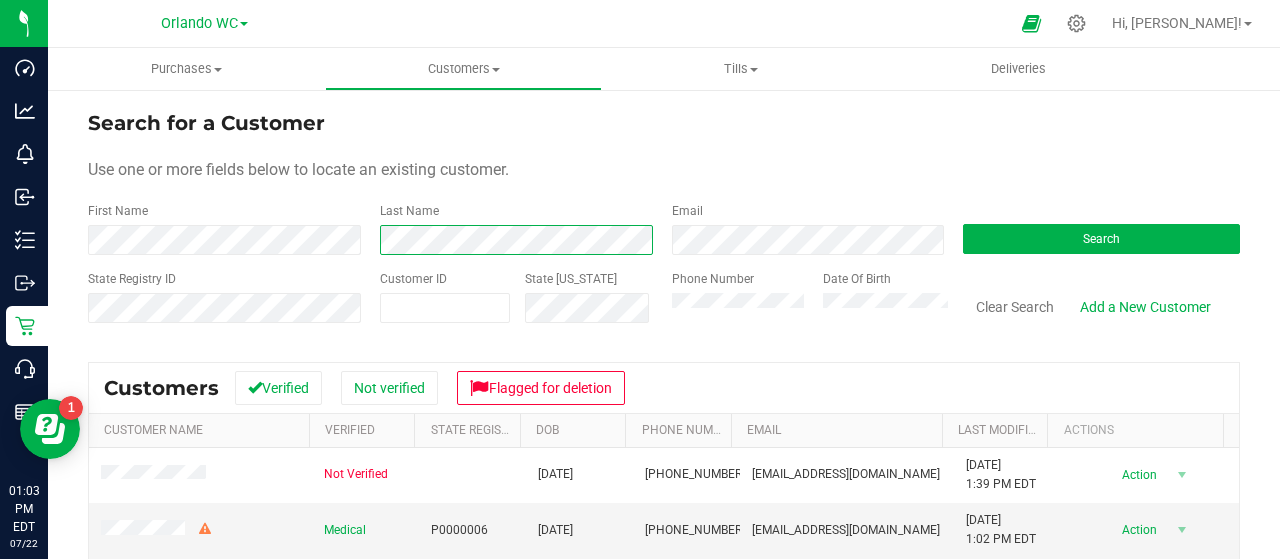 click on "First Name
Last Name
Email
Search" at bounding box center (664, 228) 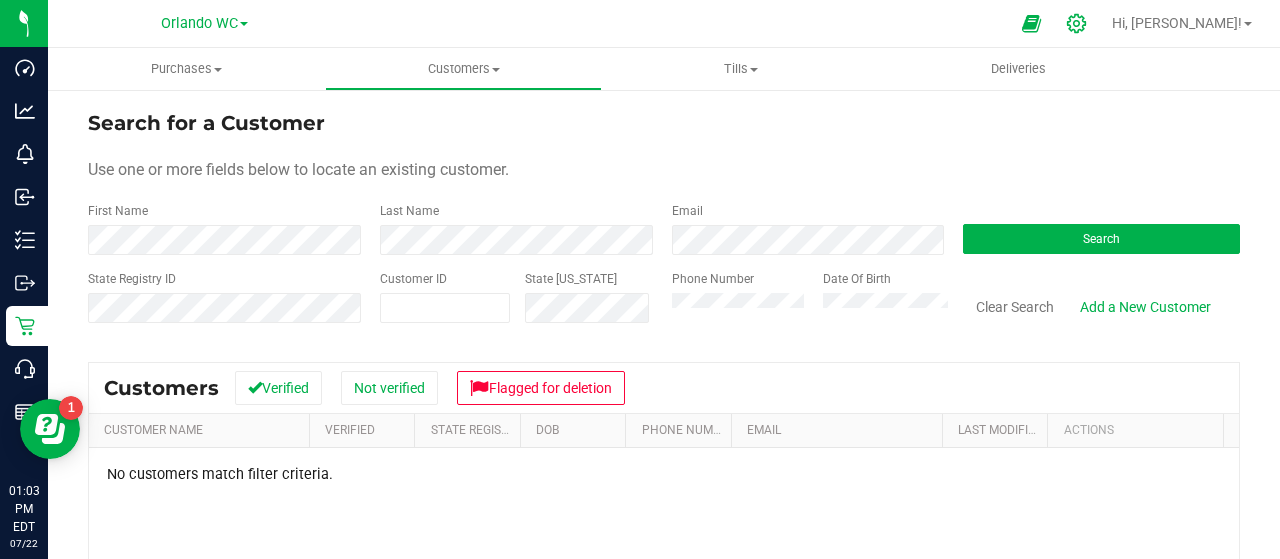 click at bounding box center [1077, 23] 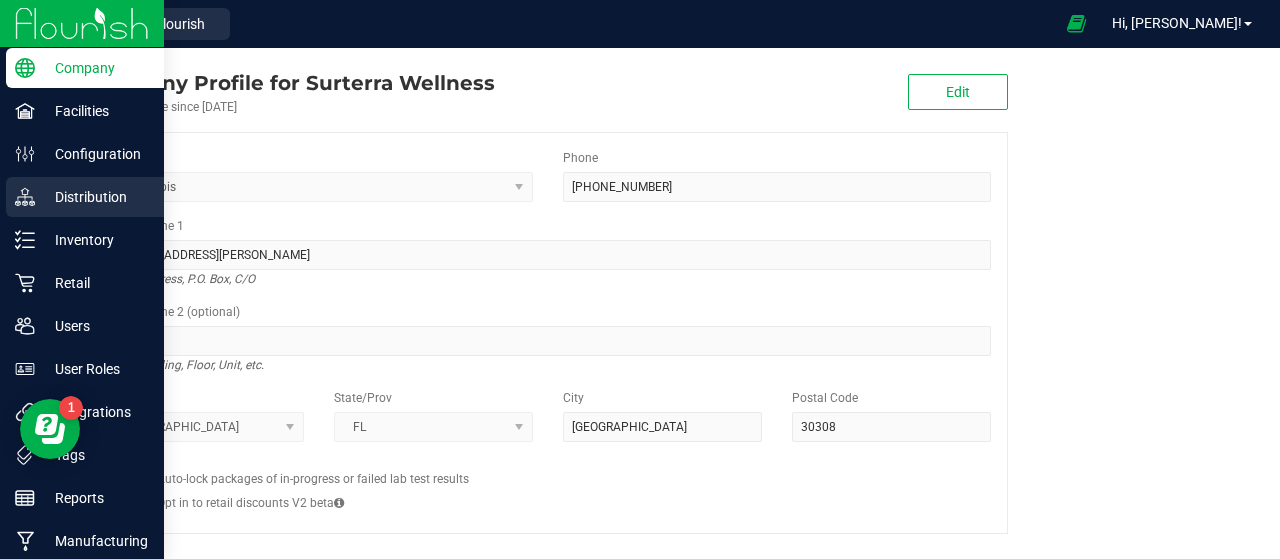 click 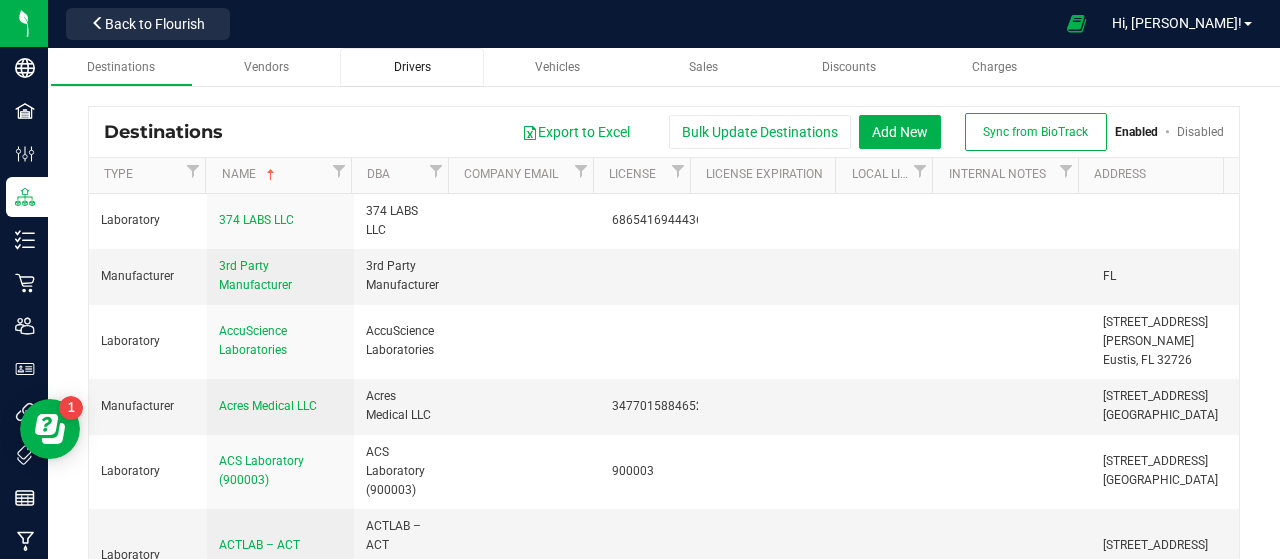 click on "Drivers" at bounding box center [411, 67] 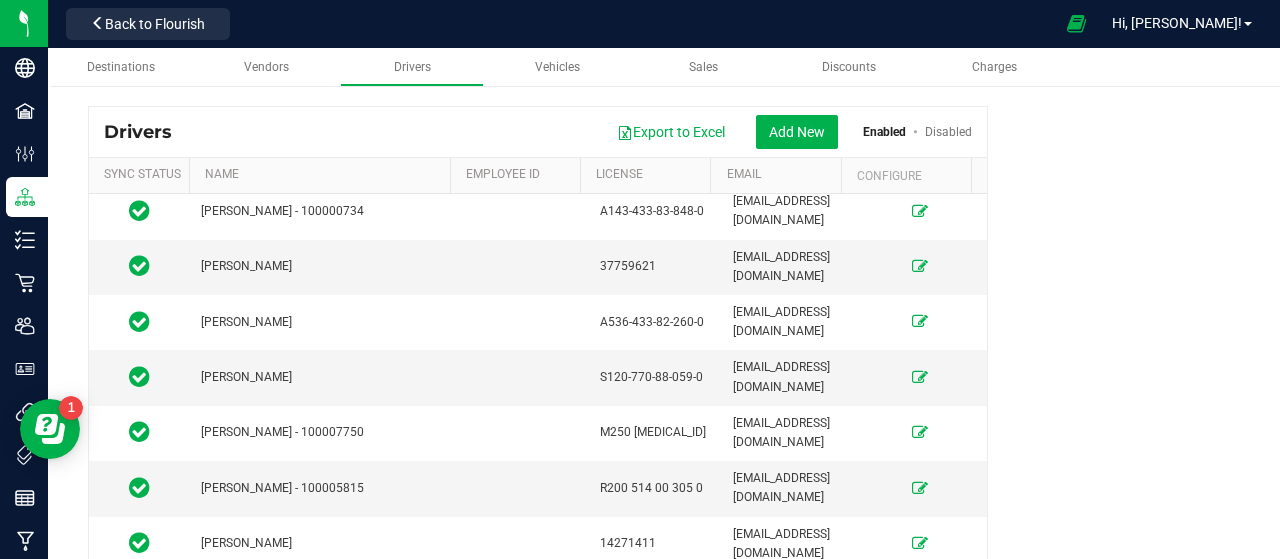 scroll, scrollTop: 7199, scrollLeft: 0, axis: vertical 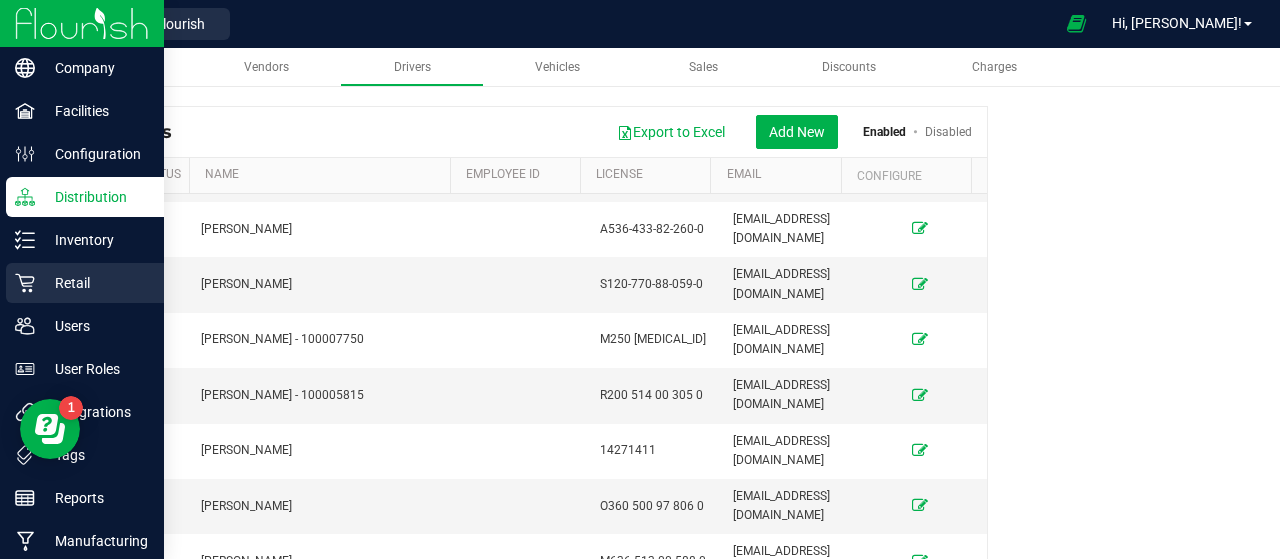 click on "Retail" at bounding box center [85, 283] 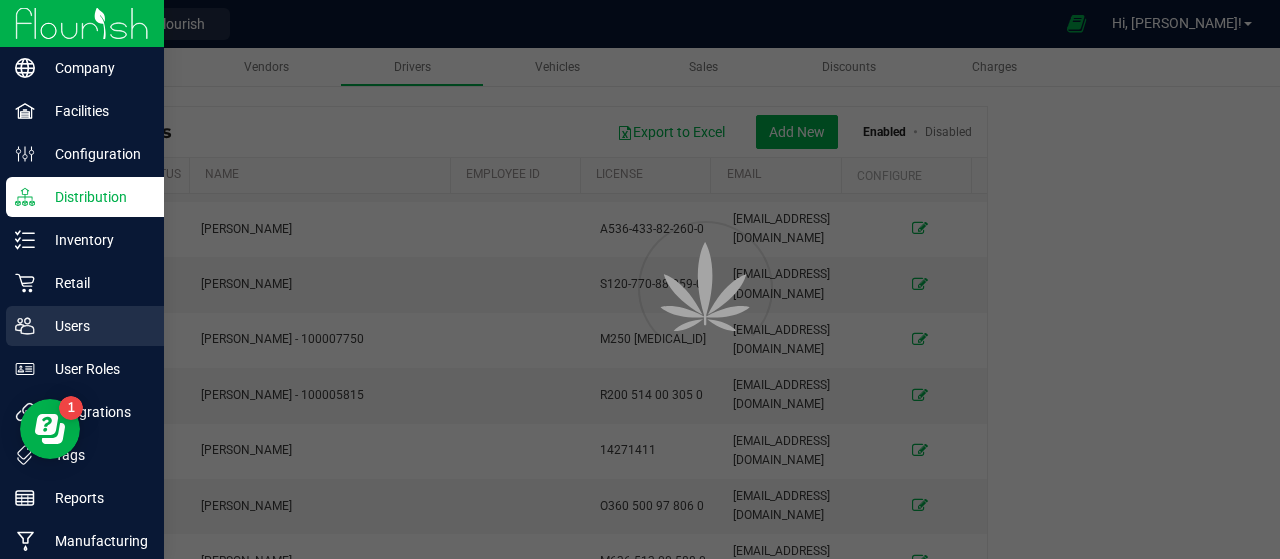 click 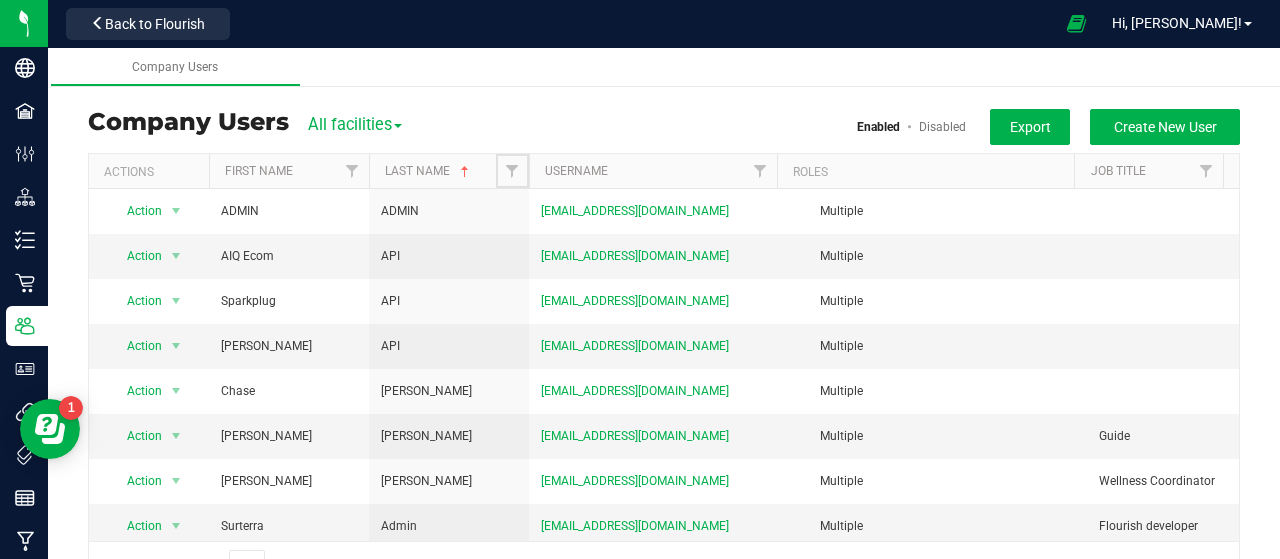 click at bounding box center (512, 171) 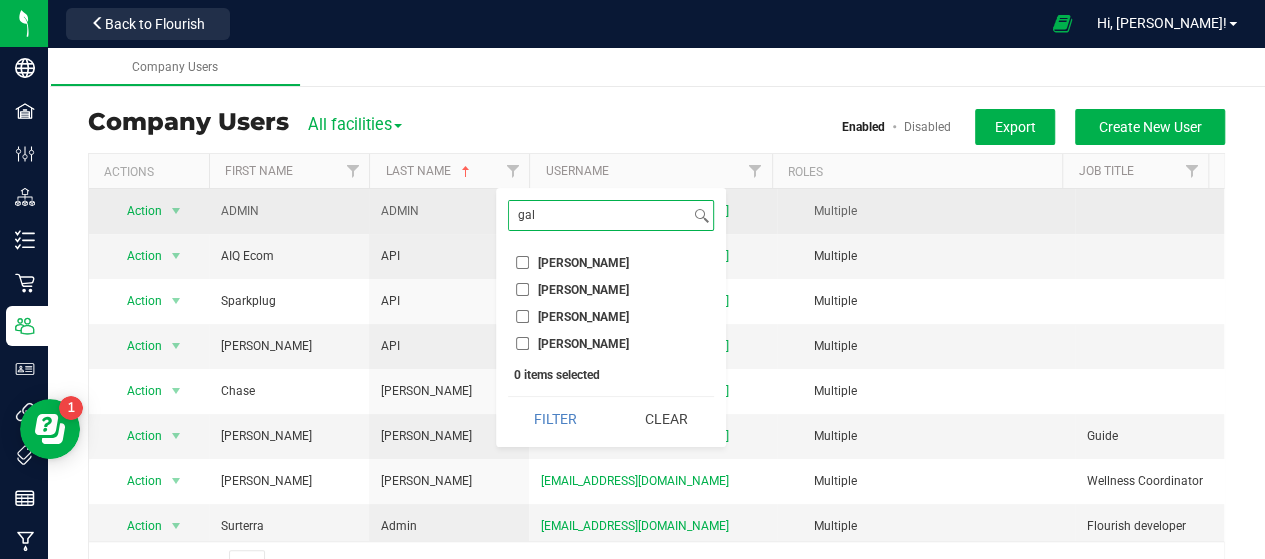 drag, startPoint x: 549, startPoint y: 219, endPoint x: 475, endPoint y: 210, distance: 74.54529 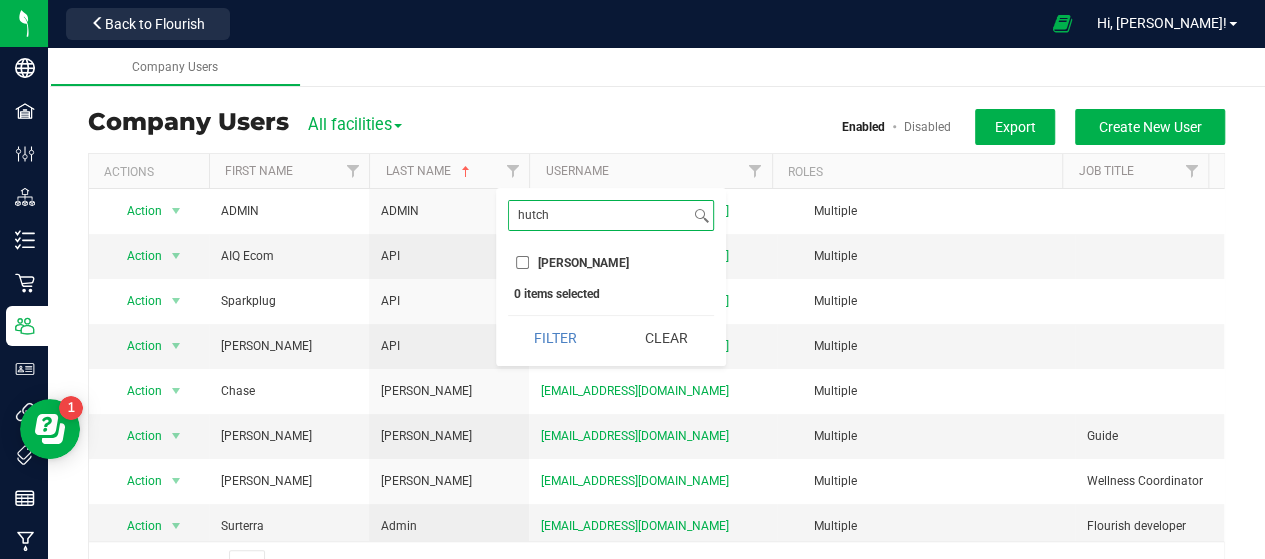 type on "hutch" 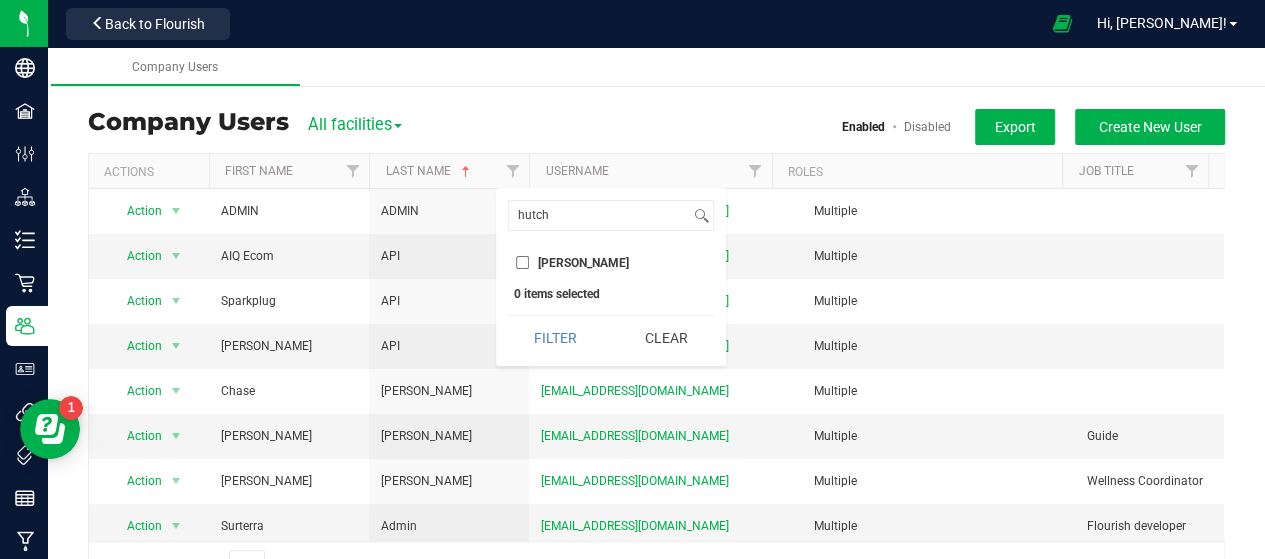 click on "Disabled" at bounding box center (927, 127) 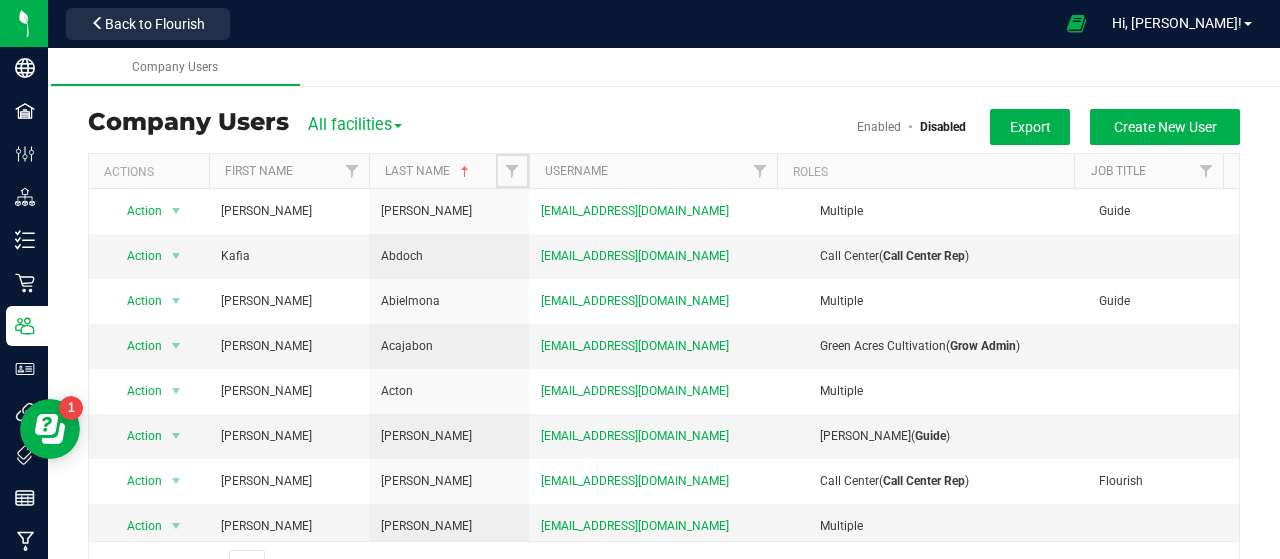 click at bounding box center (512, 171) 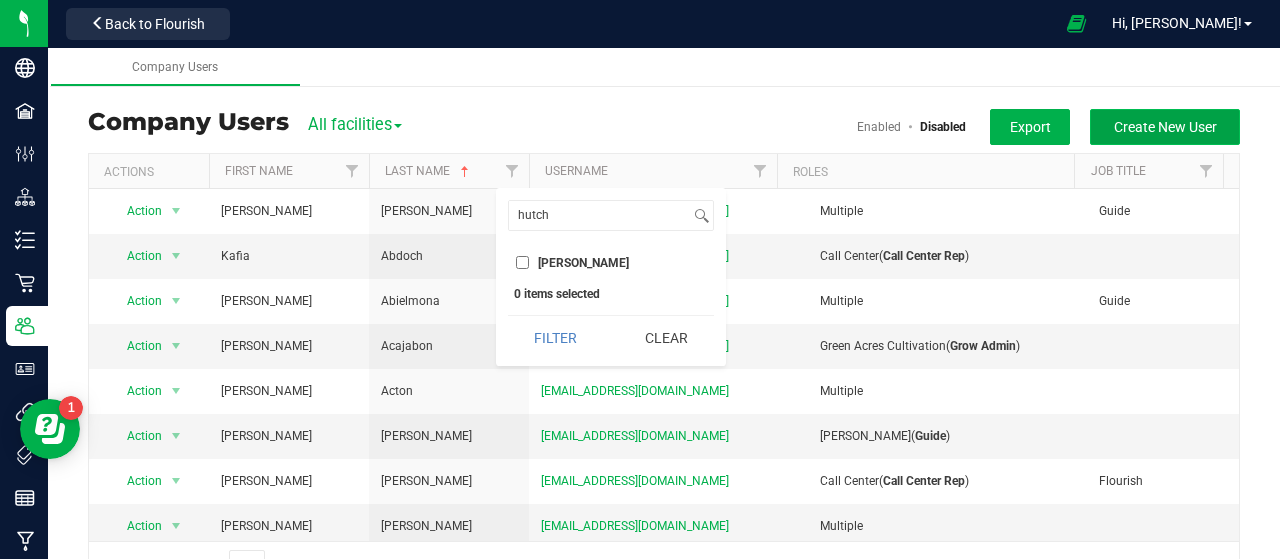 click on "Create New User" at bounding box center [1165, 127] 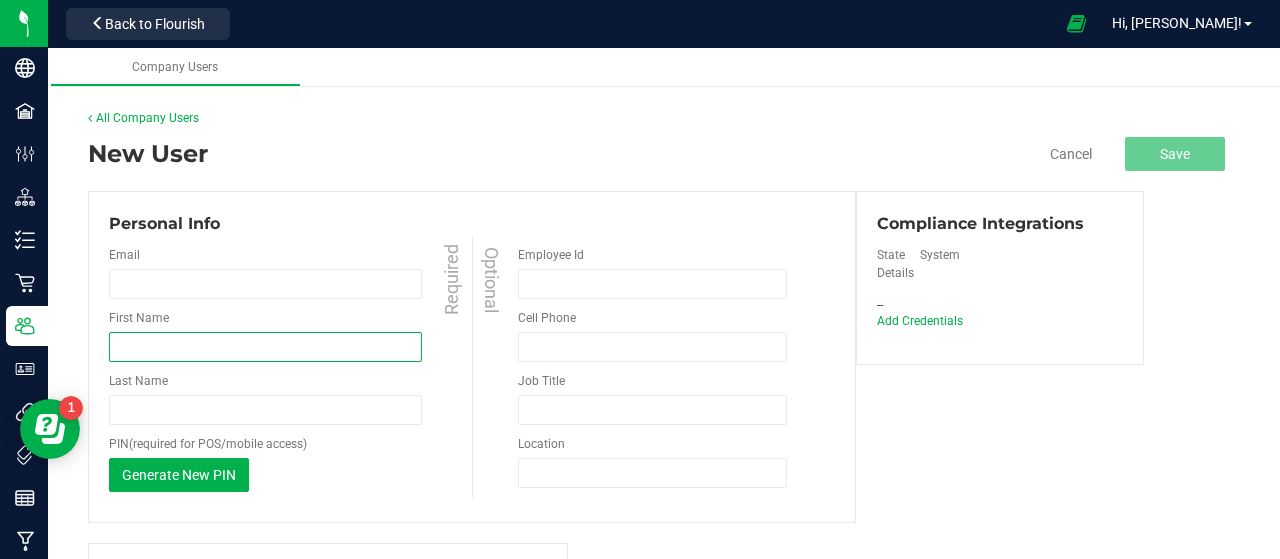 click on "First Name" at bounding box center [265, 347] 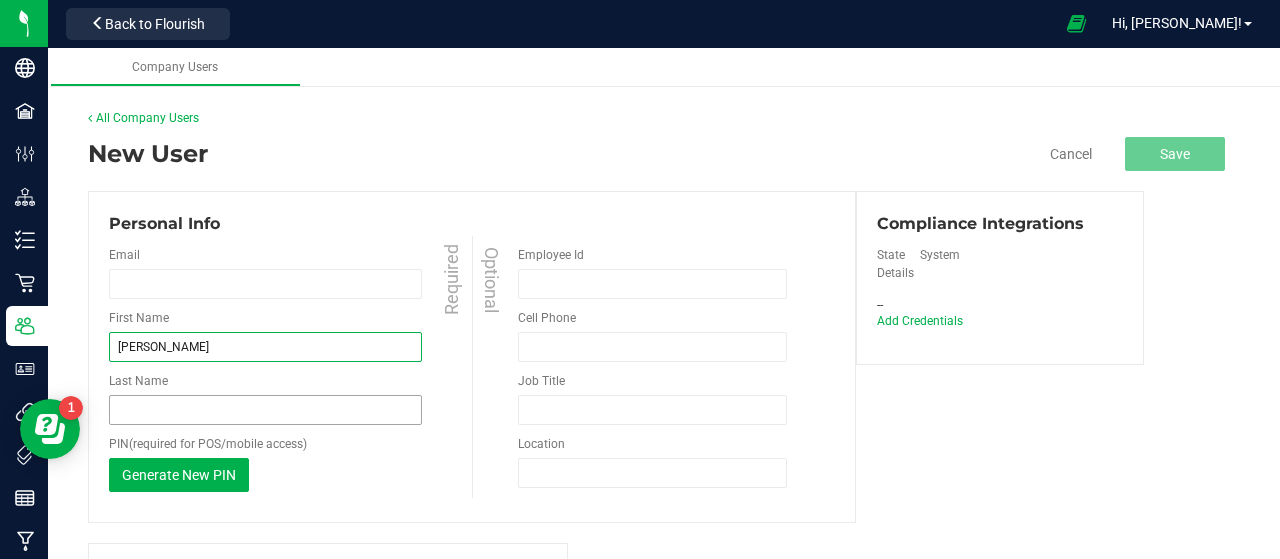 type on "[PERSON_NAME]" 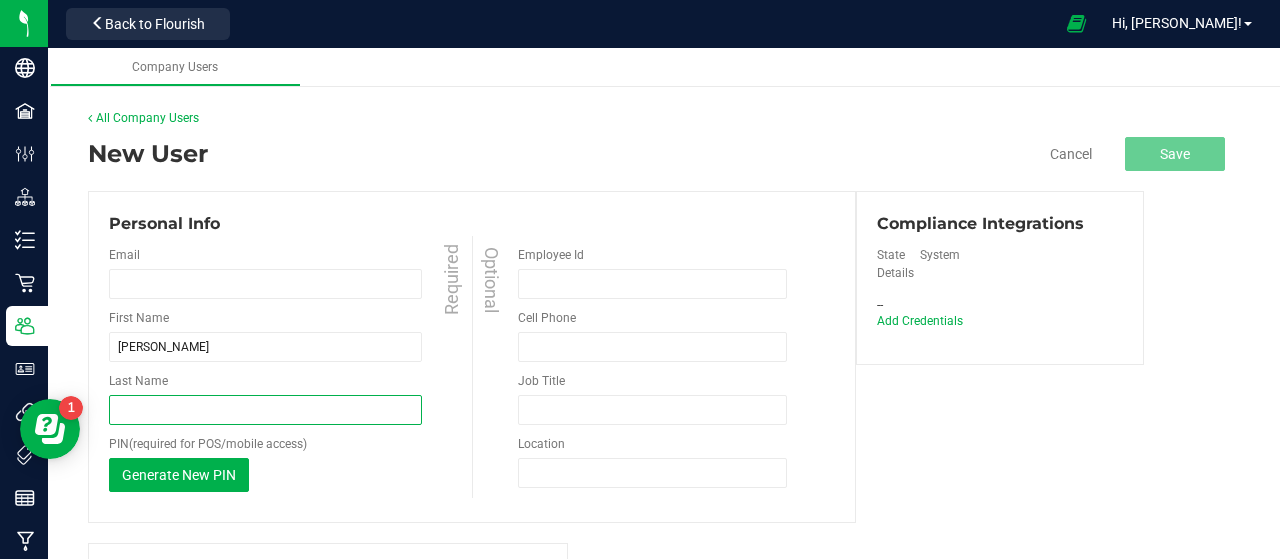 click on "Last Name" at bounding box center [265, 410] 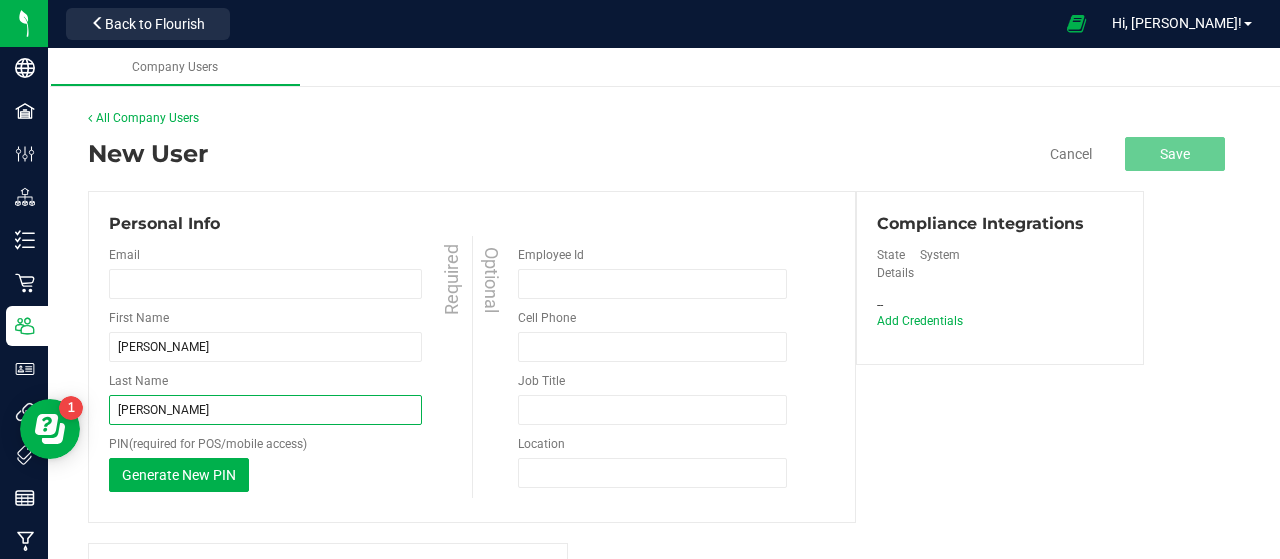 drag, startPoint x: 153, startPoint y: 409, endPoint x: 97, endPoint y: 409, distance: 56 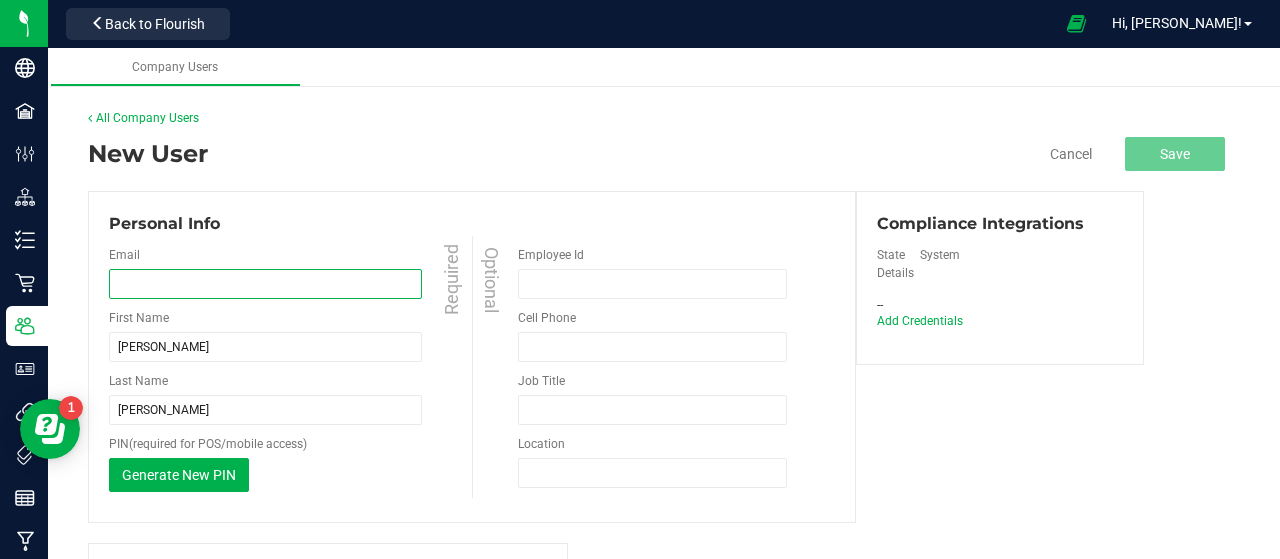 click at bounding box center (265, 284) 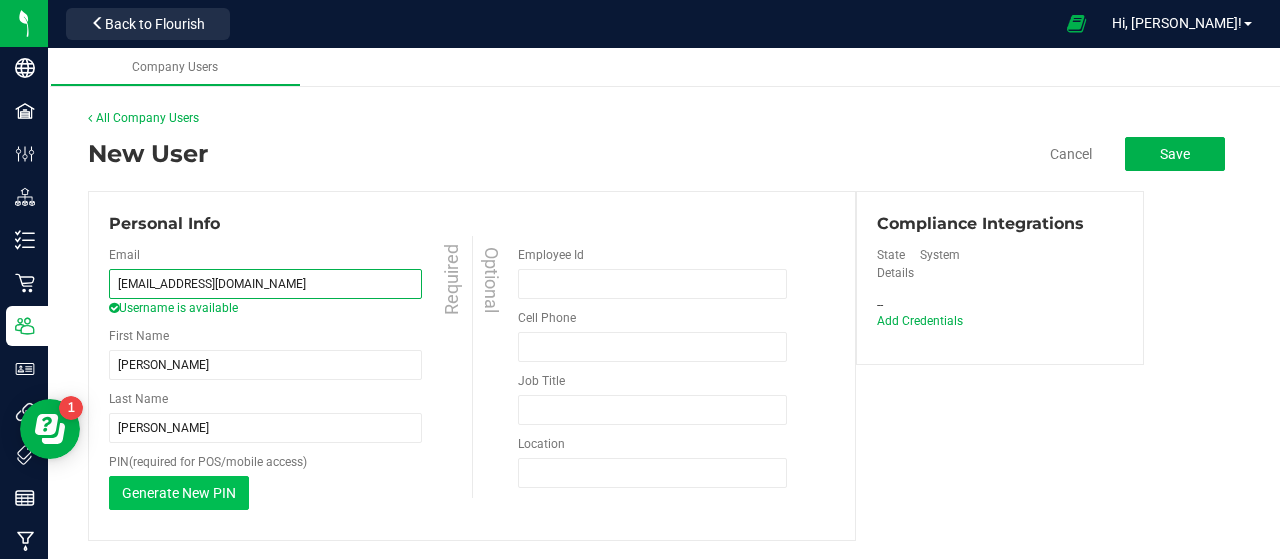 type on "[EMAIL_ADDRESS][DOMAIN_NAME]" 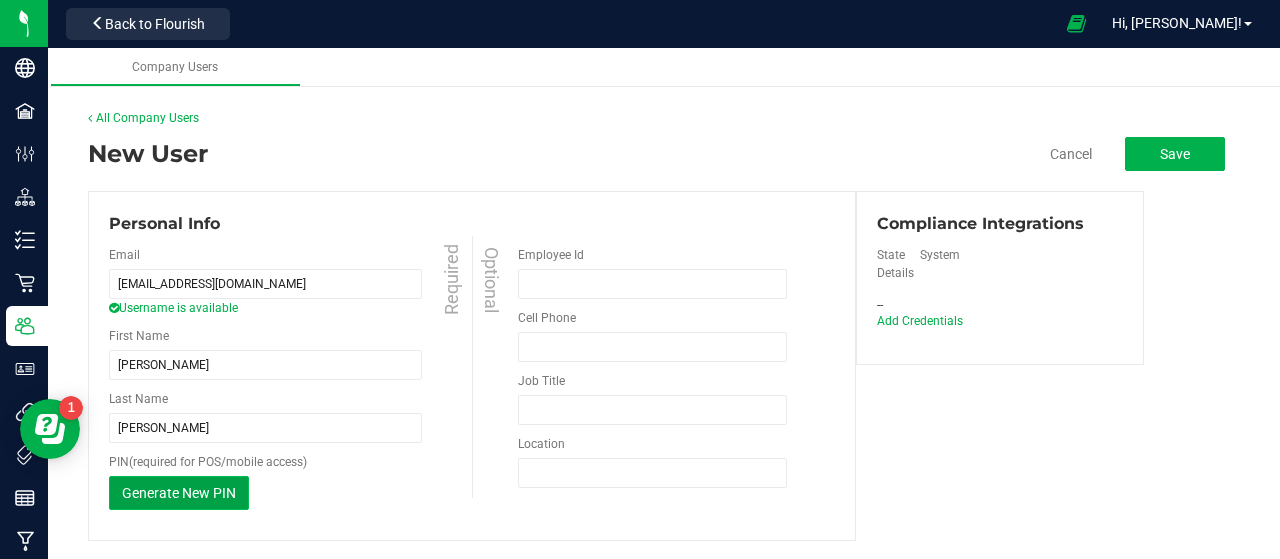 click on "Generate New PIN" at bounding box center [179, 493] 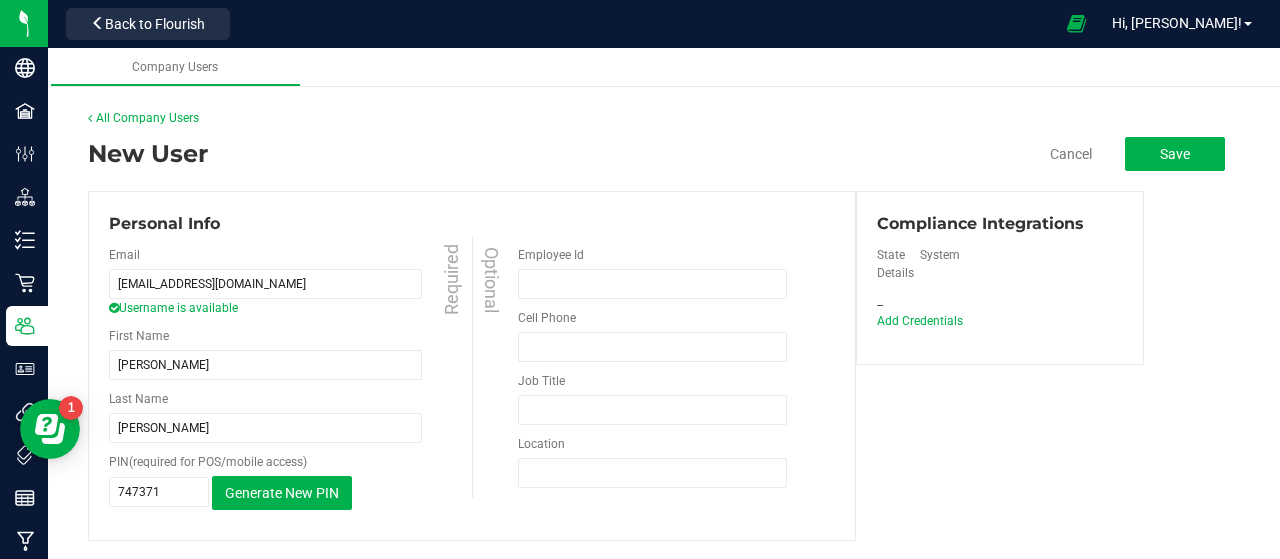 click on "Compliance Integrations
State
System
Details
--
Add Credentials" at bounding box center [1000, 278] 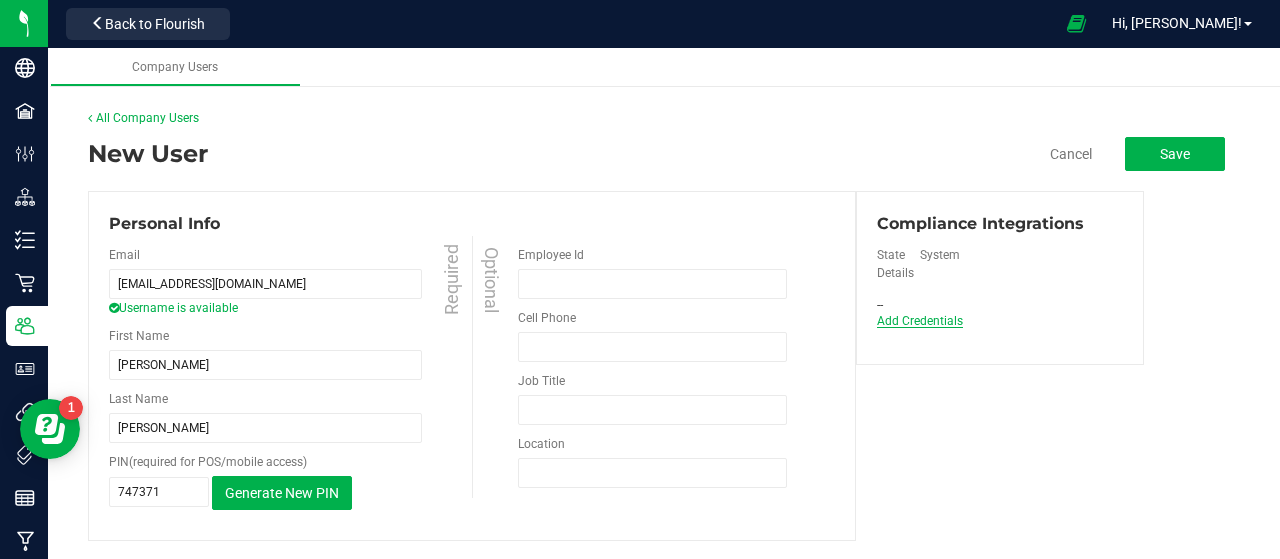 click on "Add Credentials" at bounding box center [920, 321] 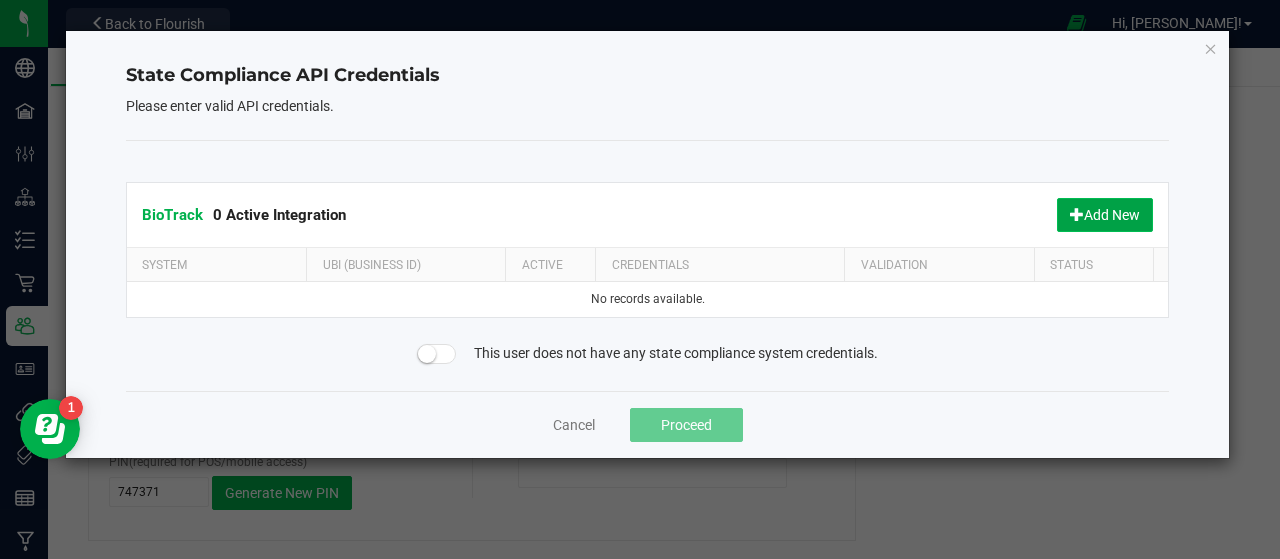 click on "Add New" 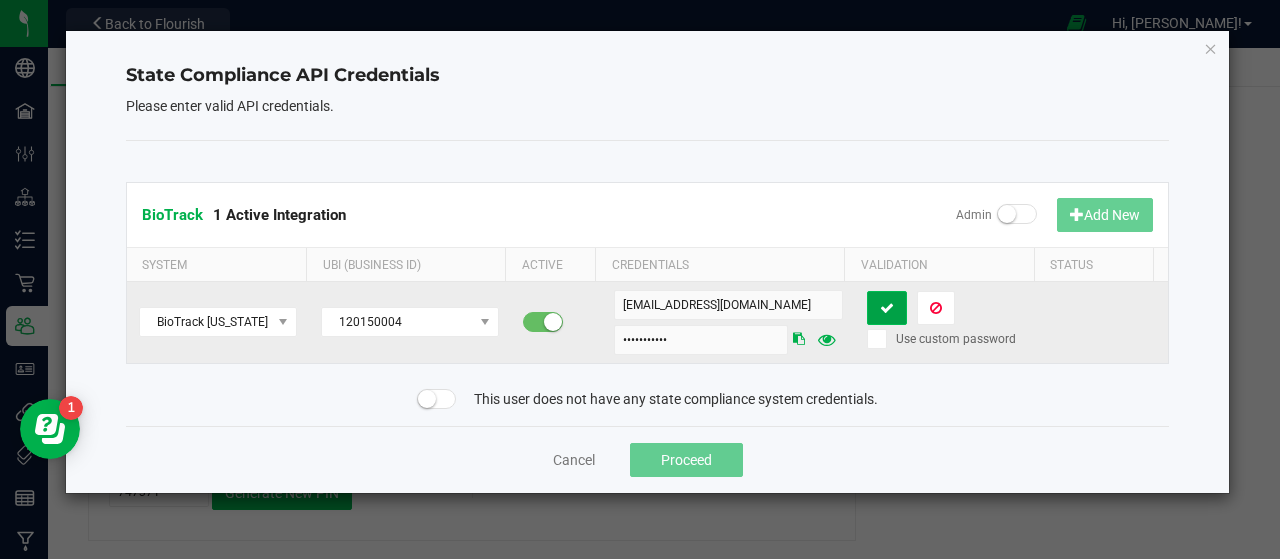 click 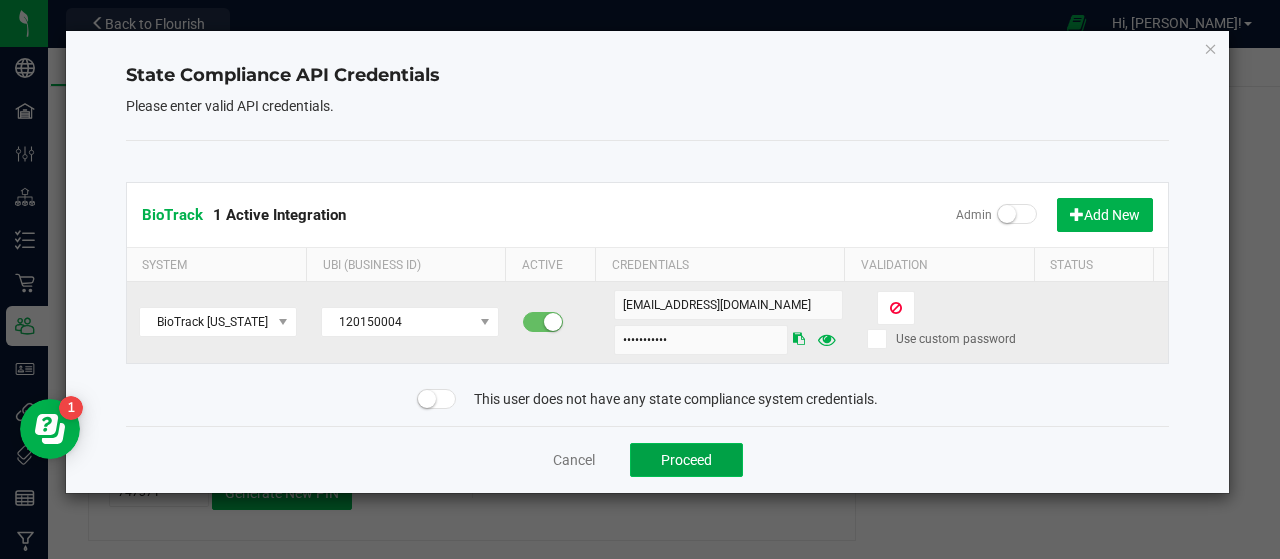 click on "Proceed" 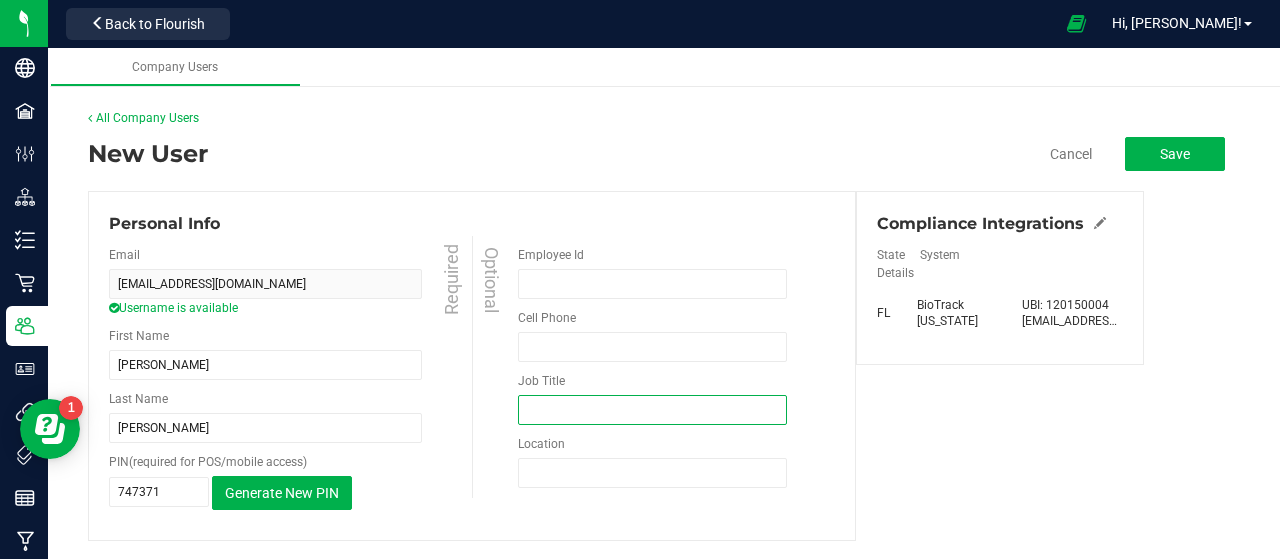 click on "Job Title" at bounding box center [652, 410] 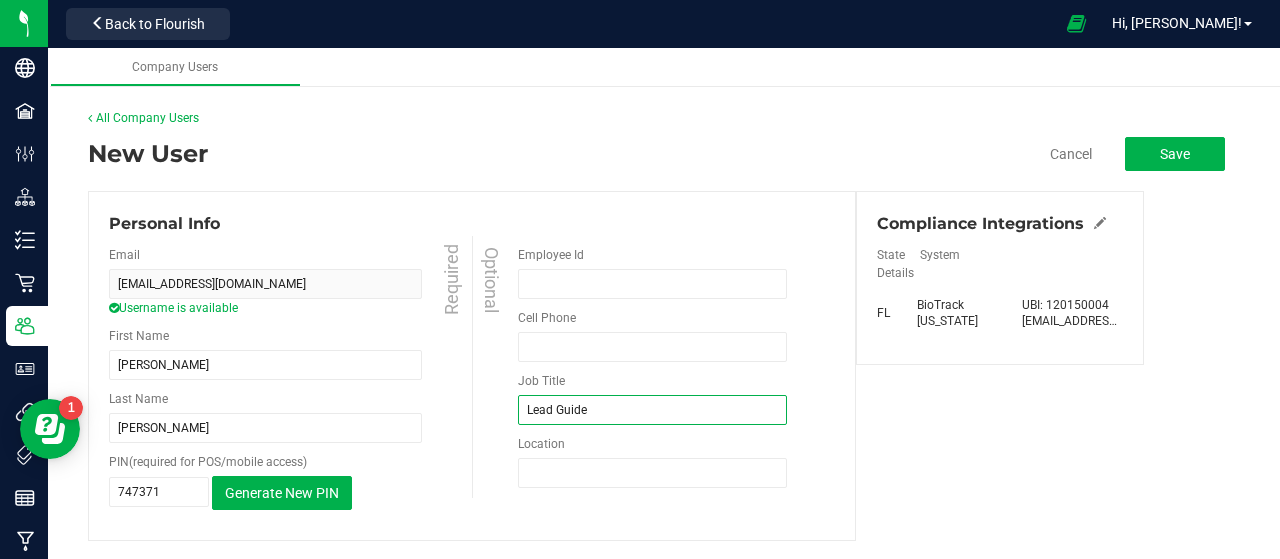 type on "Lead Guide" 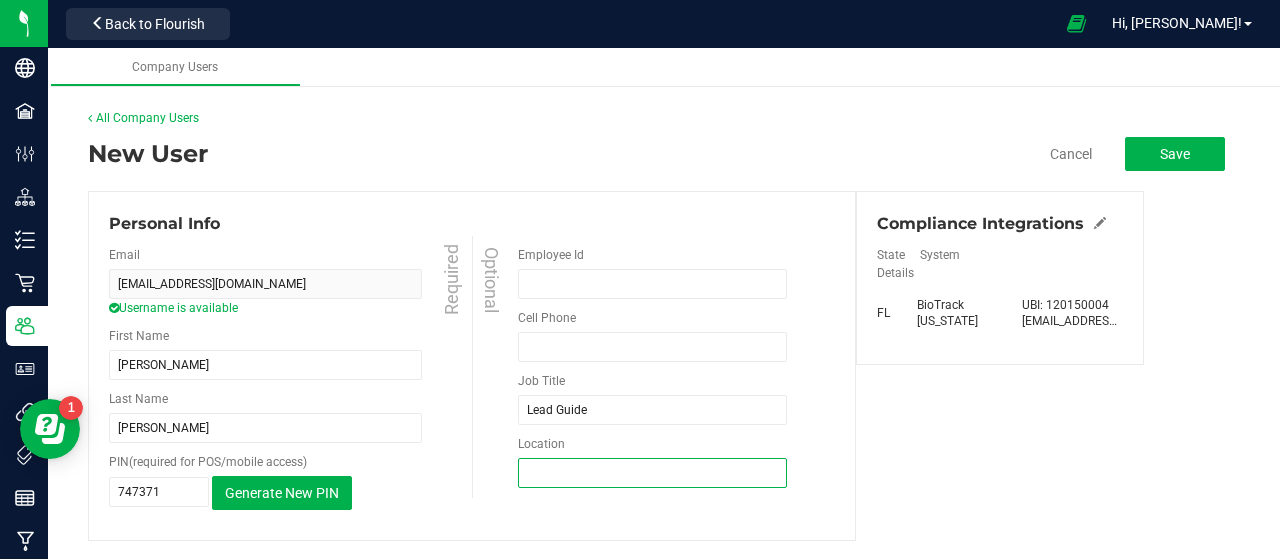 click on "Location" at bounding box center (652, 473) 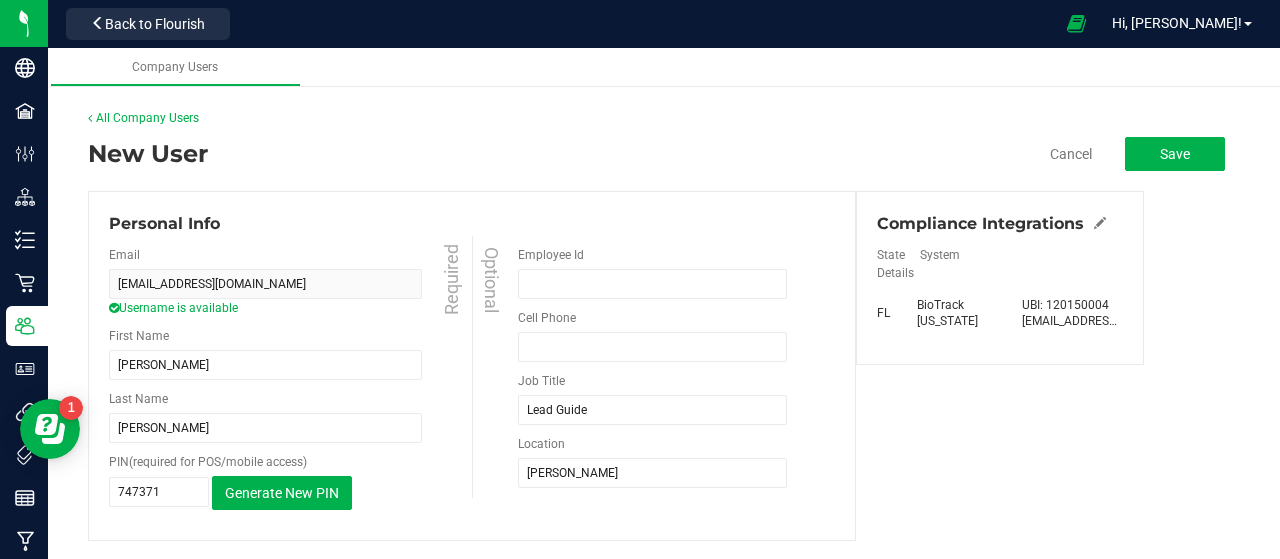 click on "Personal Info
Email
[EMAIL_ADDRESS][DOMAIN_NAME]  Username is available
Required
First Name
[PERSON_NAME]
Required
Last Name
[PERSON_NAME]
Required" at bounding box center (664, 366) 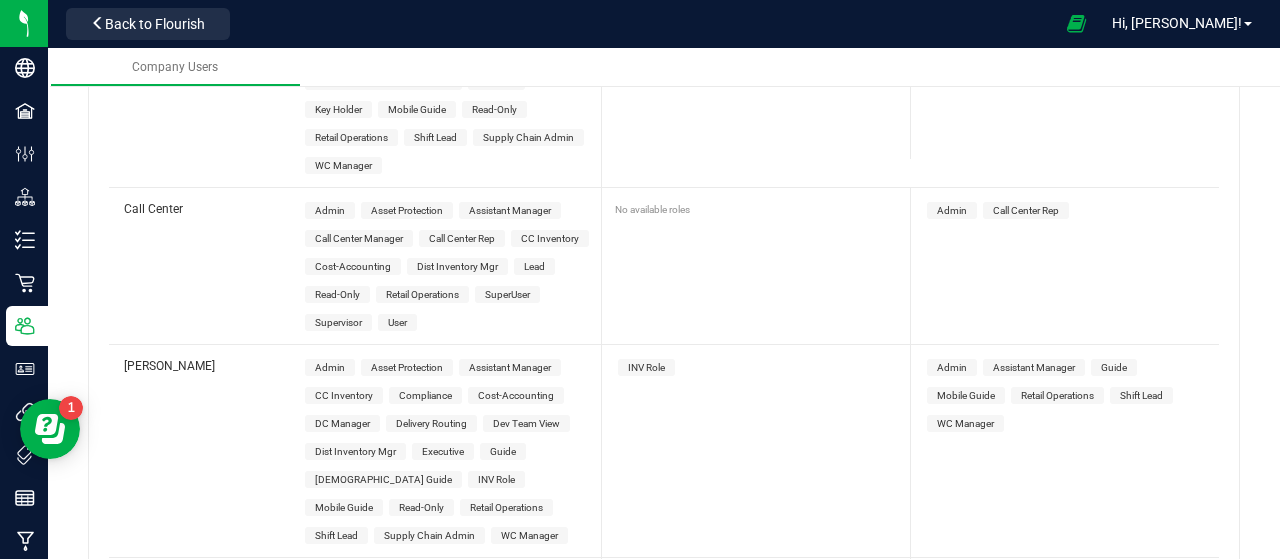 scroll, scrollTop: 2262, scrollLeft: 0, axis: vertical 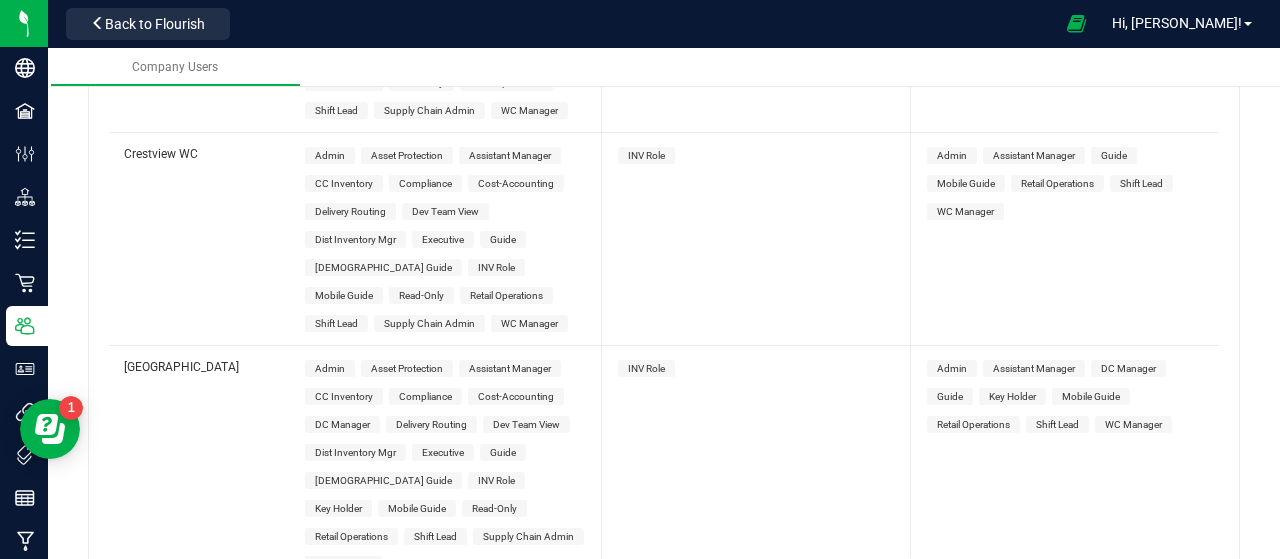 click on "INV Role" at bounding box center [756, 452] 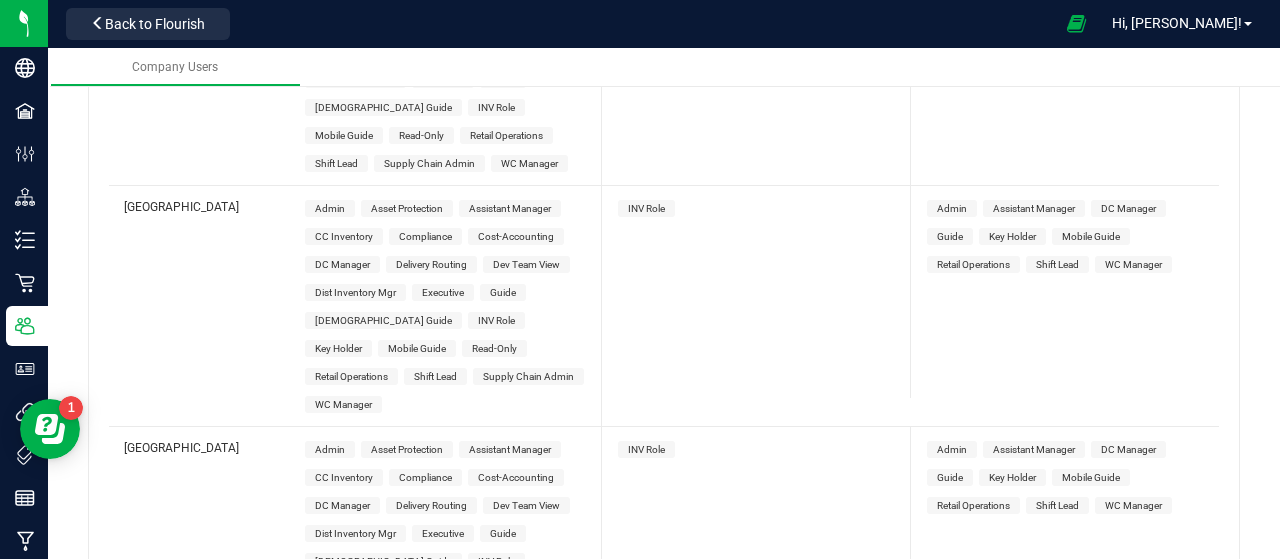 scroll, scrollTop: 2502, scrollLeft: 0, axis: vertical 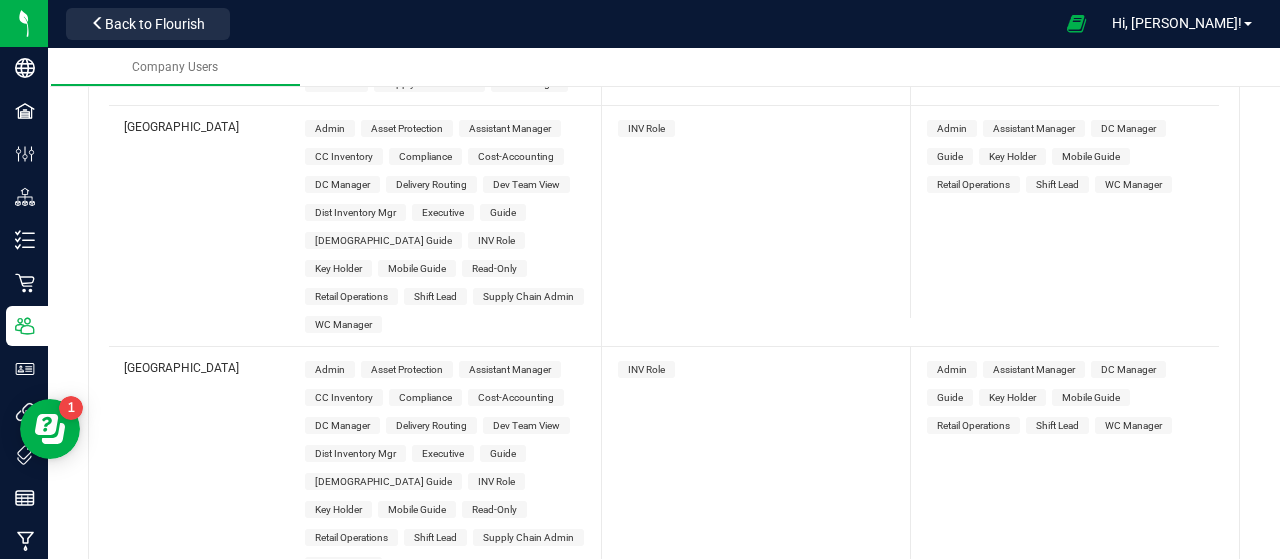 click on "Shift Lead" at bounding box center (435, 537) 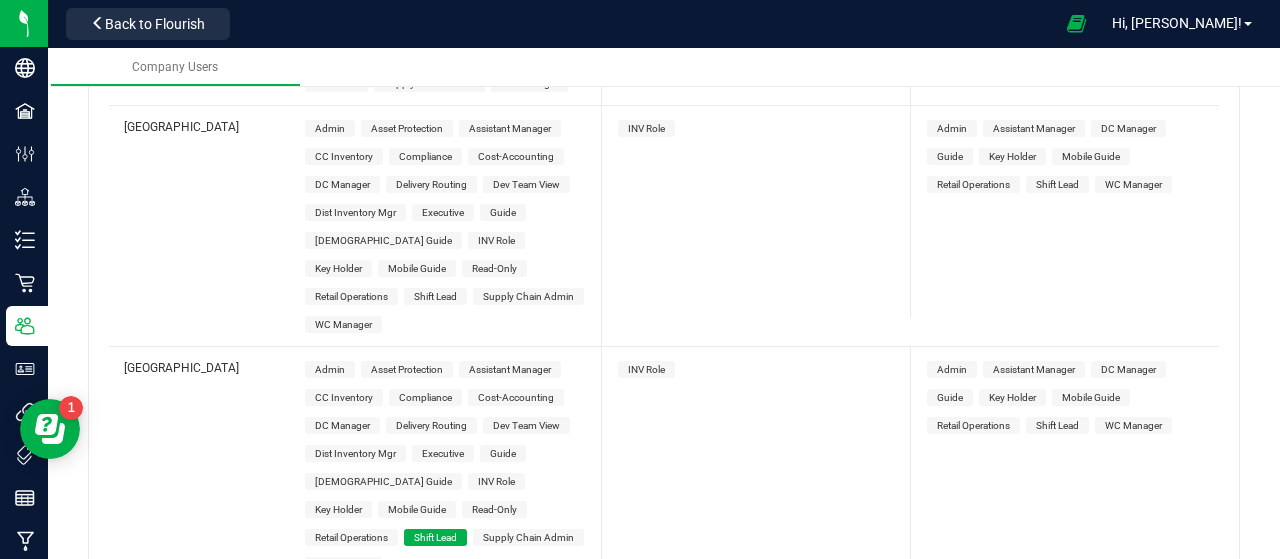 click on "INV Role" at bounding box center [646, 369] 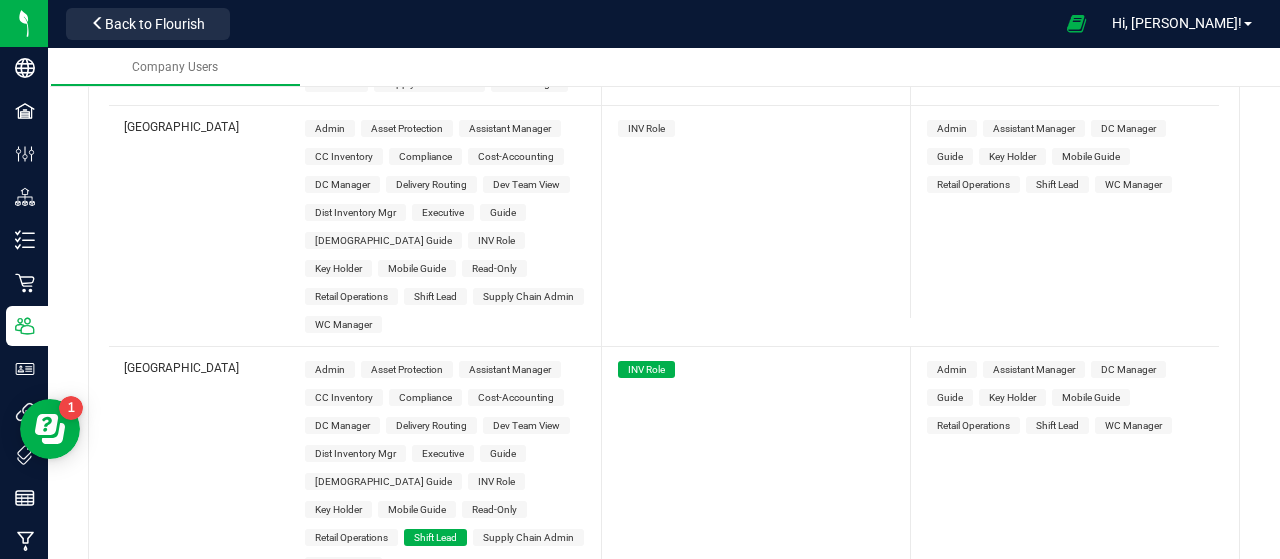 click on "Shift Lead" at bounding box center (1057, 425) 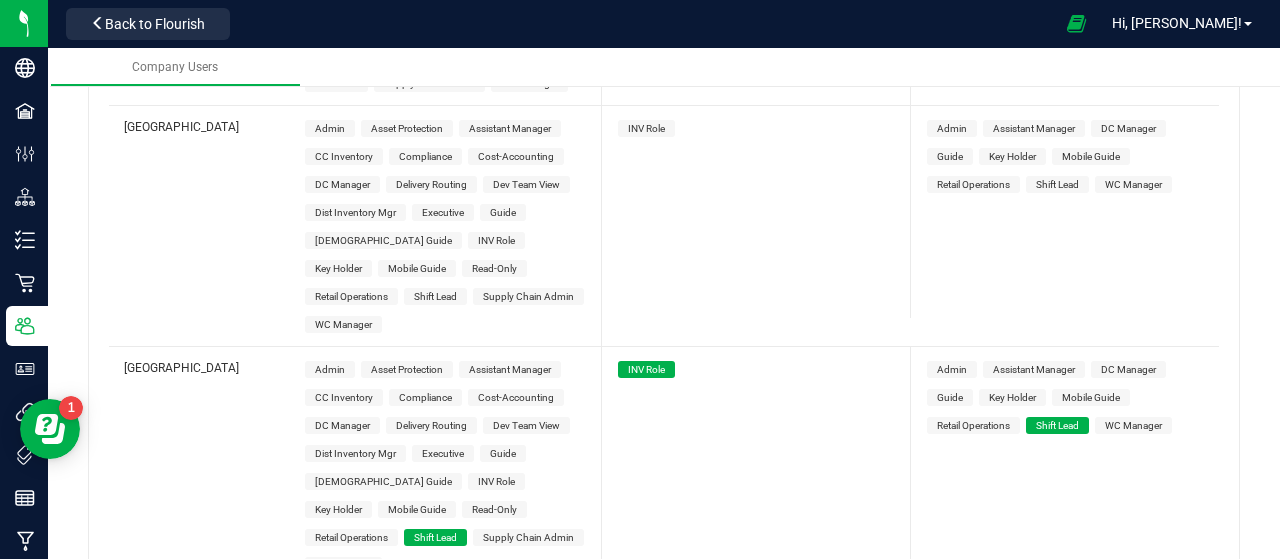 scroll, scrollTop: 0, scrollLeft: 0, axis: both 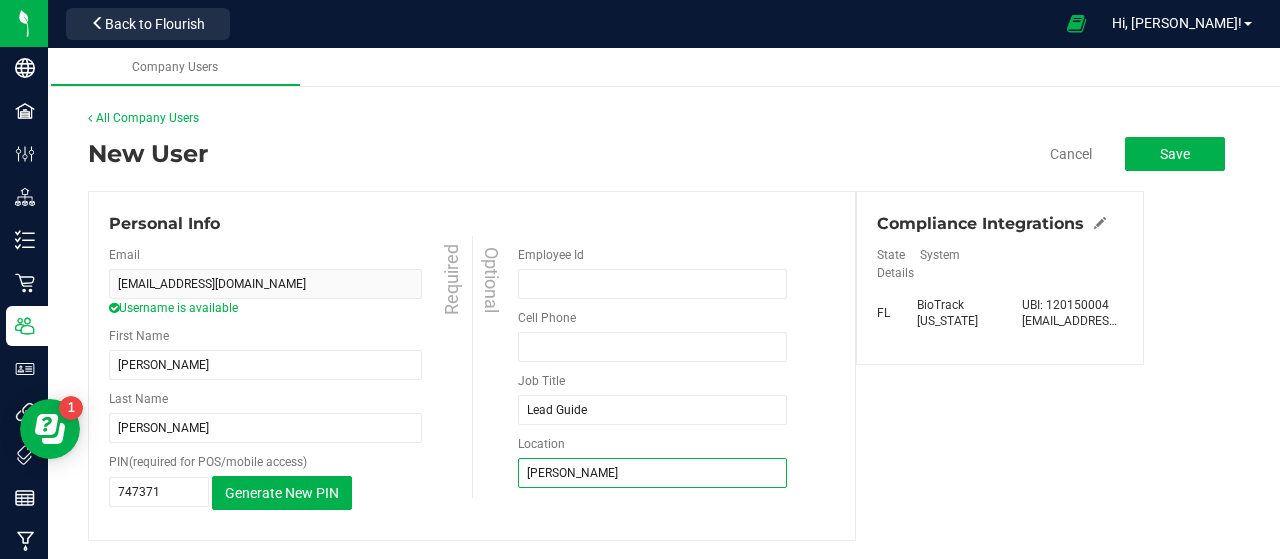 click on "[PERSON_NAME]" at bounding box center [652, 473] 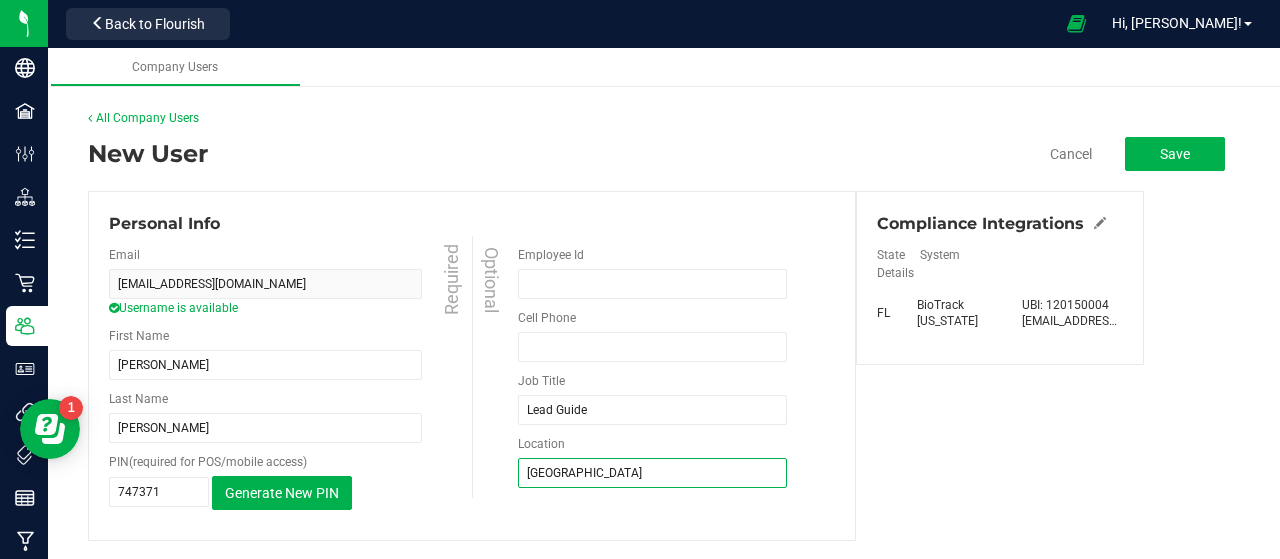 type on "[GEOGRAPHIC_DATA]" 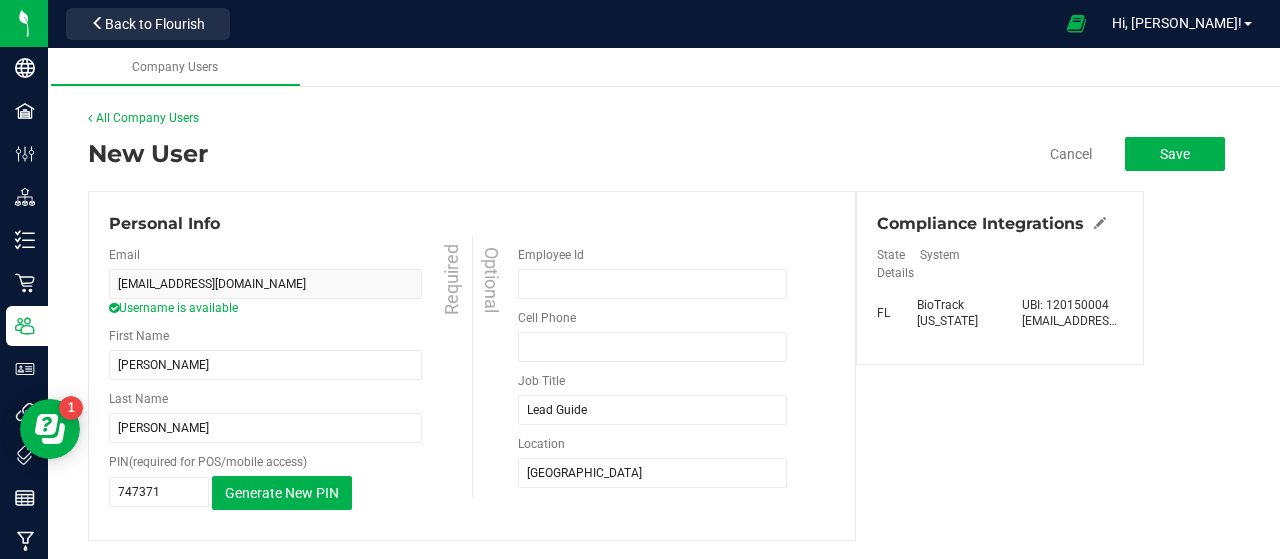 click on "Personal Info
Email
[EMAIL_ADDRESS][DOMAIN_NAME]  Username is available
Required
First Name
[PERSON_NAME]
Required
Last Name
[PERSON_NAME]
Required" at bounding box center (664, 366) 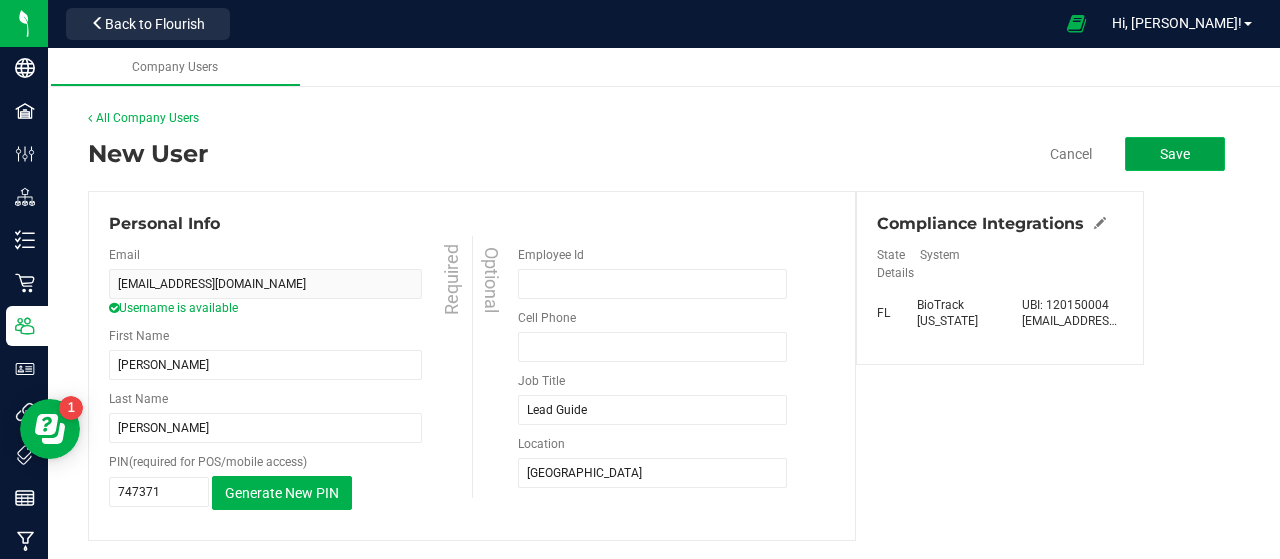 click on "Save" 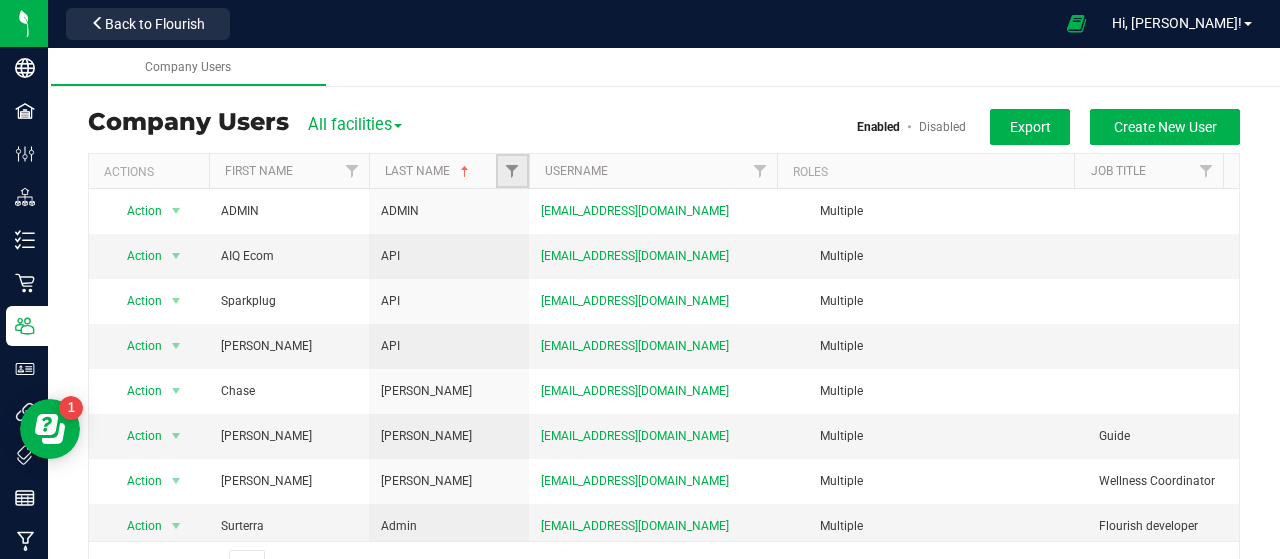 click at bounding box center (512, 171) 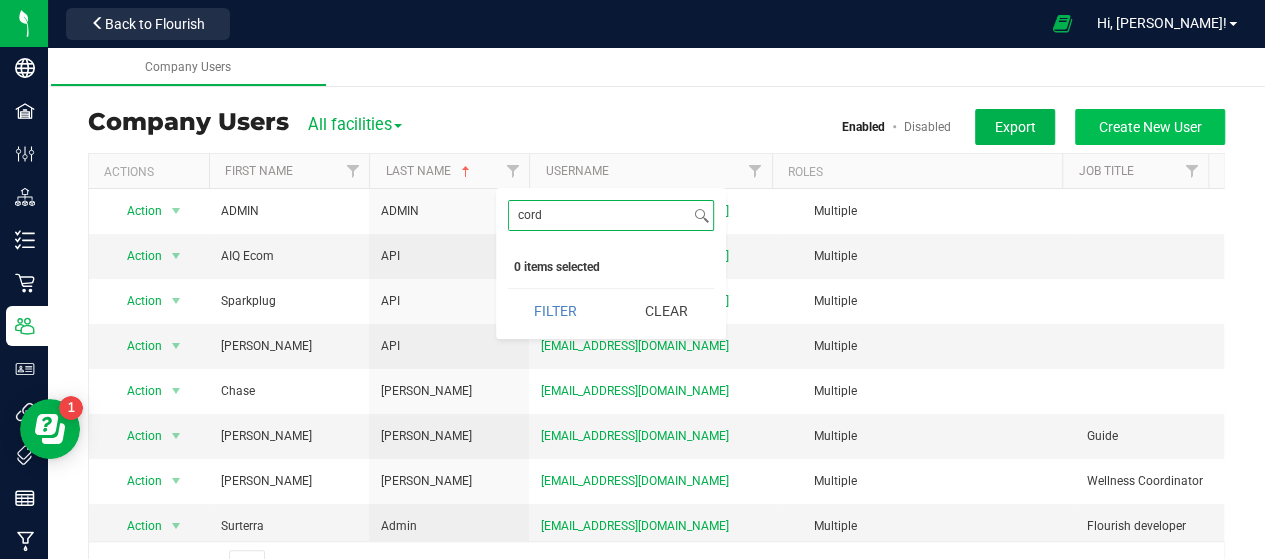 type on "cord" 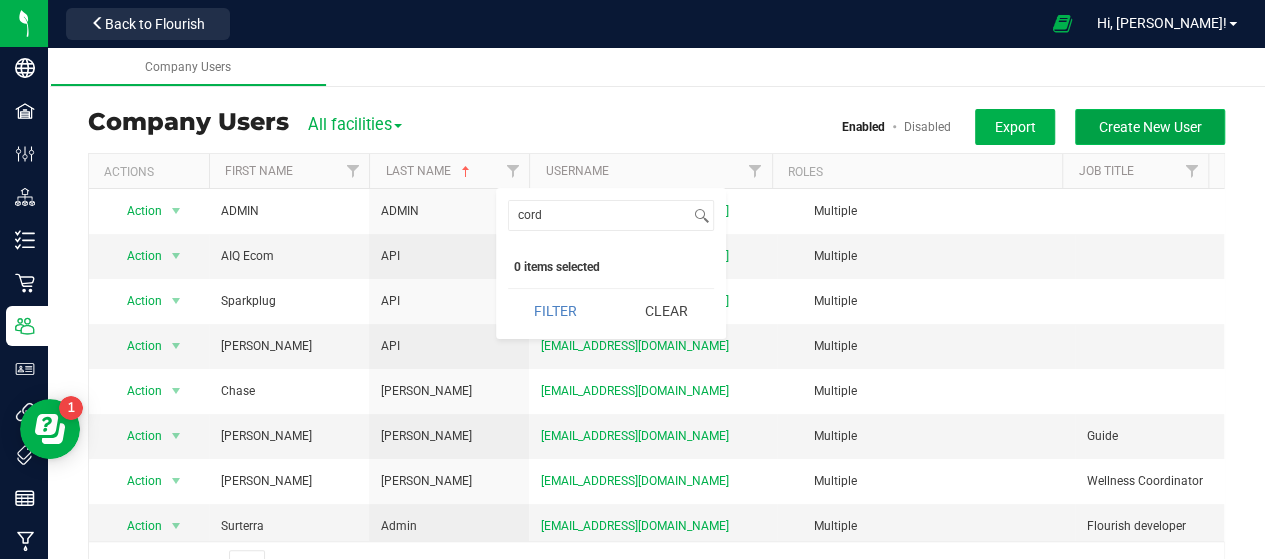 click on "Create New User" at bounding box center [1150, 127] 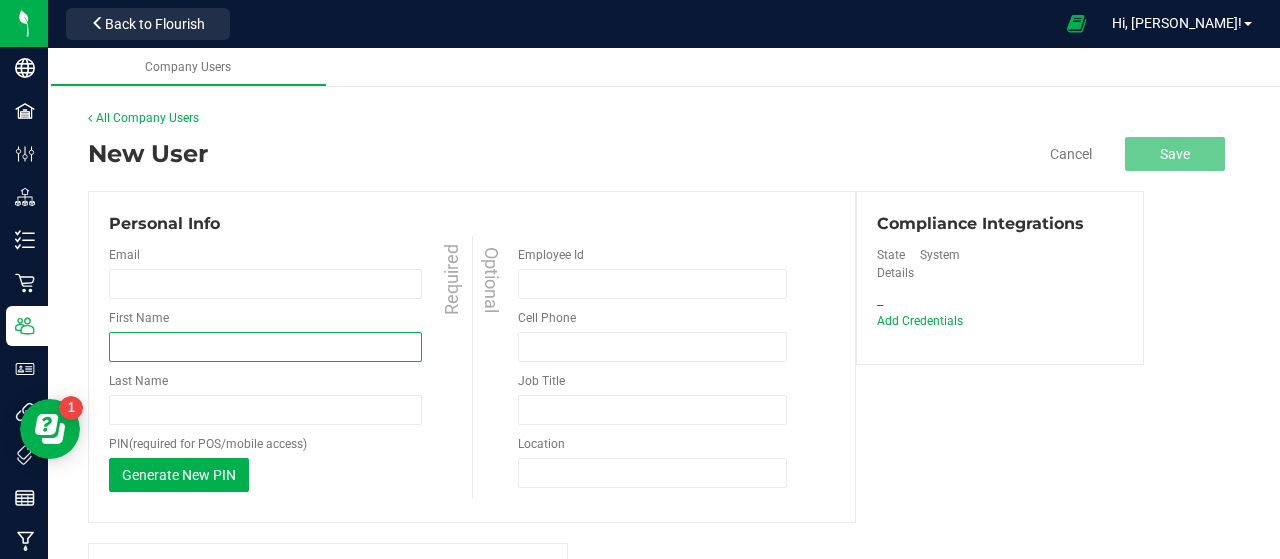 click on "First Name" at bounding box center (265, 347) 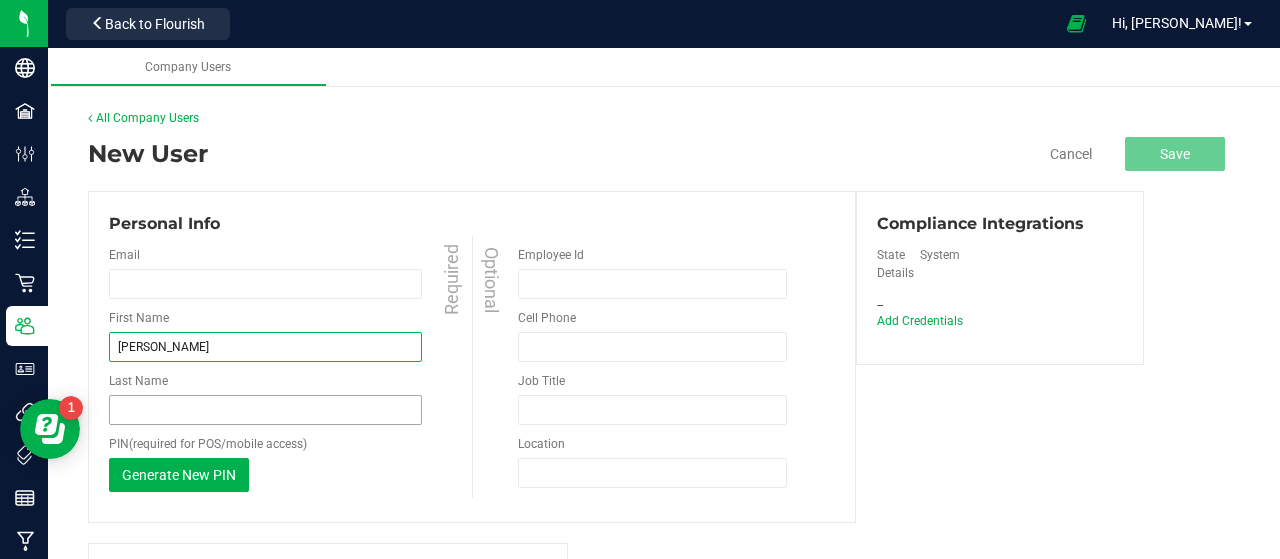 type on "[PERSON_NAME]" 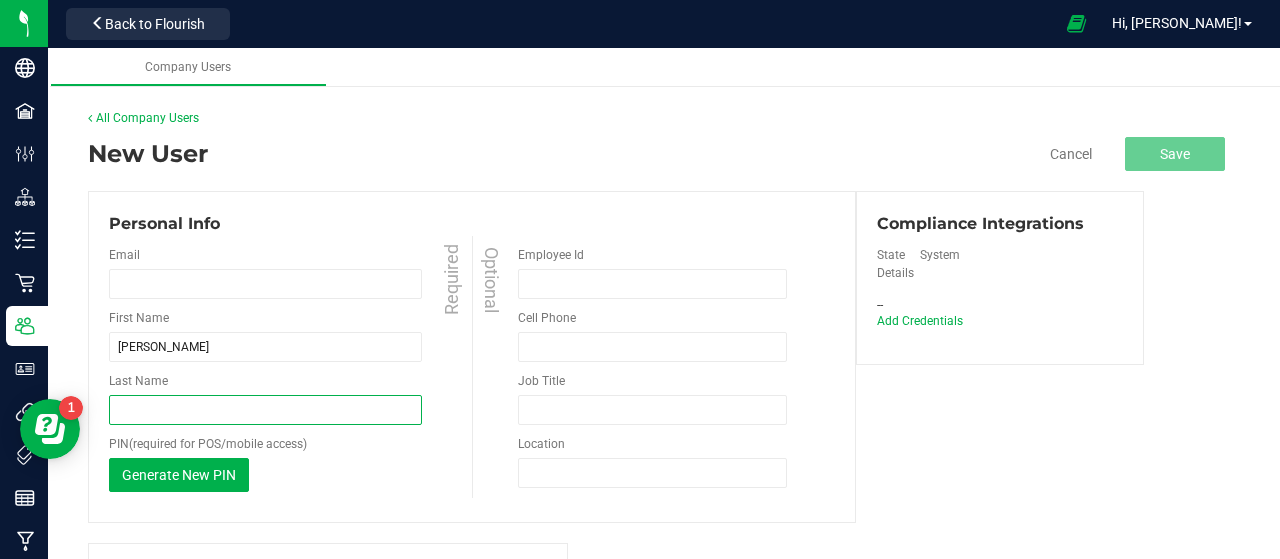 click on "Last Name" at bounding box center [265, 410] 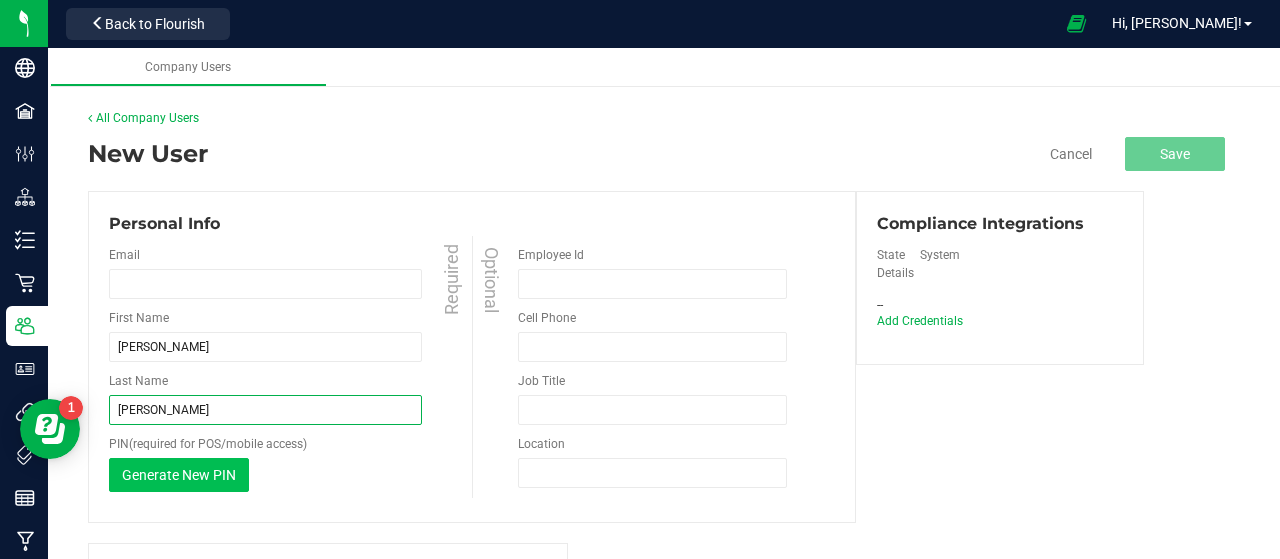 type on "[PERSON_NAME]" 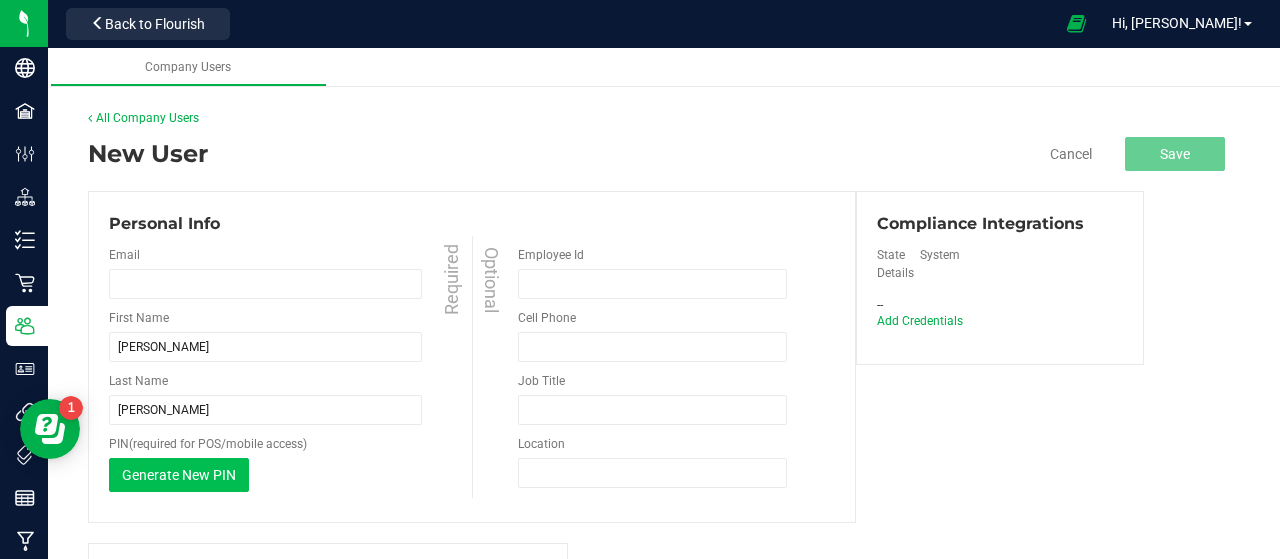 click on "Generate New PIN" at bounding box center [179, 475] 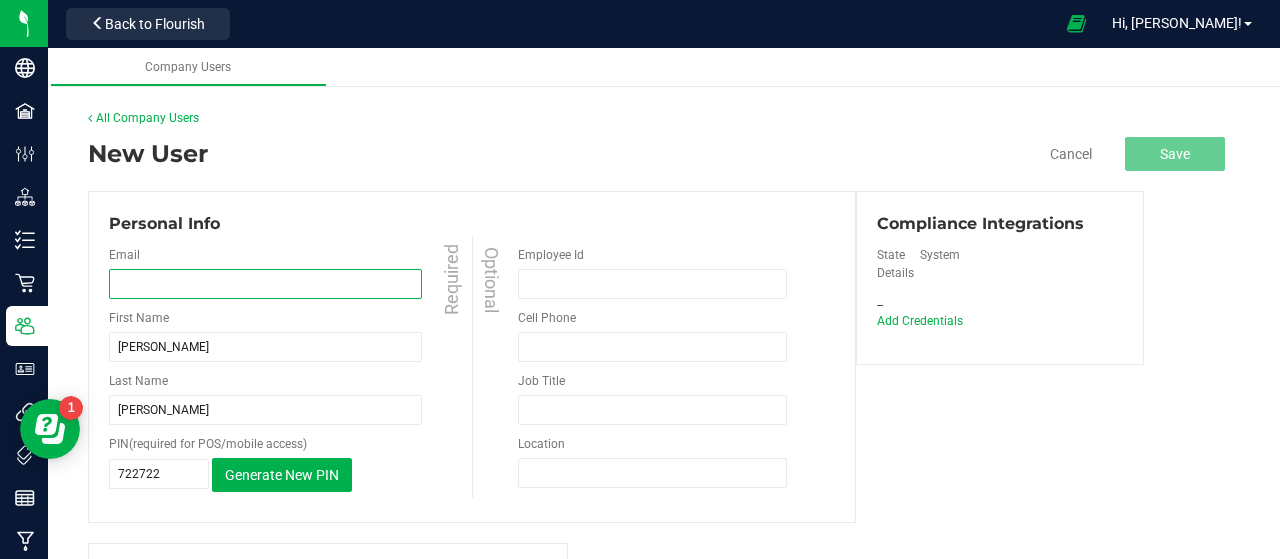 click at bounding box center [265, 284] 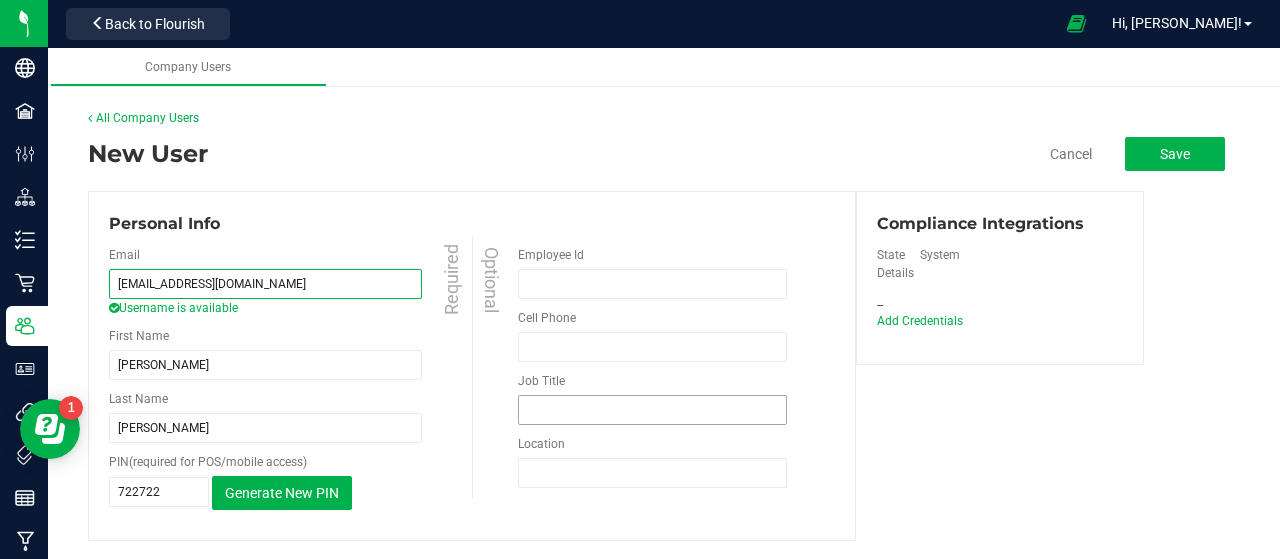 type on "[EMAIL_ADDRESS][DOMAIN_NAME]" 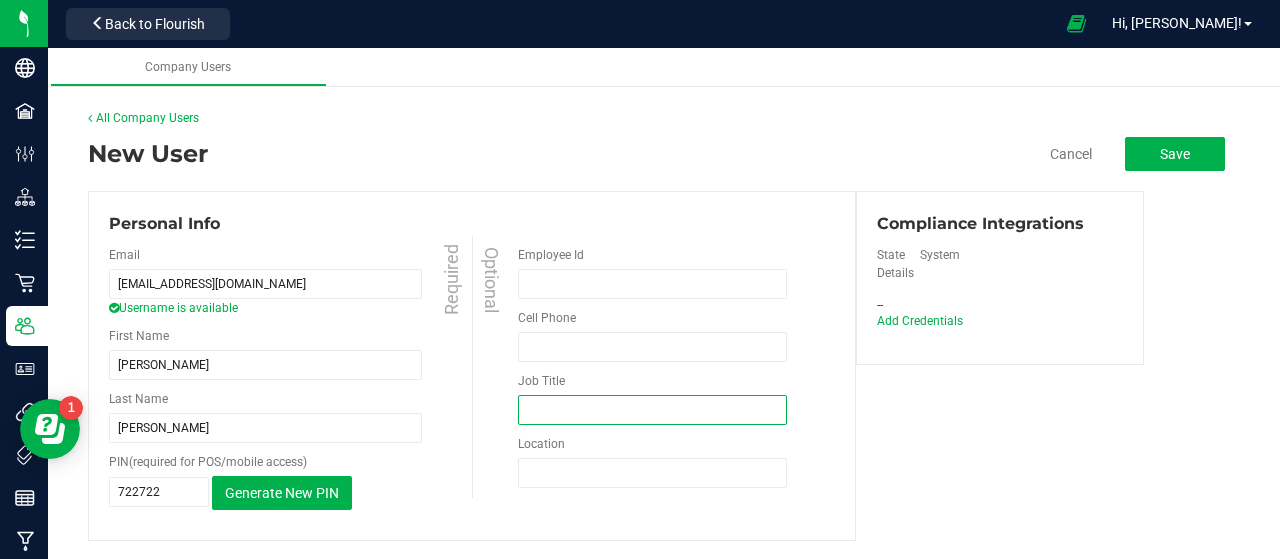 click on "Job Title" at bounding box center (652, 410) 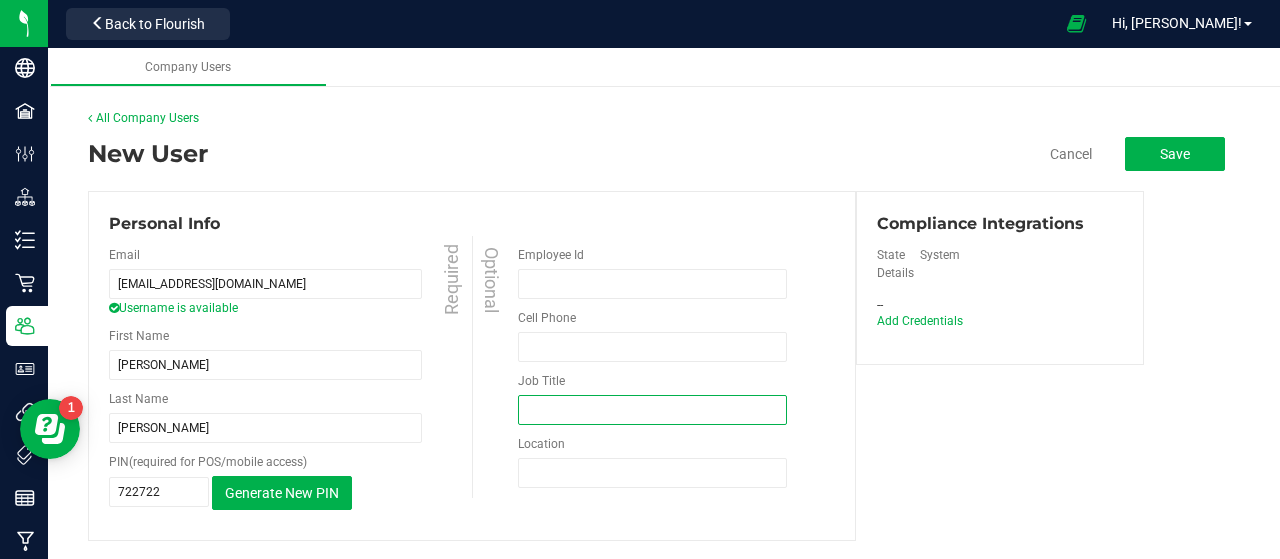 paste on "Technical Support Engineer II" 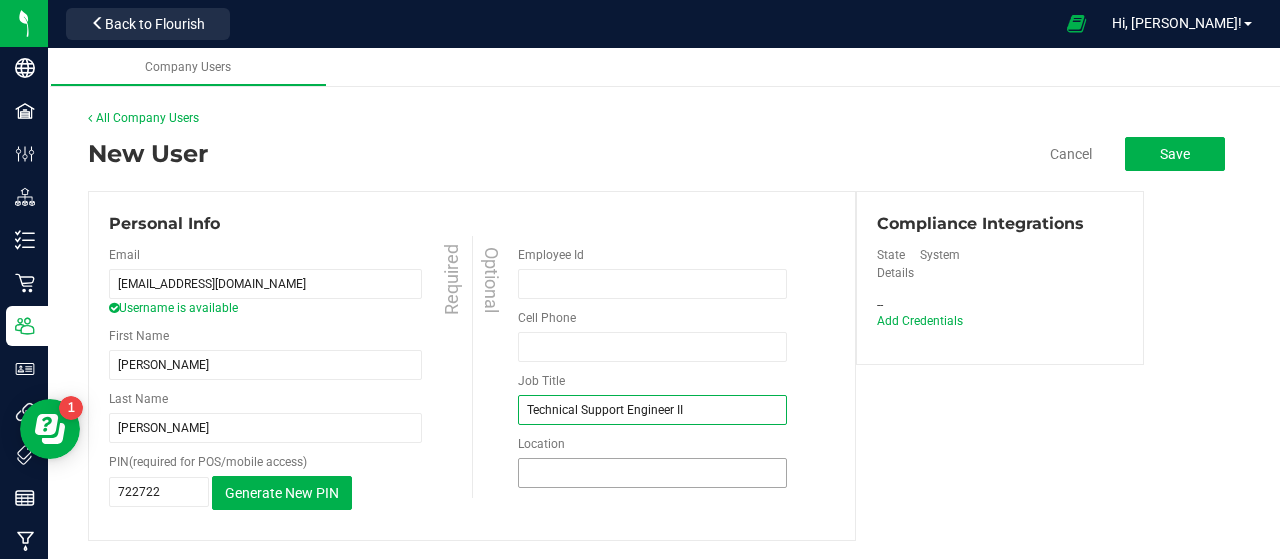 type on "Technical Support Engineer II" 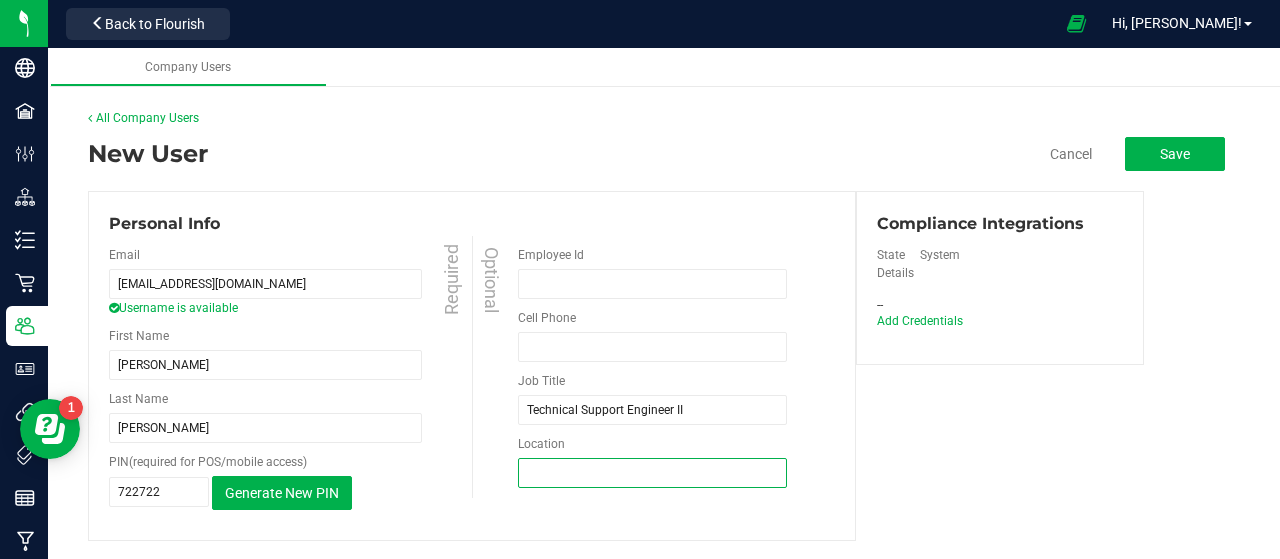 click on "Location" at bounding box center [652, 473] 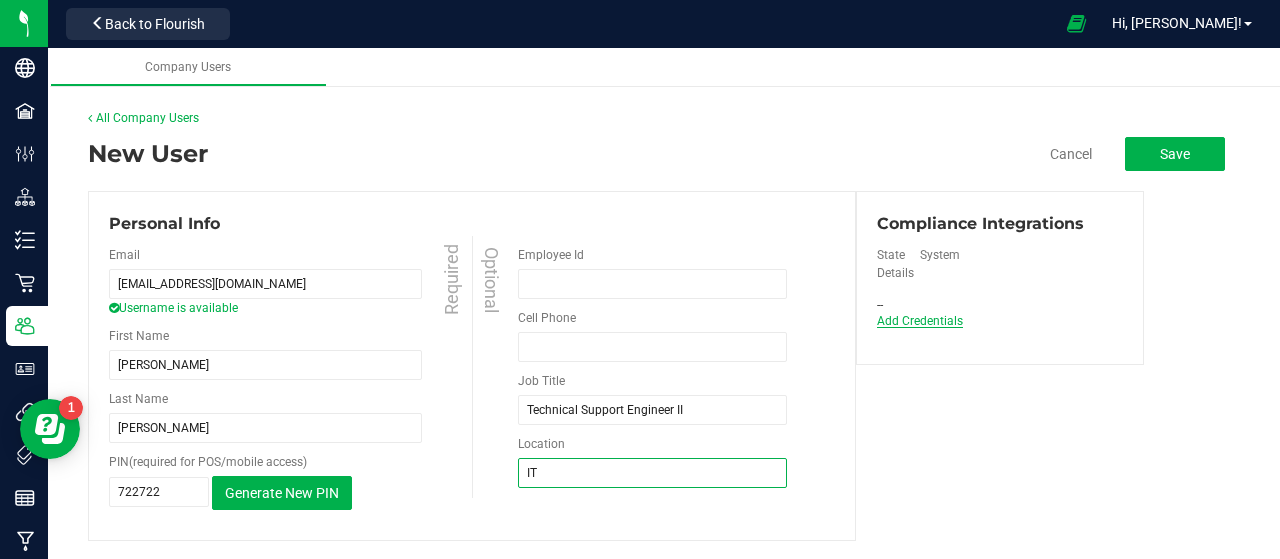 type on "IT" 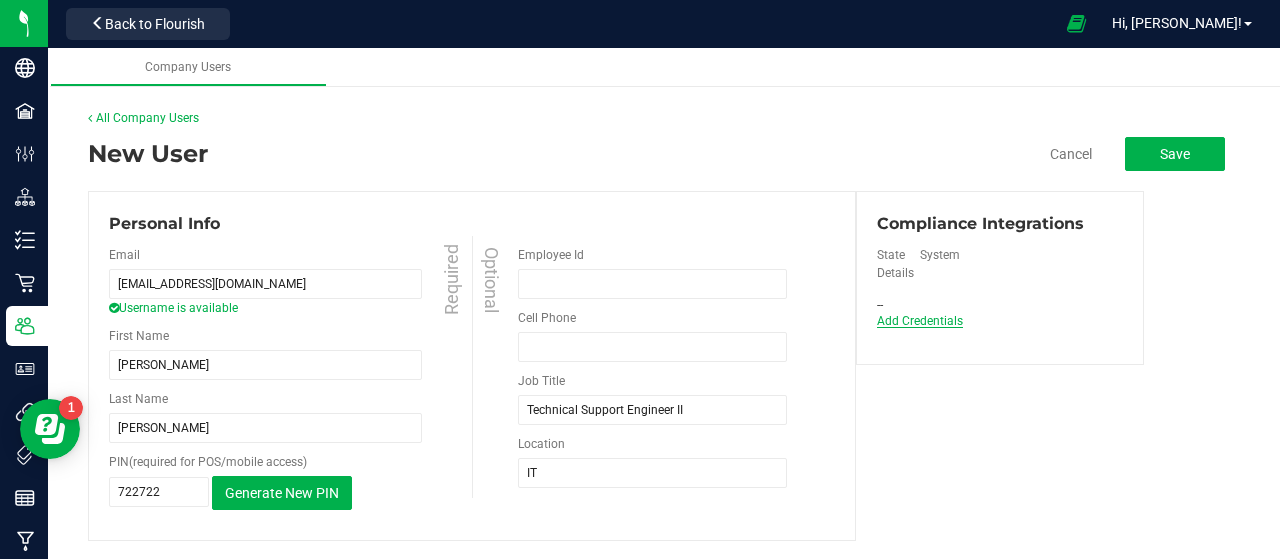 click on "Add Credentials" at bounding box center [920, 321] 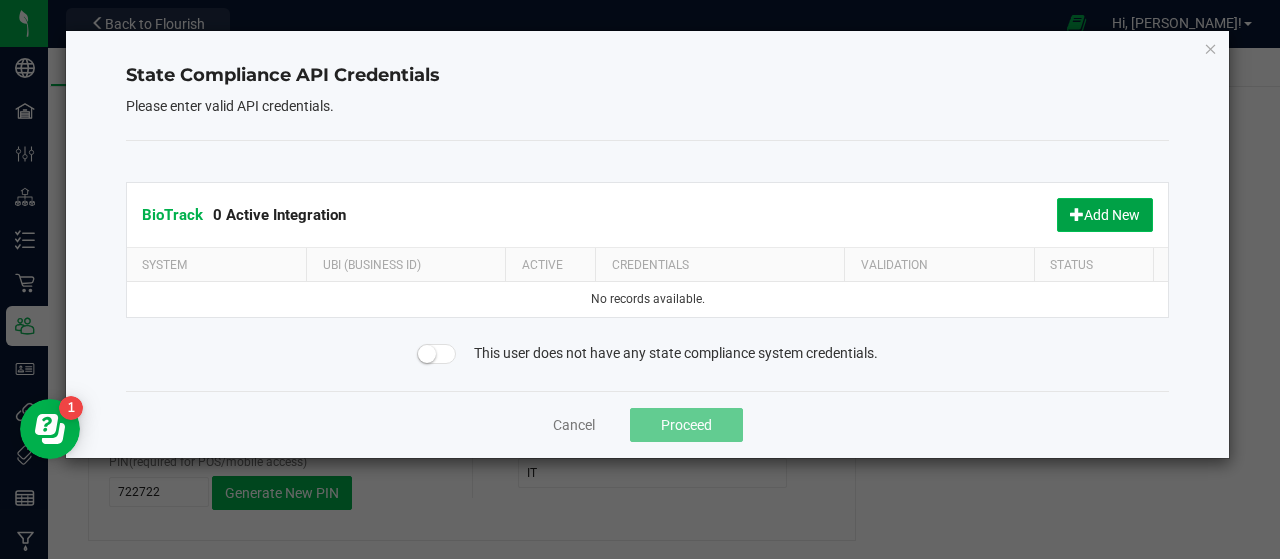 click on "Add New" 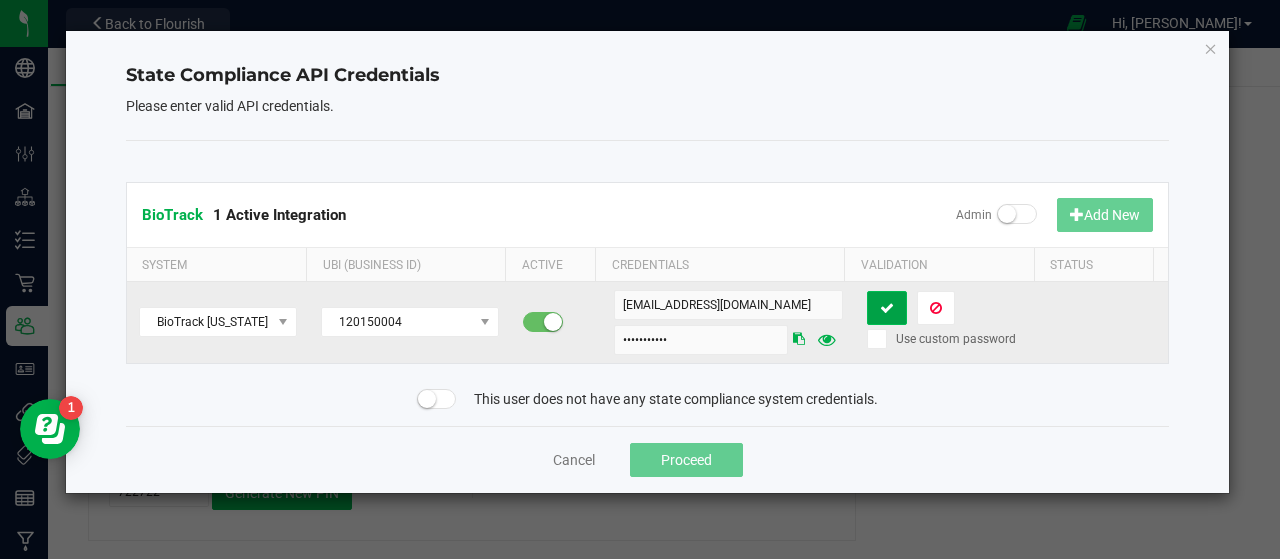 click 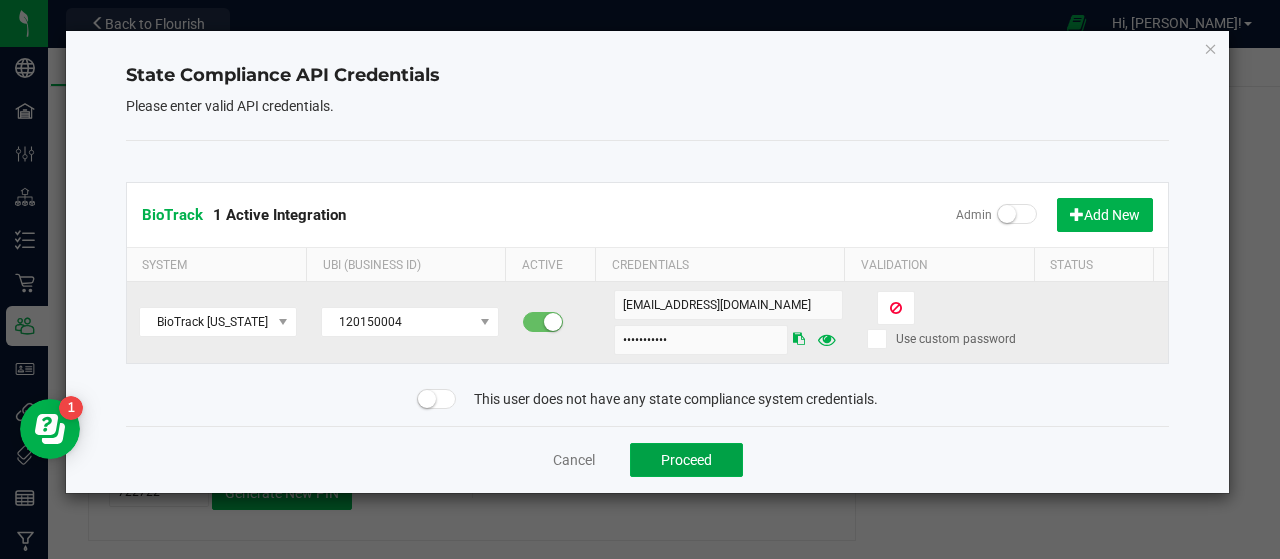 click on "Proceed" 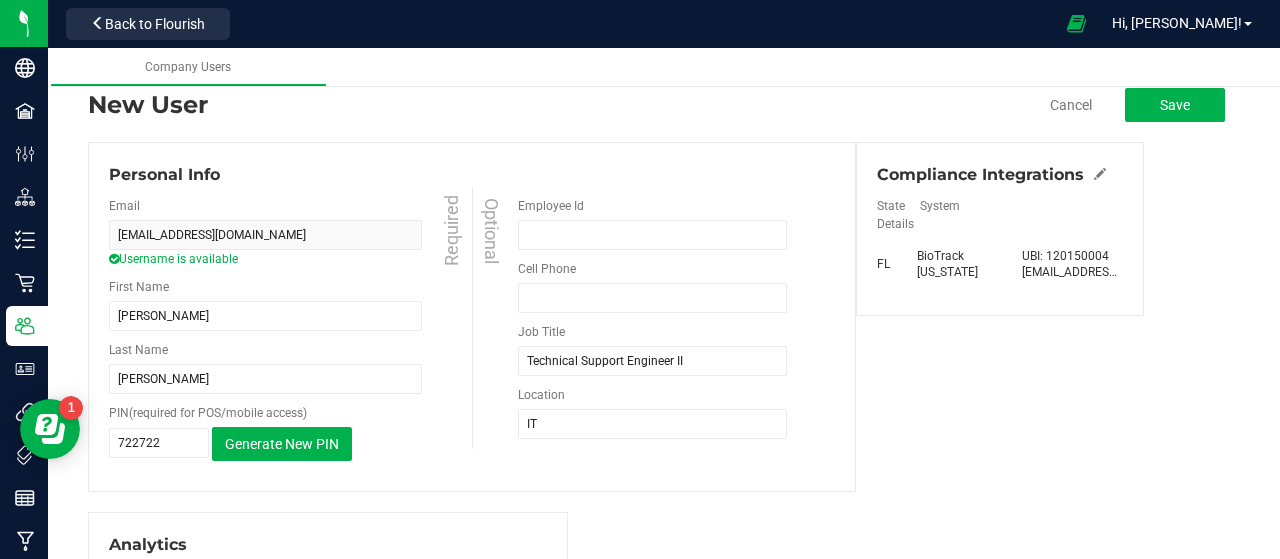 scroll, scrollTop: 0, scrollLeft: 0, axis: both 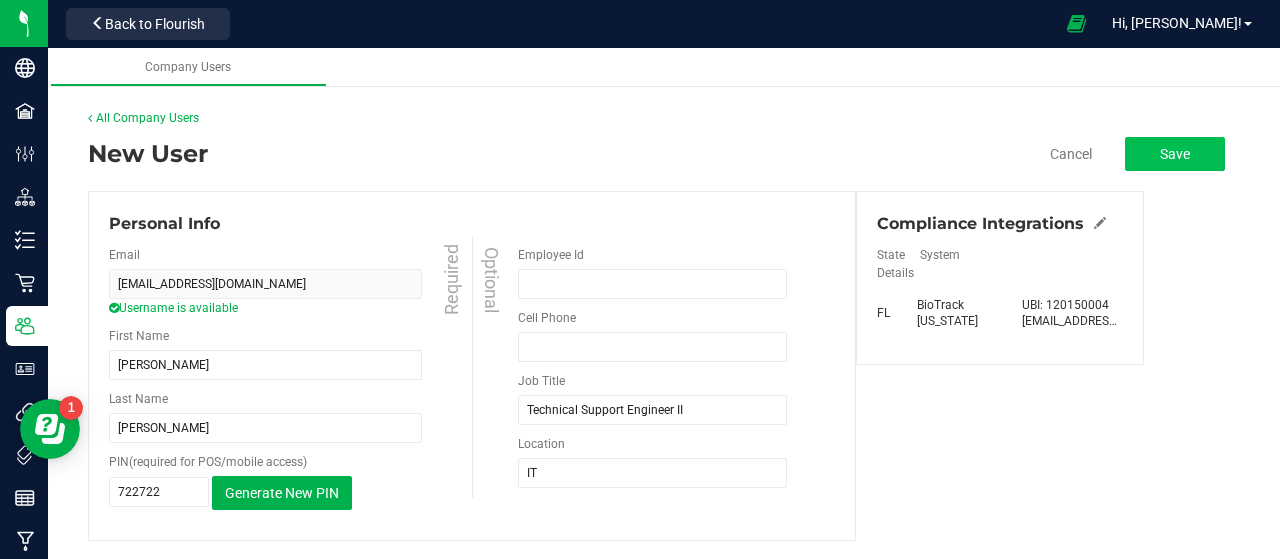click on "Save" 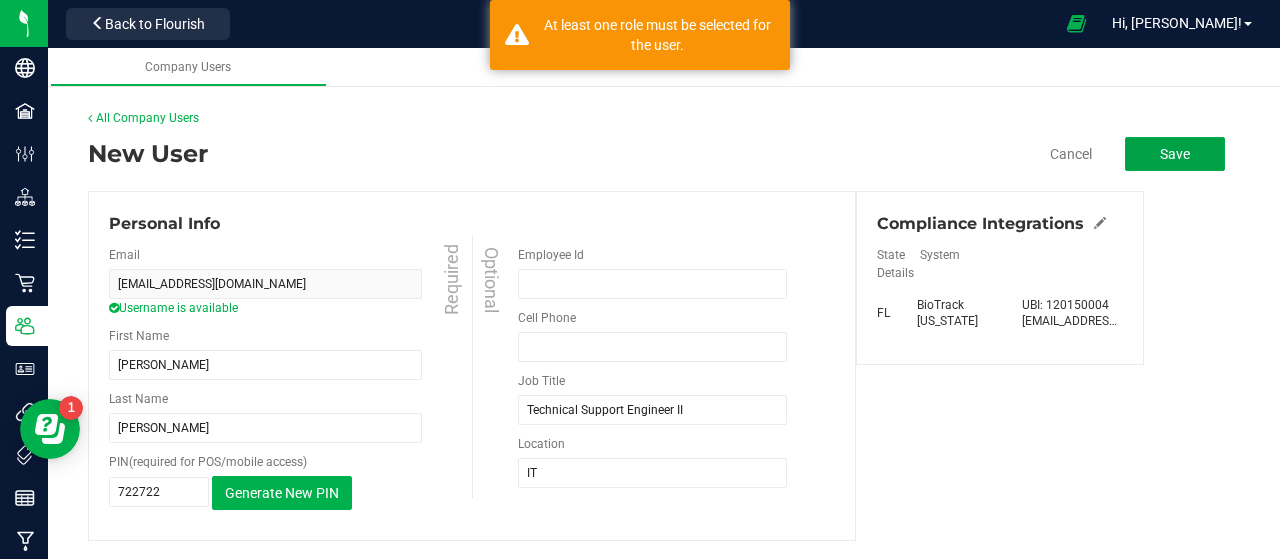 scroll, scrollTop: 600, scrollLeft: 0, axis: vertical 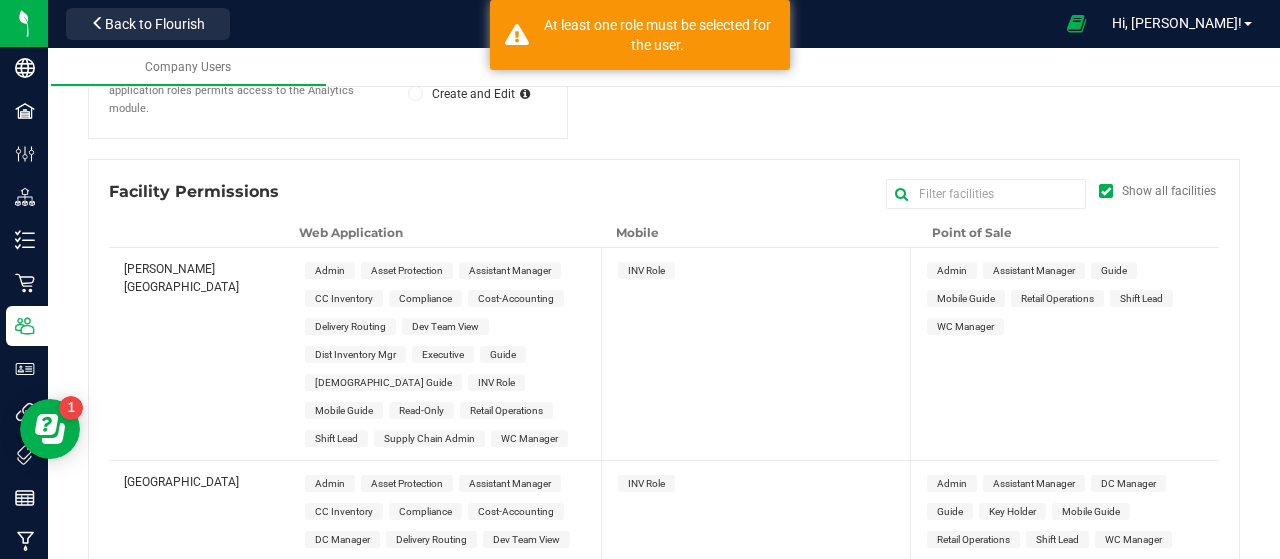 click on "Admin" at bounding box center (330, 270) 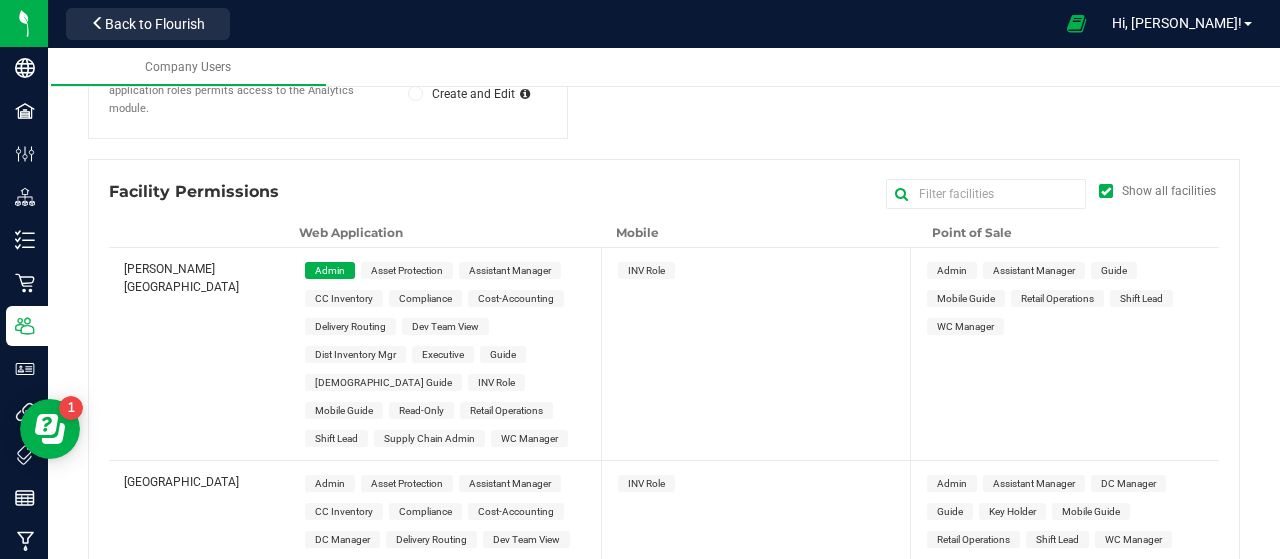 click on "INV Role" at bounding box center (646, 270) 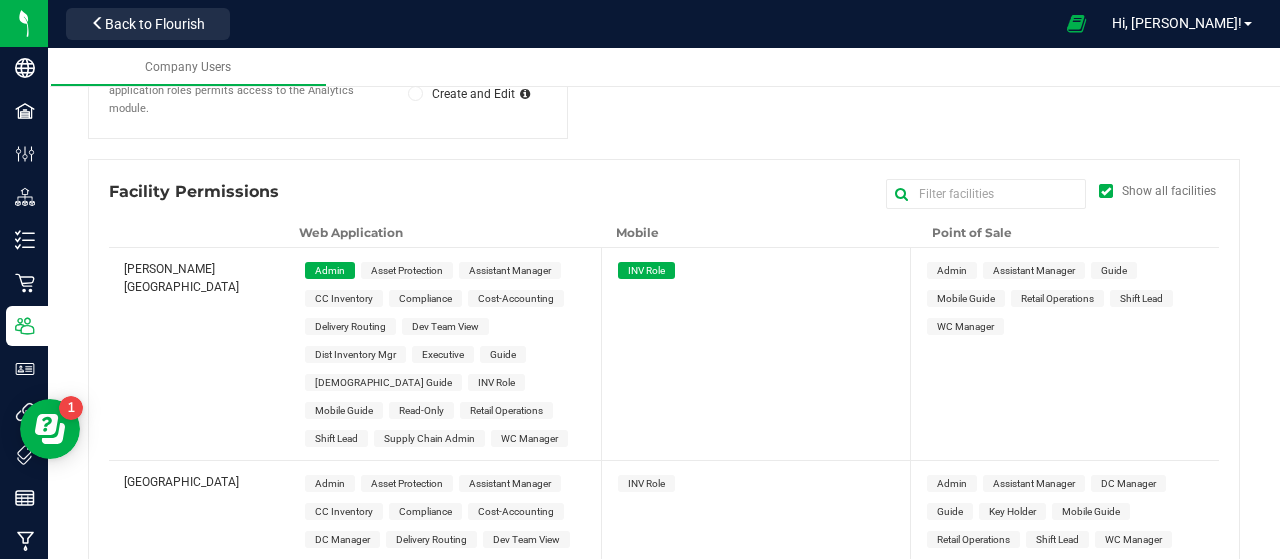 click on "Admin" at bounding box center (952, 270) 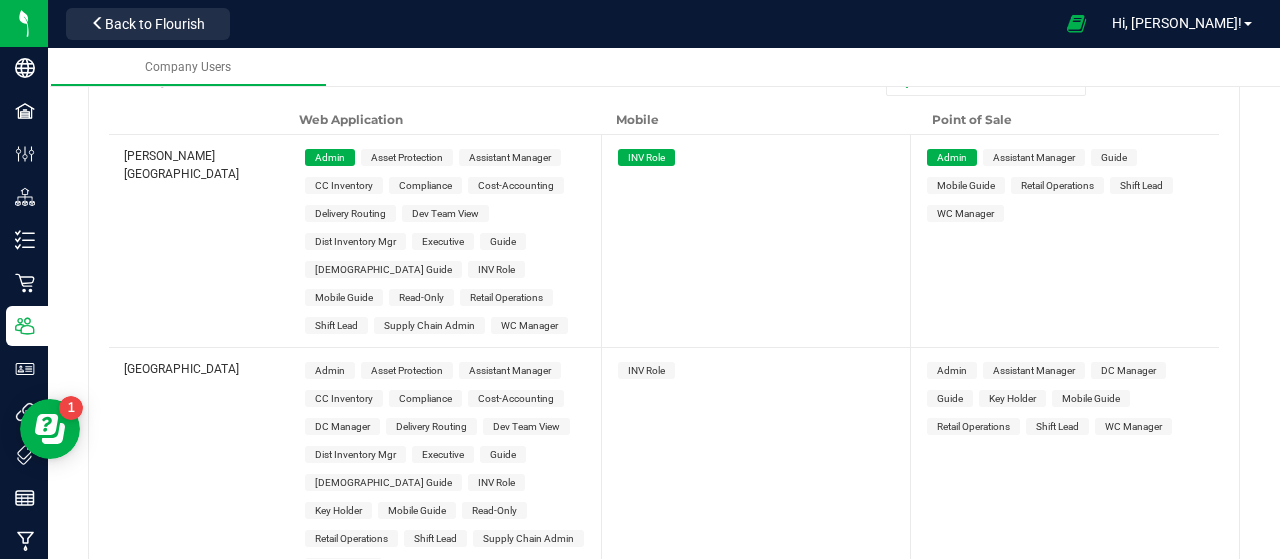 scroll, scrollTop: 800, scrollLeft: 0, axis: vertical 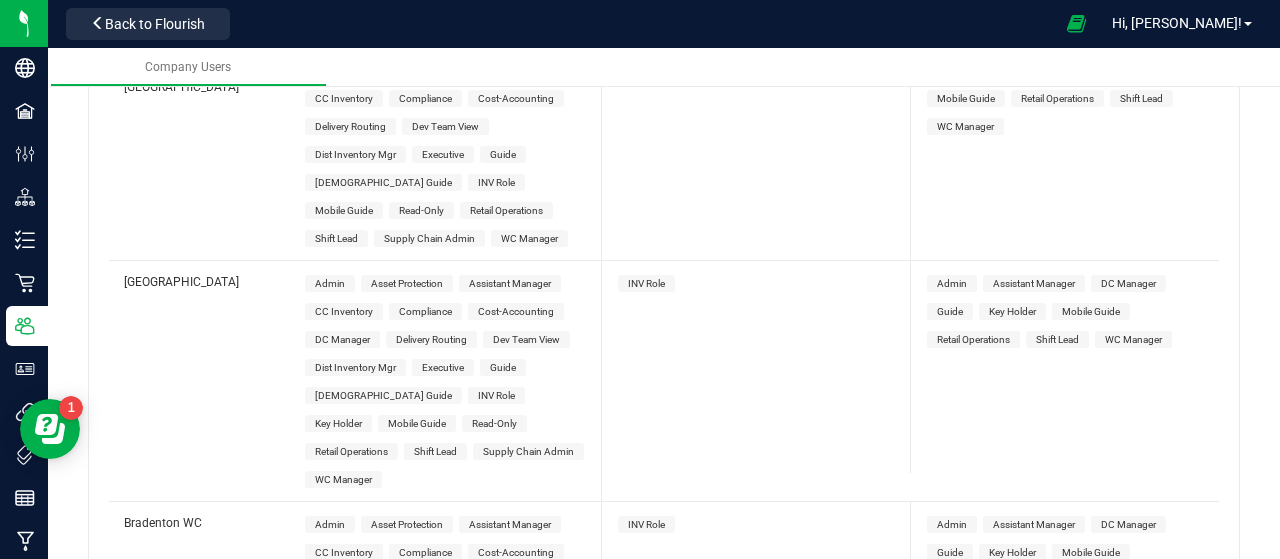 click on "Admin" at bounding box center [330, 283] 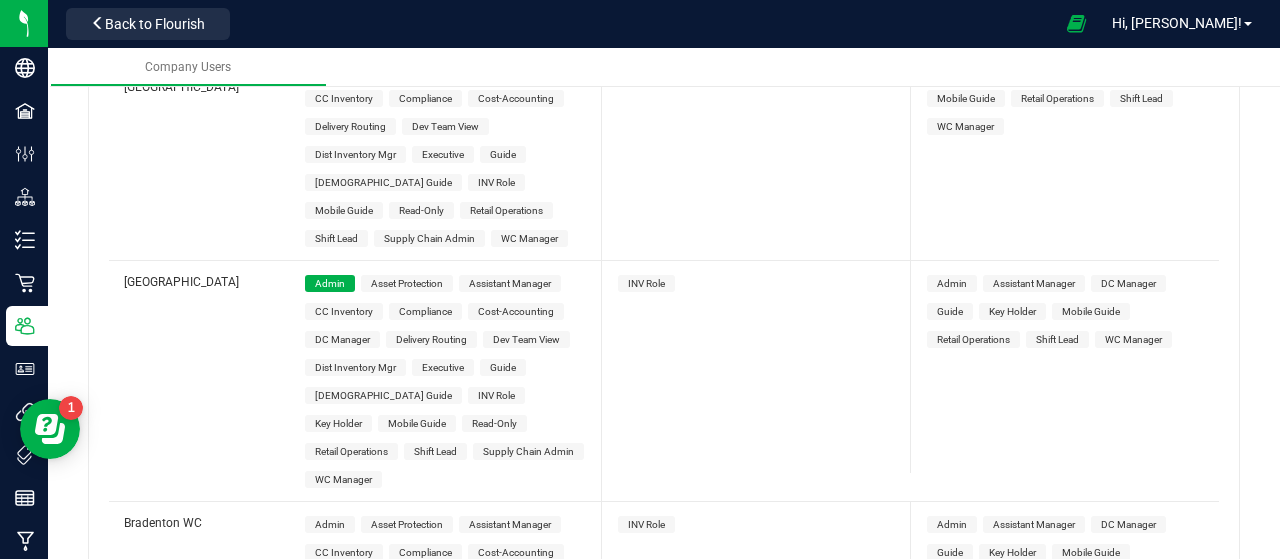 click on "INV Role" at bounding box center [646, 283] 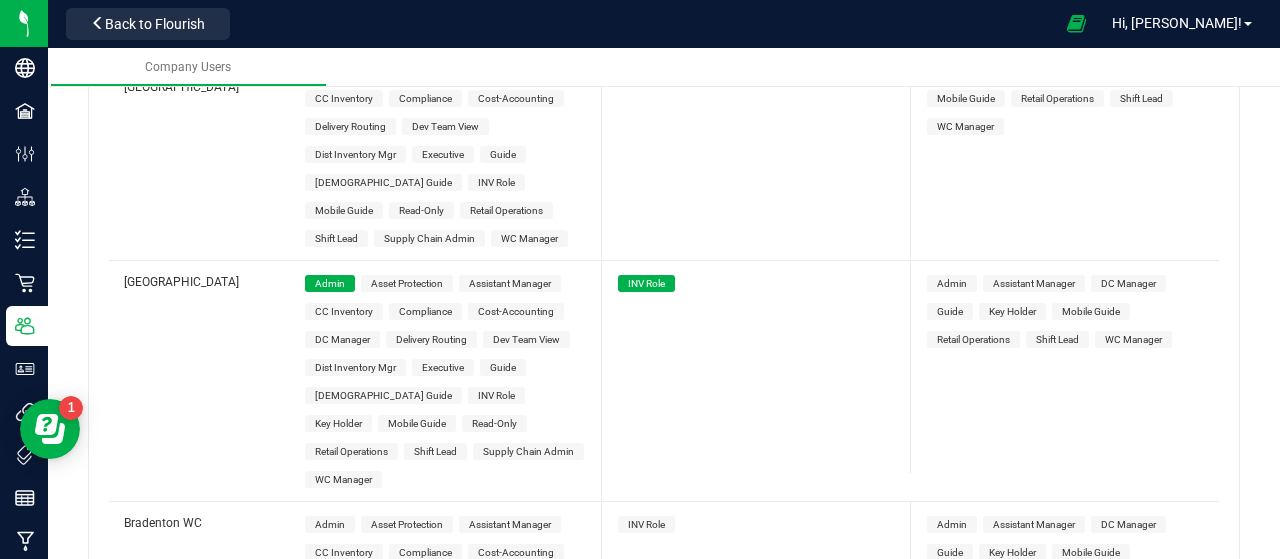 click on "Admin
Assistant Manager
DC Manager
Guide
Key Holder
Mobile Guide
Retail Operations" at bounding box center [1067, 311] 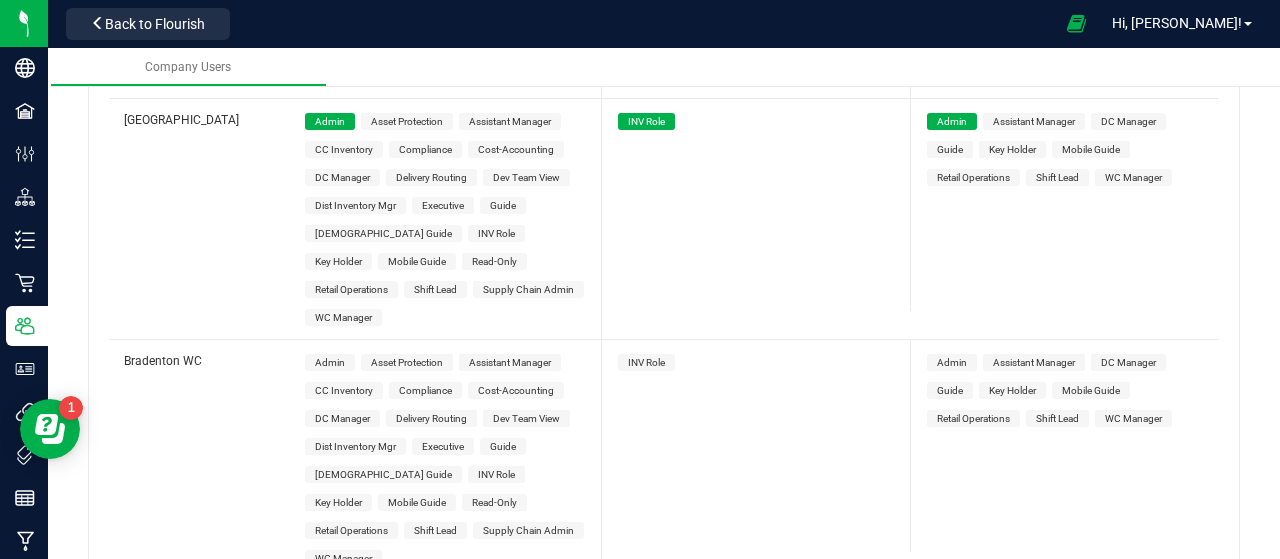scroll, scrollTop: 1100, scrollLeft: 0, axis: vertical 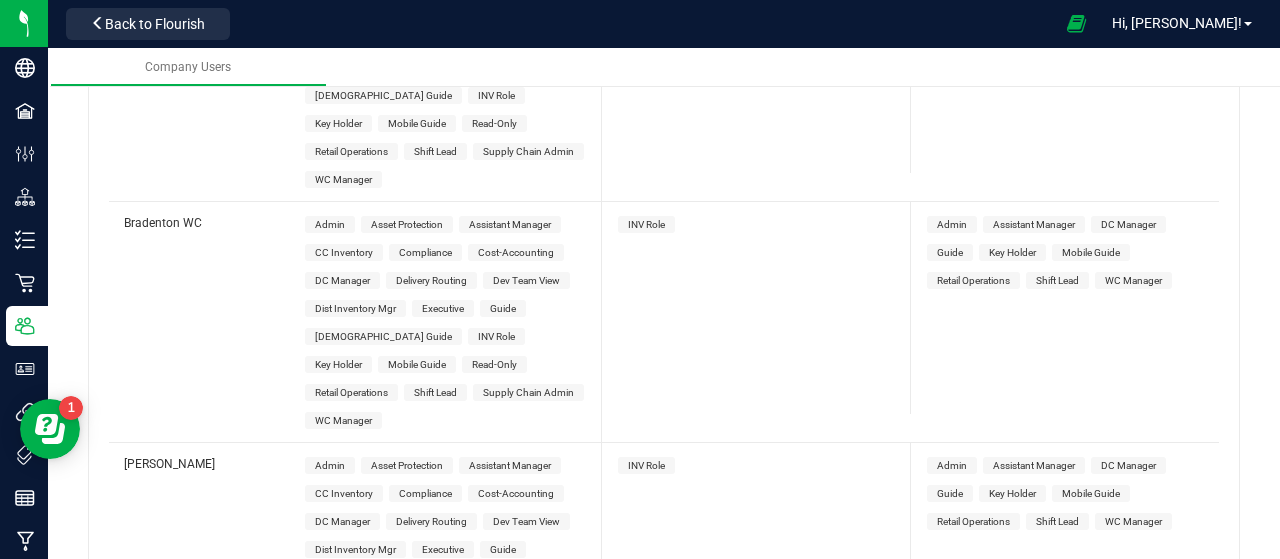 click on "Admin" at bounding box center [330, 224] 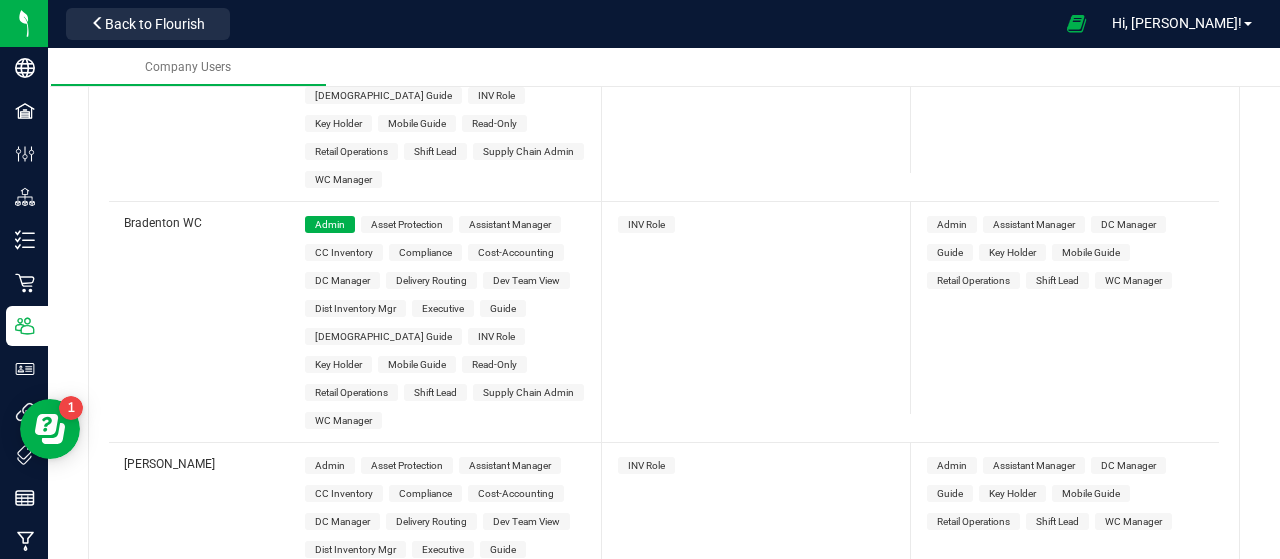 click on "INV Role" at bounding box center [646, 224] 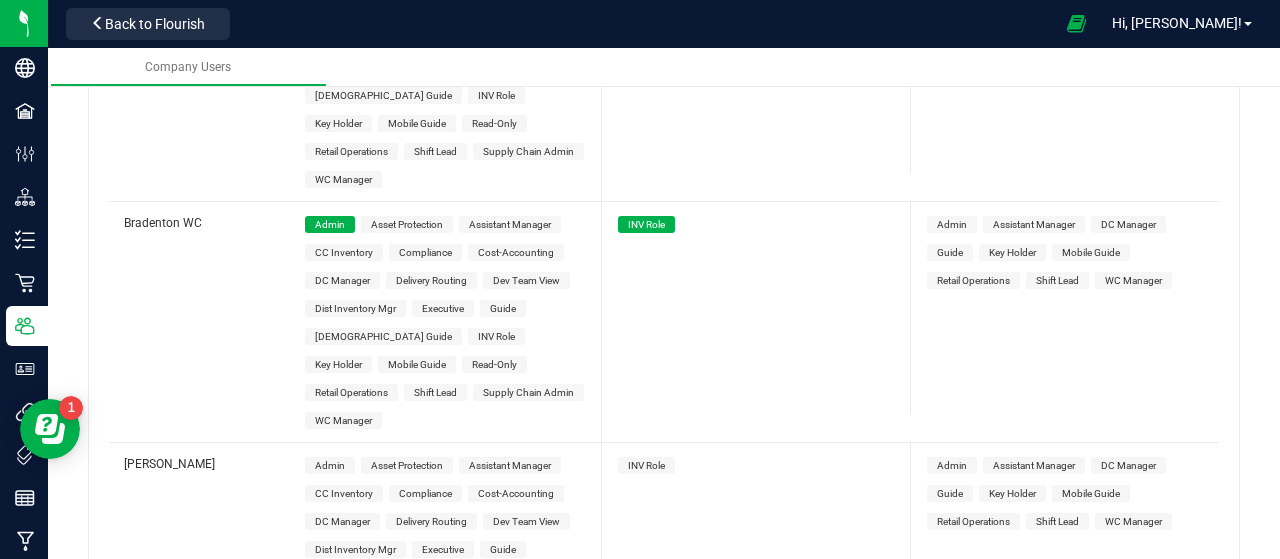 click on "Admin" at bounding box center [952, 224] 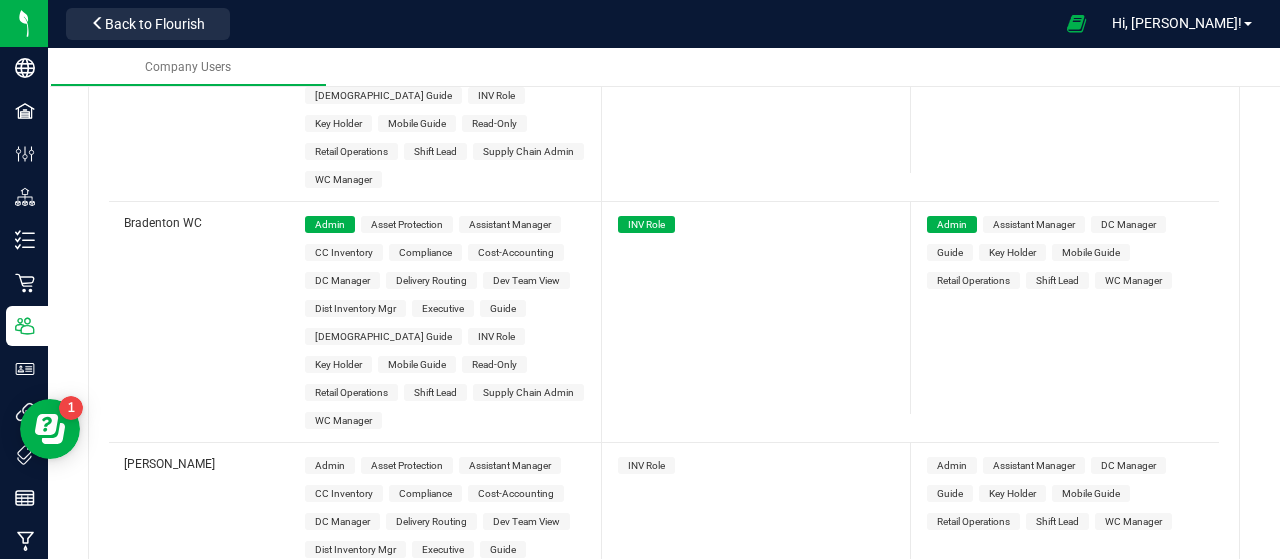click on "Admin" at bounding box center [330, 465] 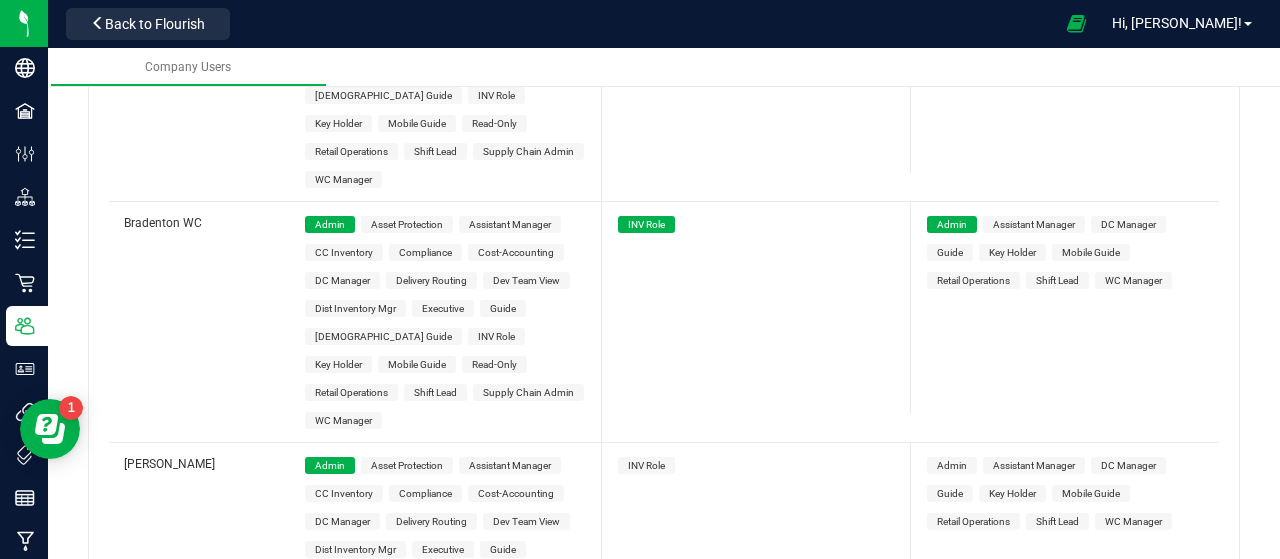 click on "INV Role" at bounding box center [646, 465] 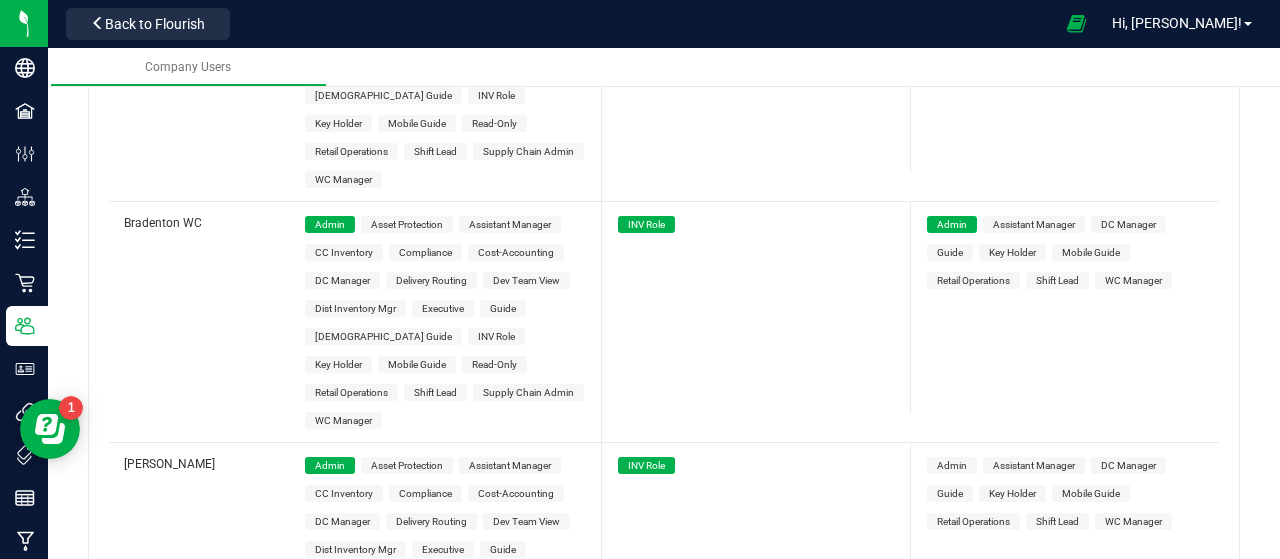 click on "Admin" at bounding box center [952, 465] 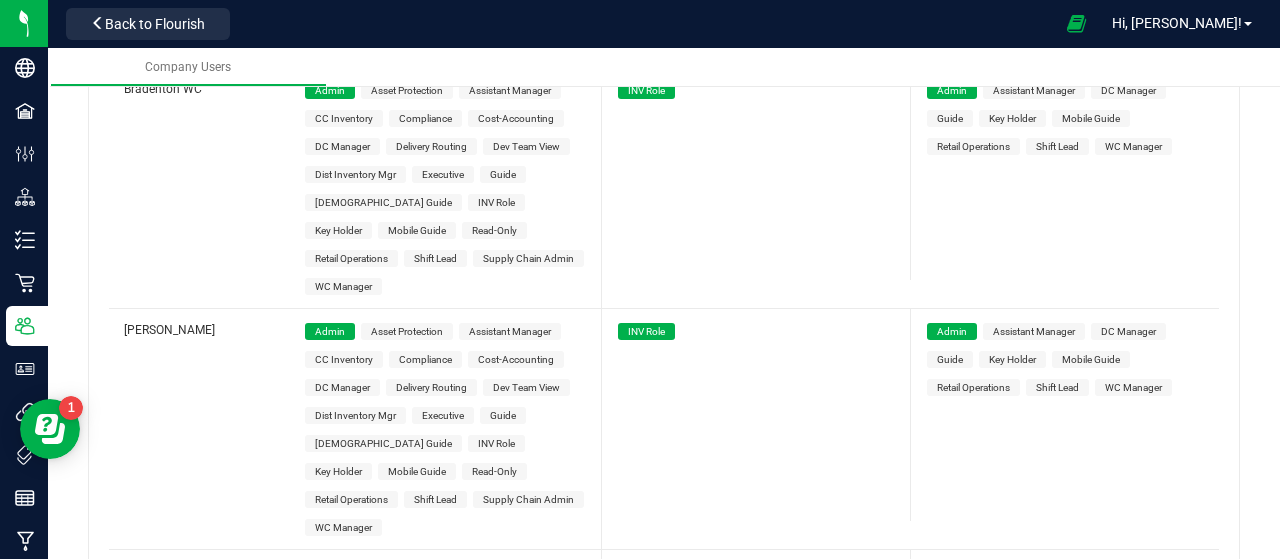 scroll, scrollTop: 1300, scrollLeft: 0, axis: vertical 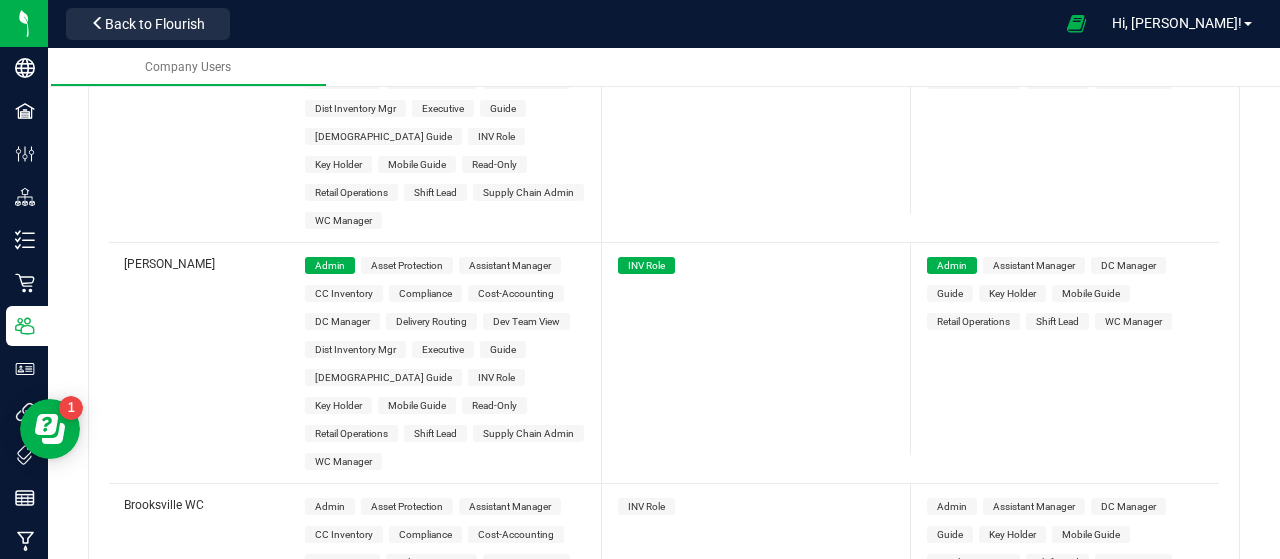 drag, startPoint x: 336, startPoint y: 417, endPoint x: 616, endPoint y: 417, distance: 280 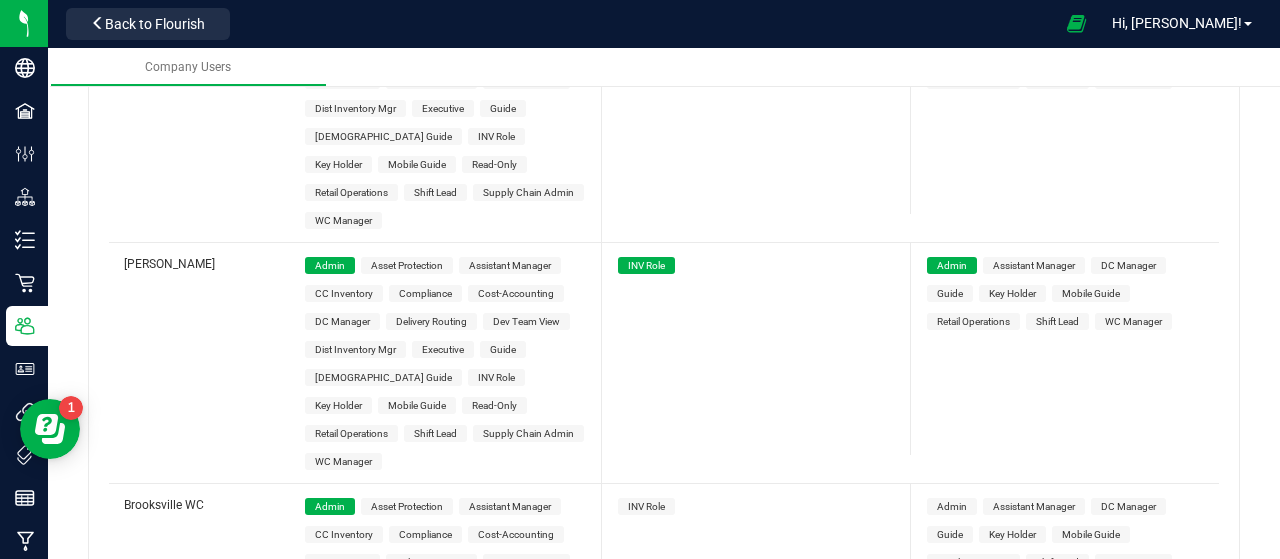 click on "INV Role" at bounding box center [646, 506] 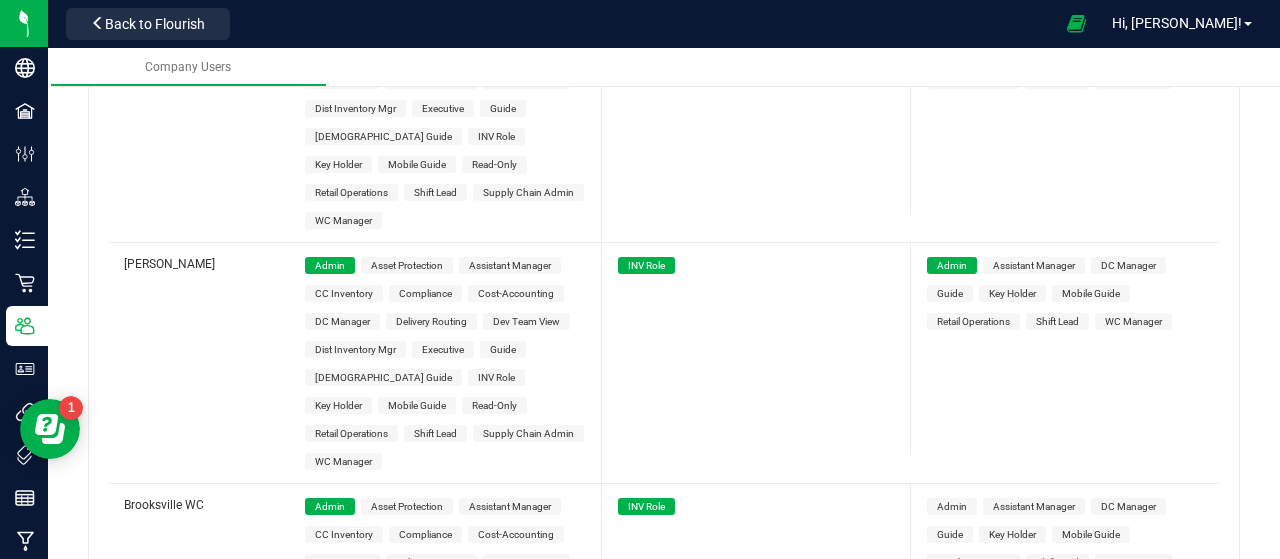 click on "Admin
Assistant Manager
DC Manager
Guide
Key Holder
Mobile Guide
Retail Operations" at bounding box center (1067, 534) 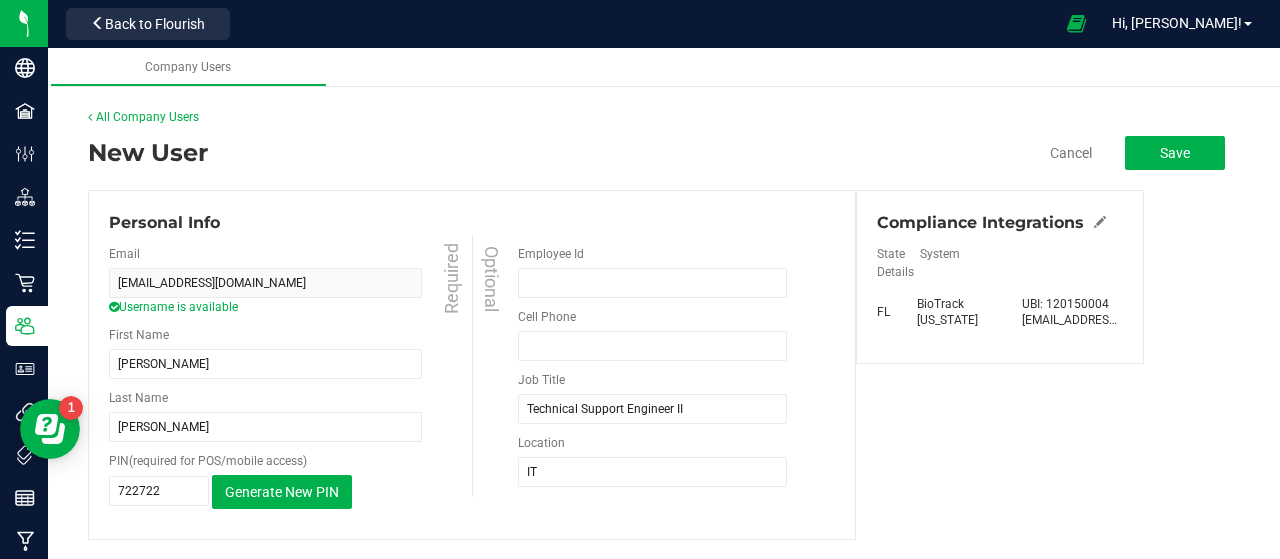 scroll, scrollTop: 0, scrollLeft: 0, axis: both 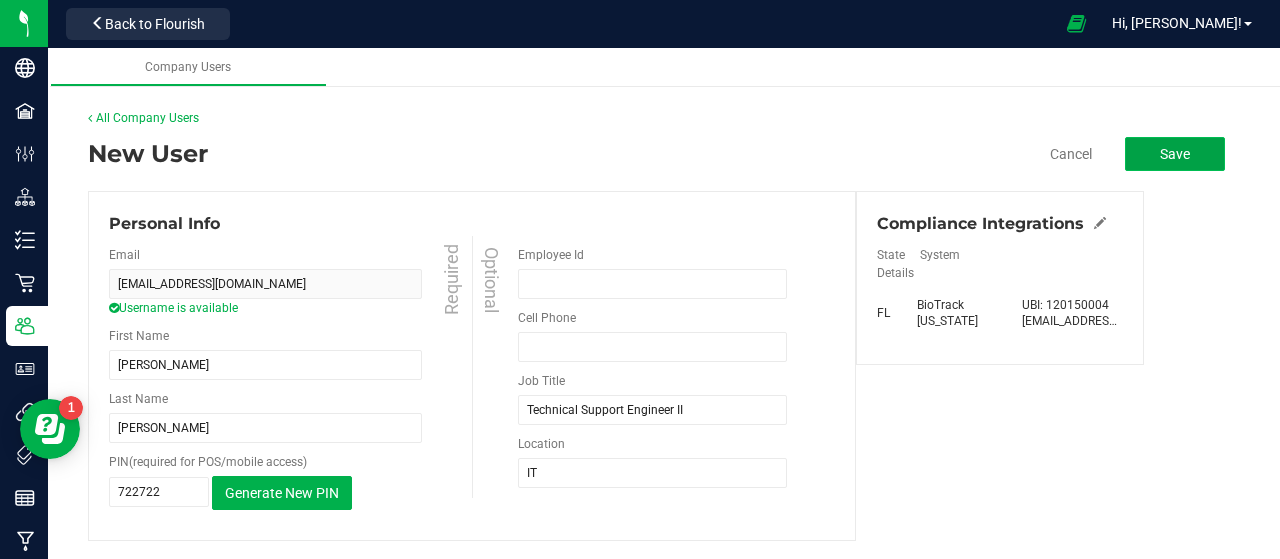 click on "Save" 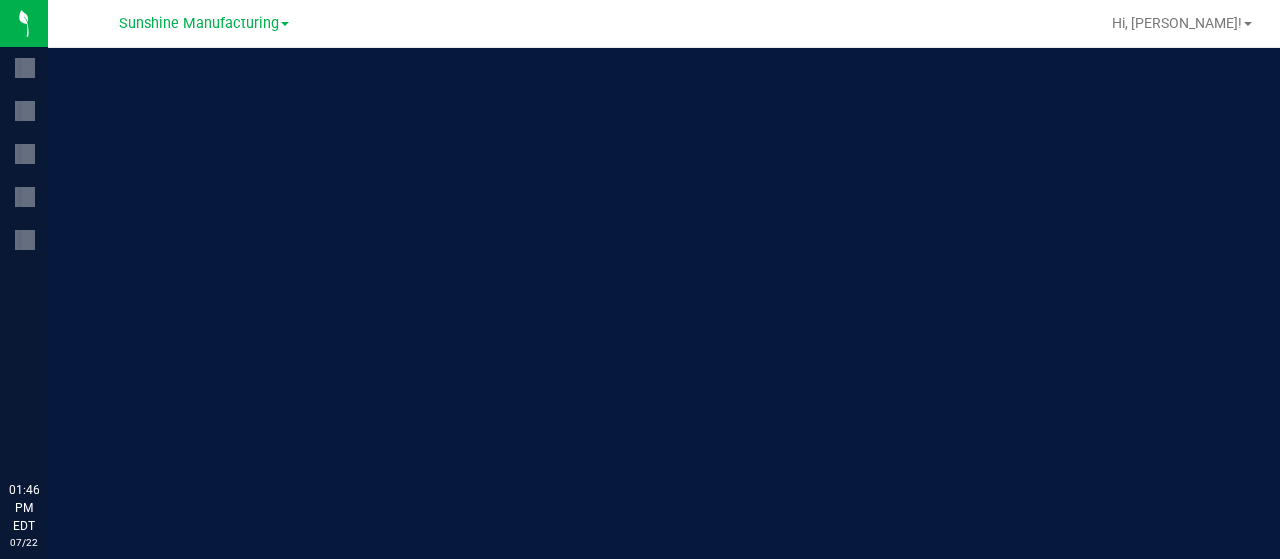 scroll, scrollTop: 0, scrollLeft: 0, axis: both 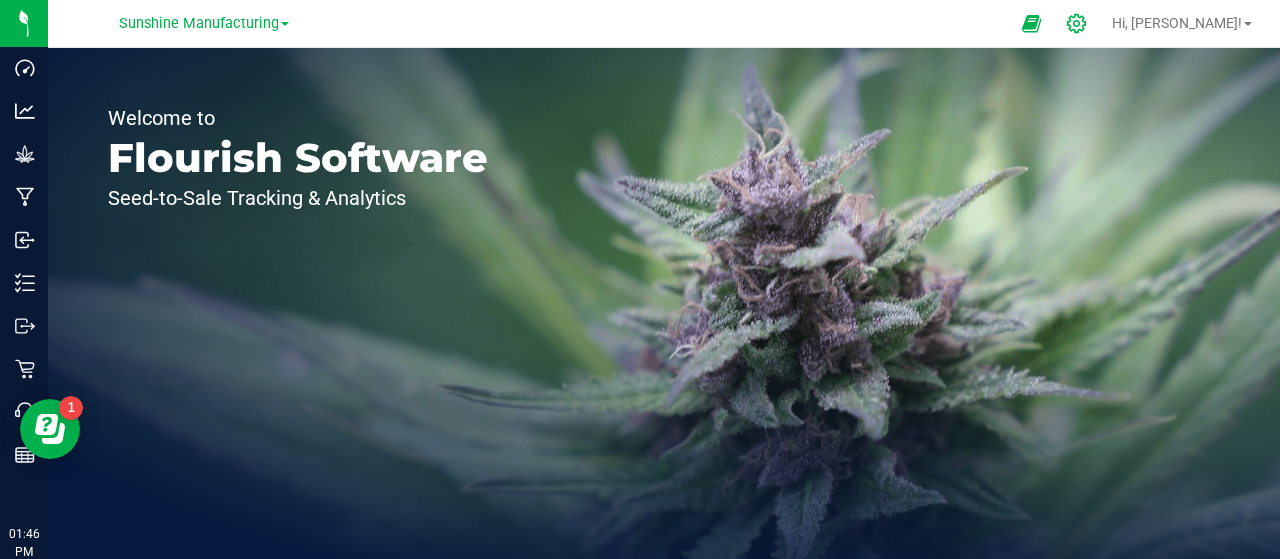 click at bounding box center [1077, 23] 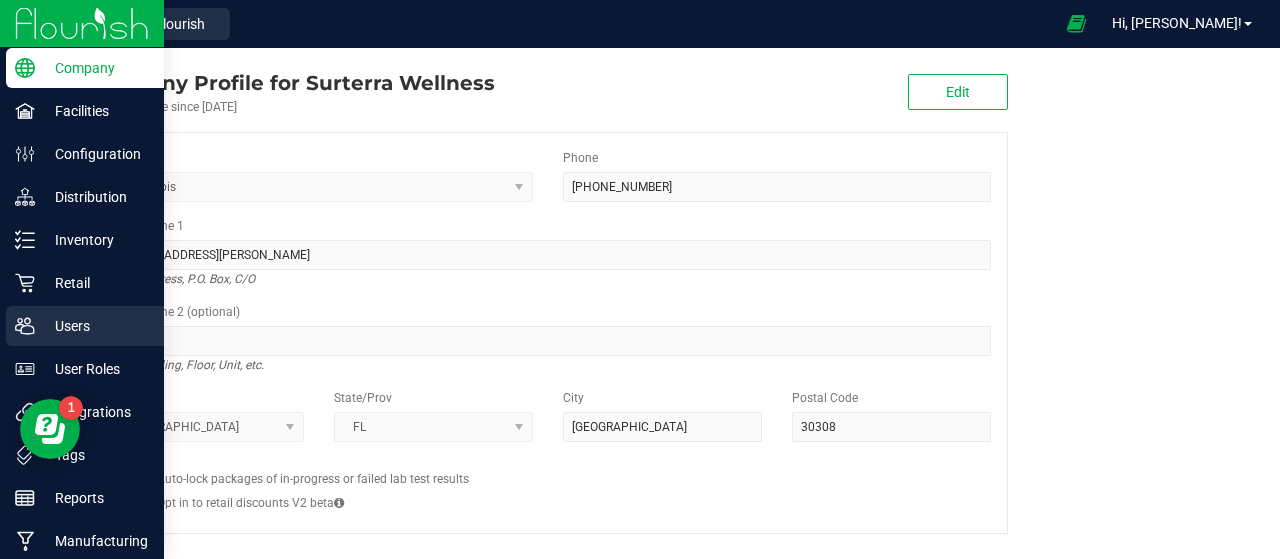 click 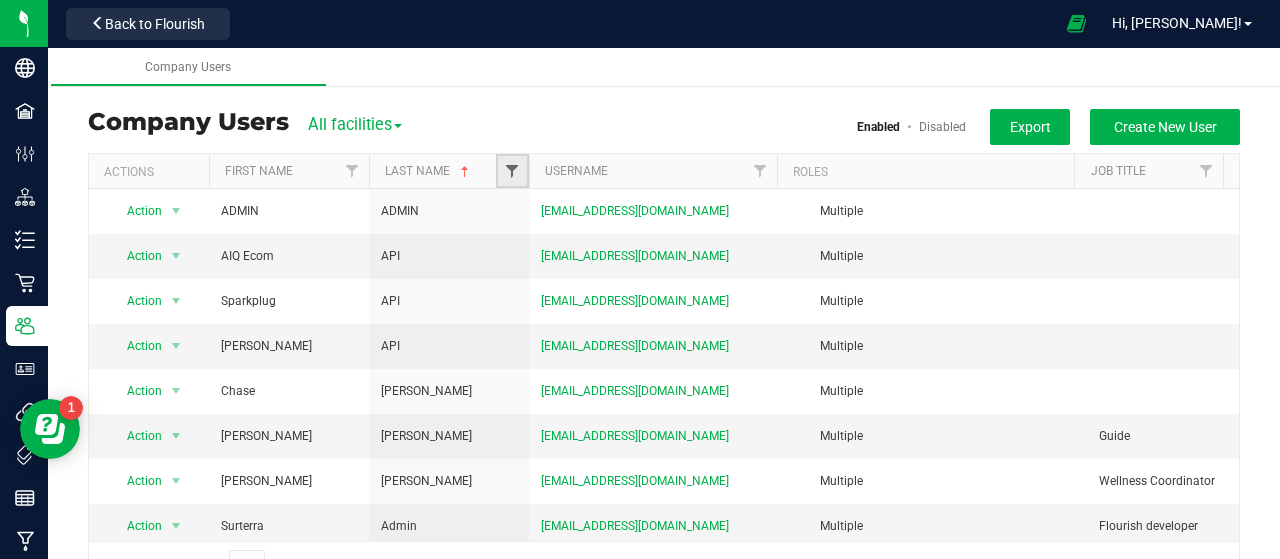 click at bounding box center (512, 171) 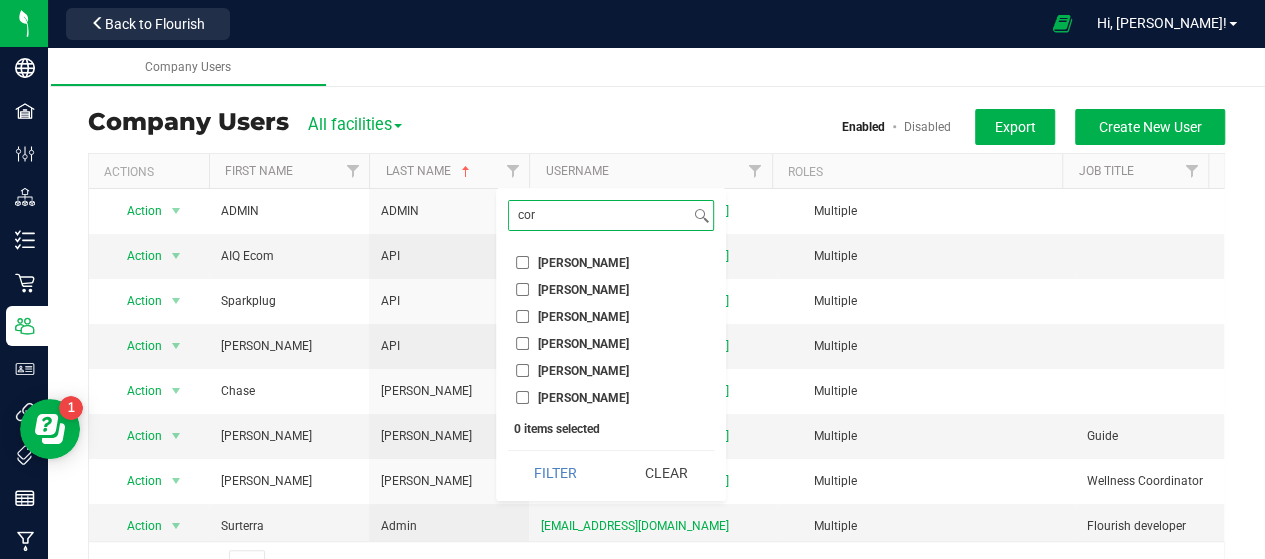 type on "cor" 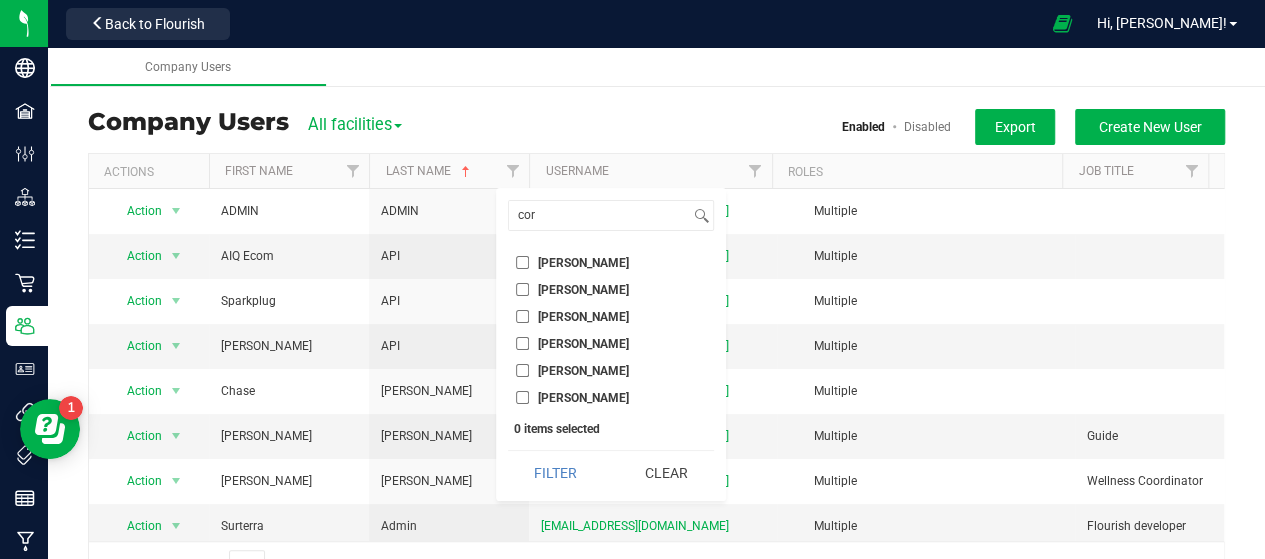 click on "[PERSON_NAME]" at bounding box center (583, 290) 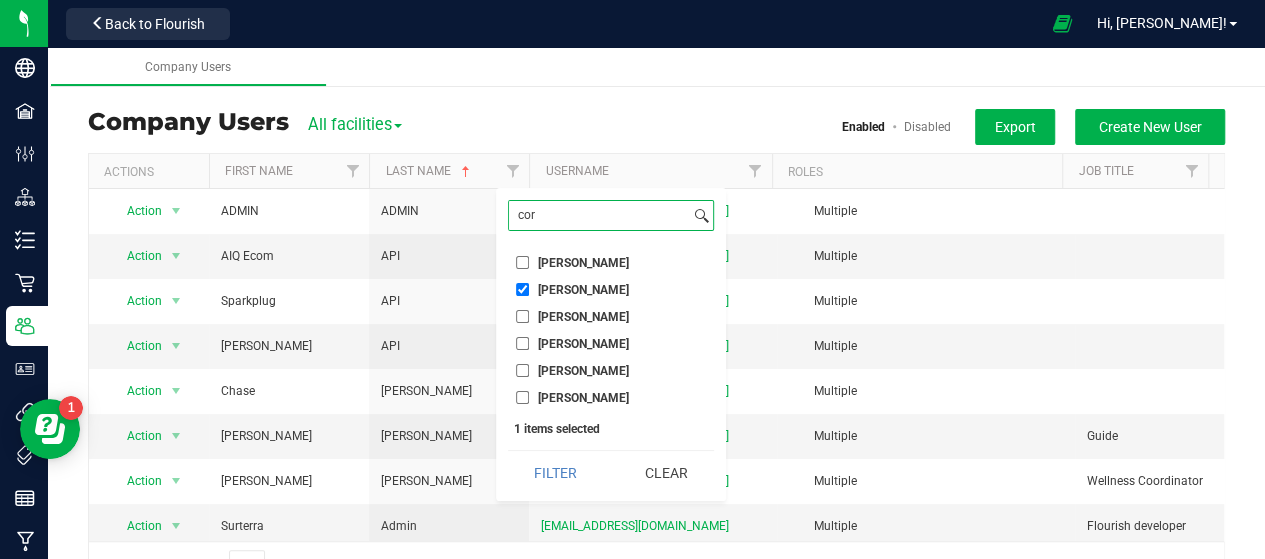 click on "cor" at bounding box center (599, 215) 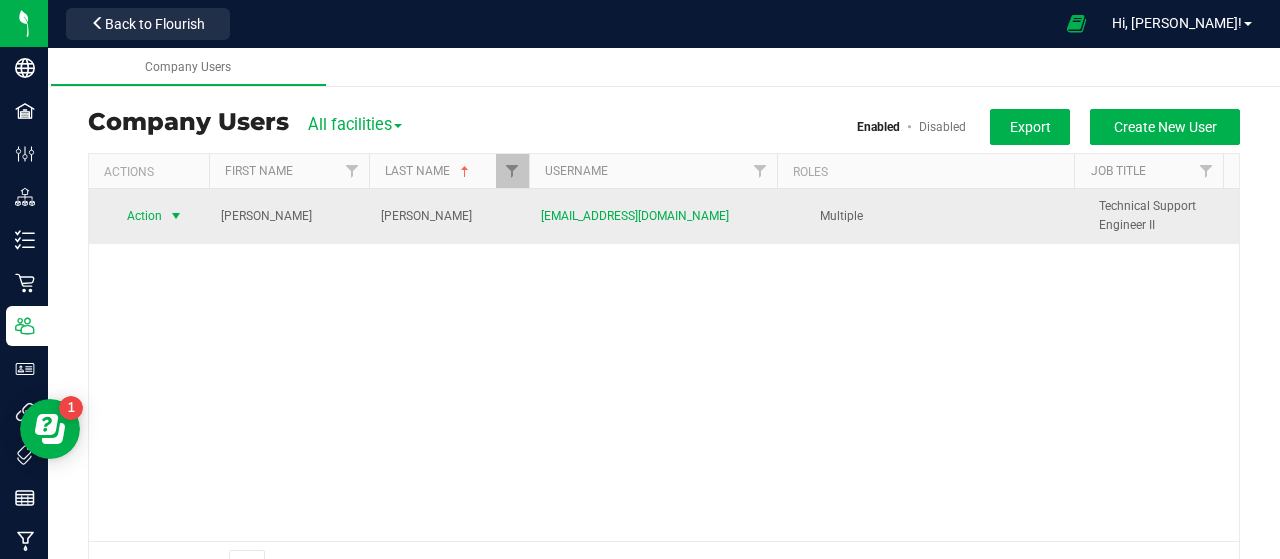 click on "Action" at bounding box center (136, 216) 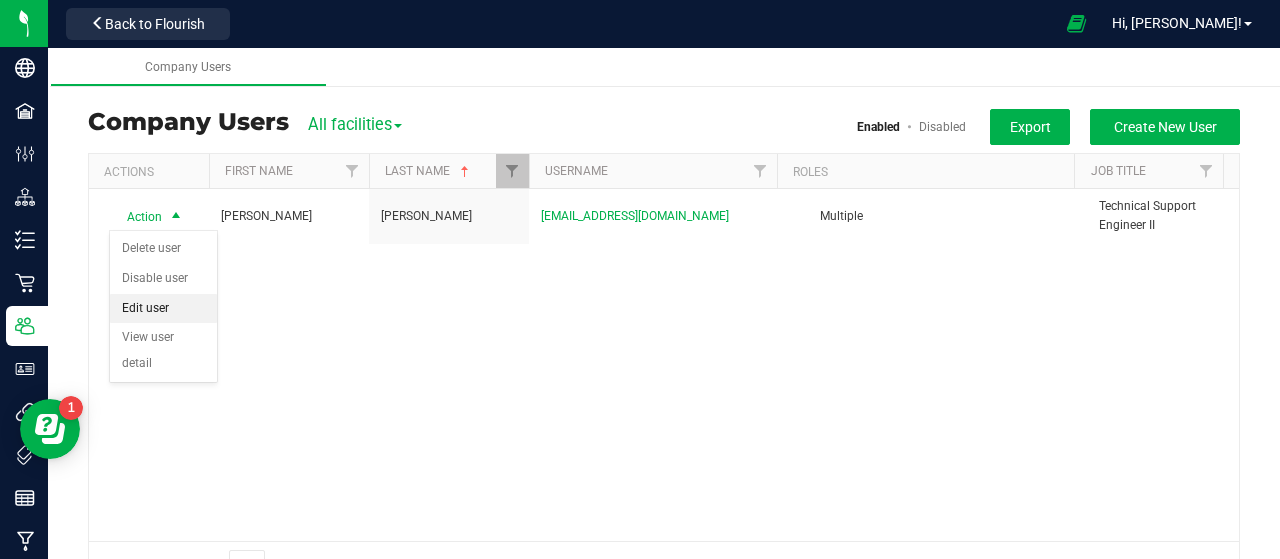 click on "Edit user" at bounding box center (163, 309) 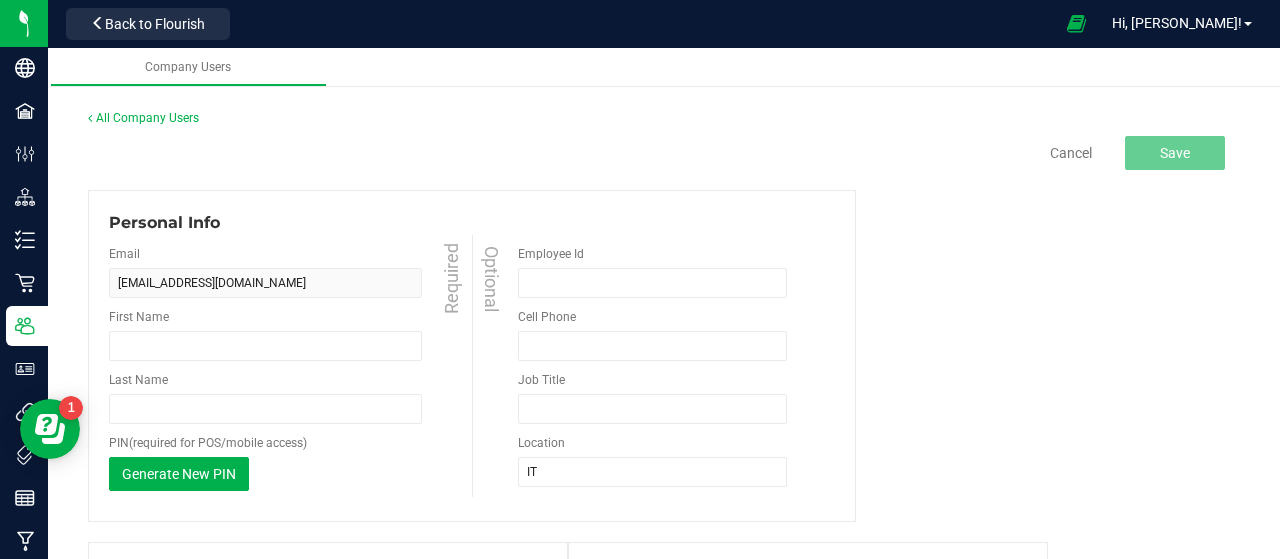type on "[PERSON_NAME]" 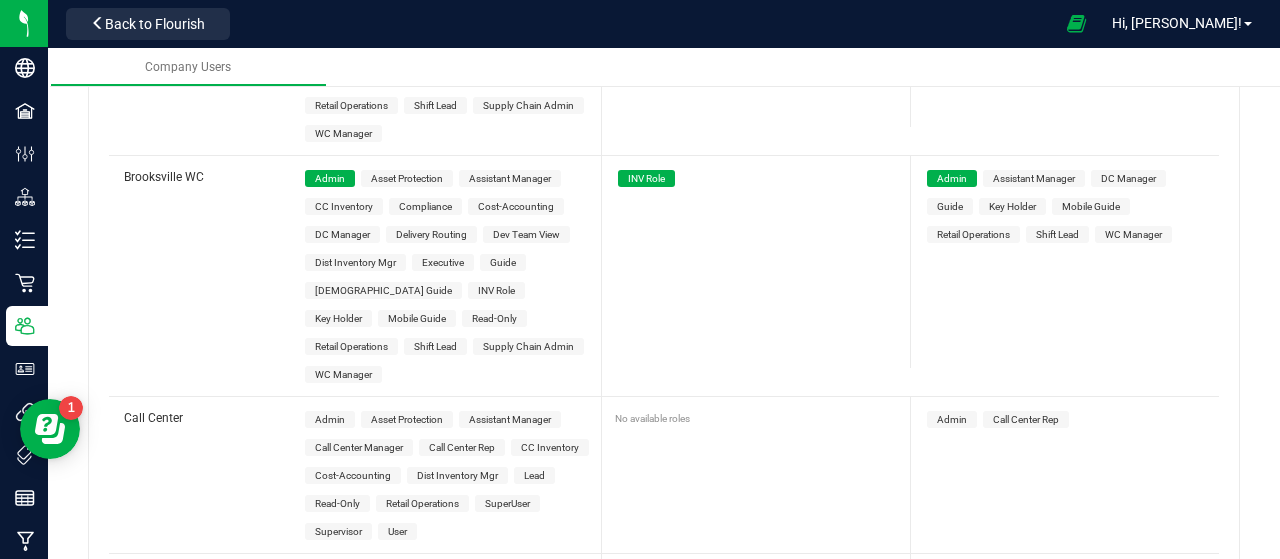 scroll, scrollTop: 1684, scrollLeft: 0, axis: vertical 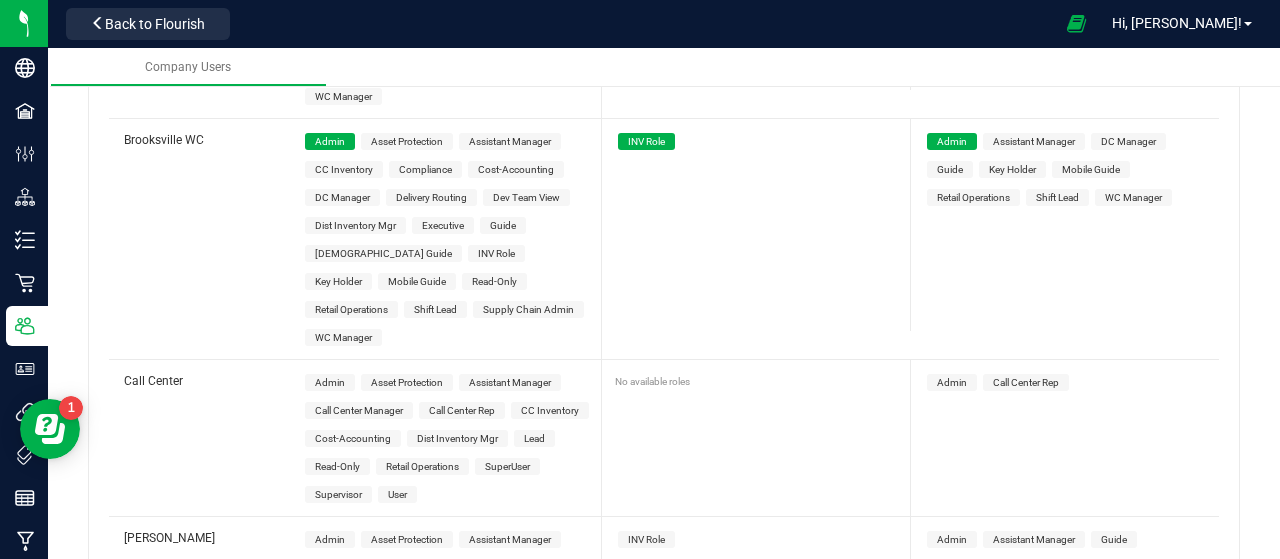 click on "Admin" at bounding box center (330, 382) 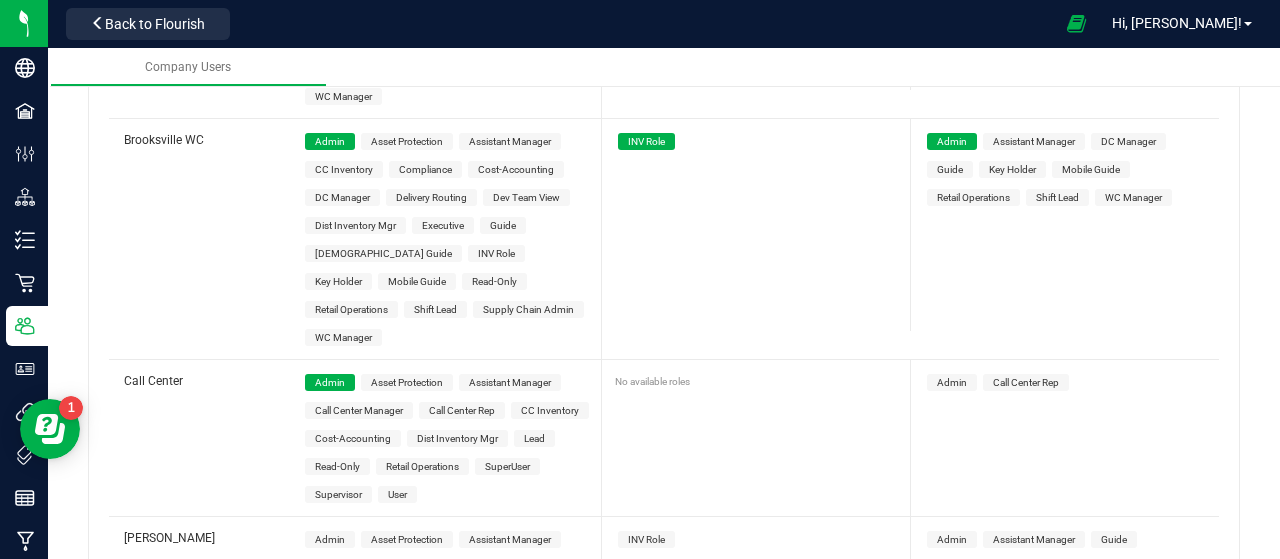 click on "Admin" at bounding box center [952, 382] 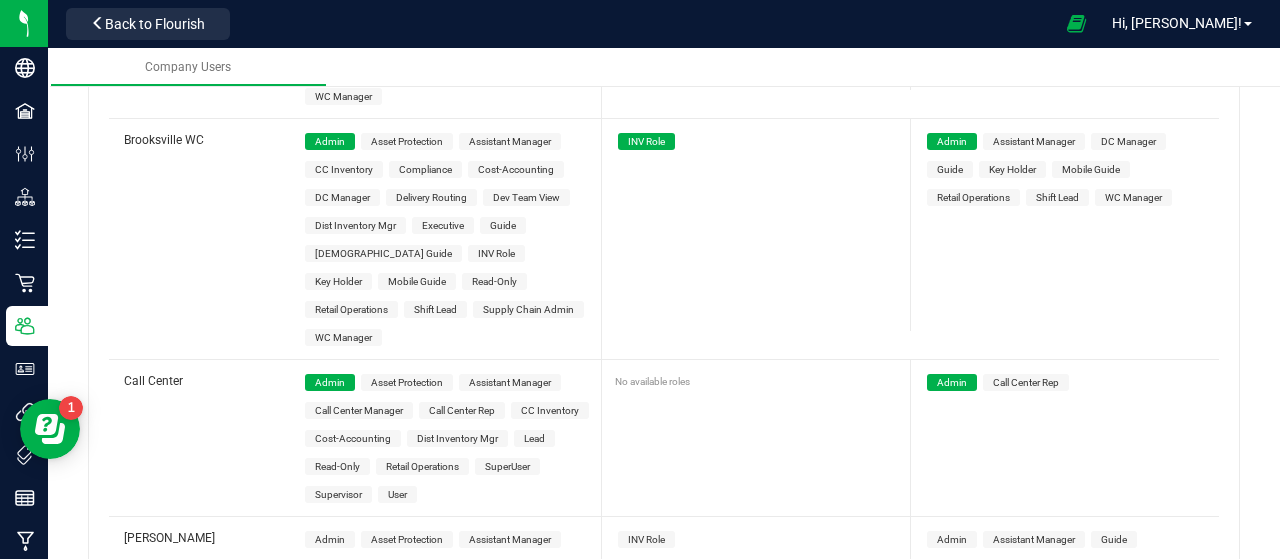 drag, startPoint x: 330, startPoint y: 424, endPoint x: 400, endPoint y: 421, distance: 70.064255 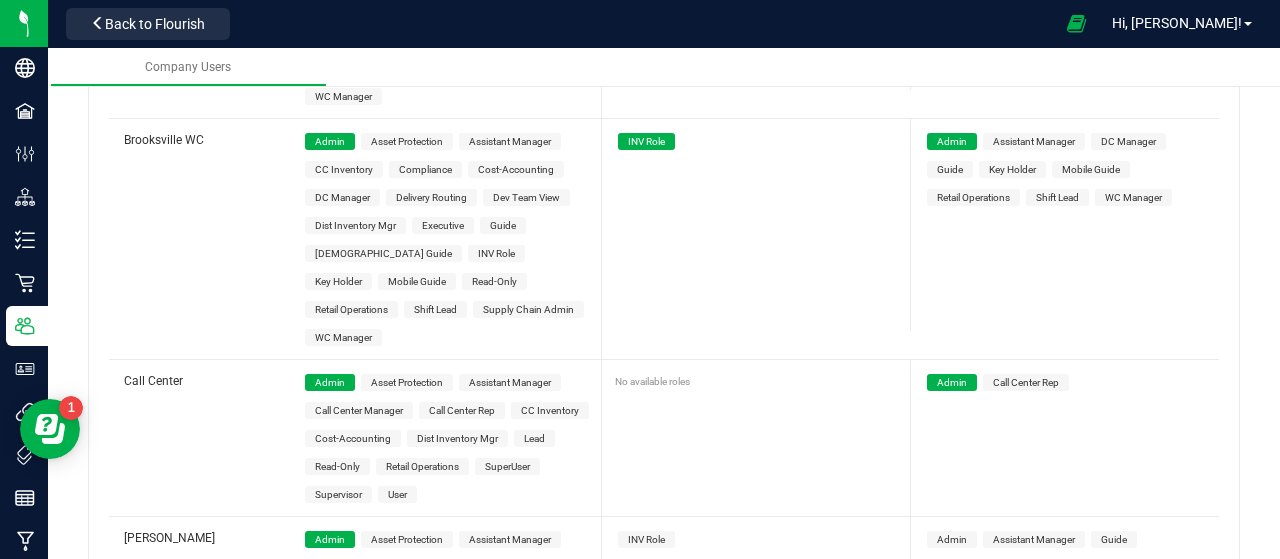click on "INV Role" at bounding box center (646, 539) 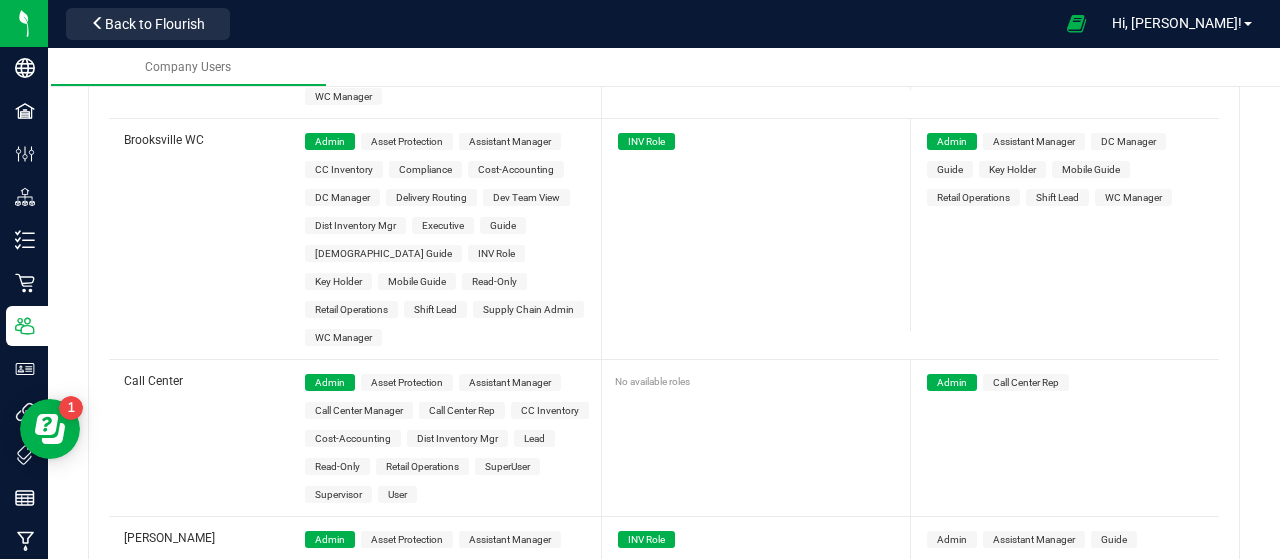 click on "Admin" at bounding box center (952, 539) 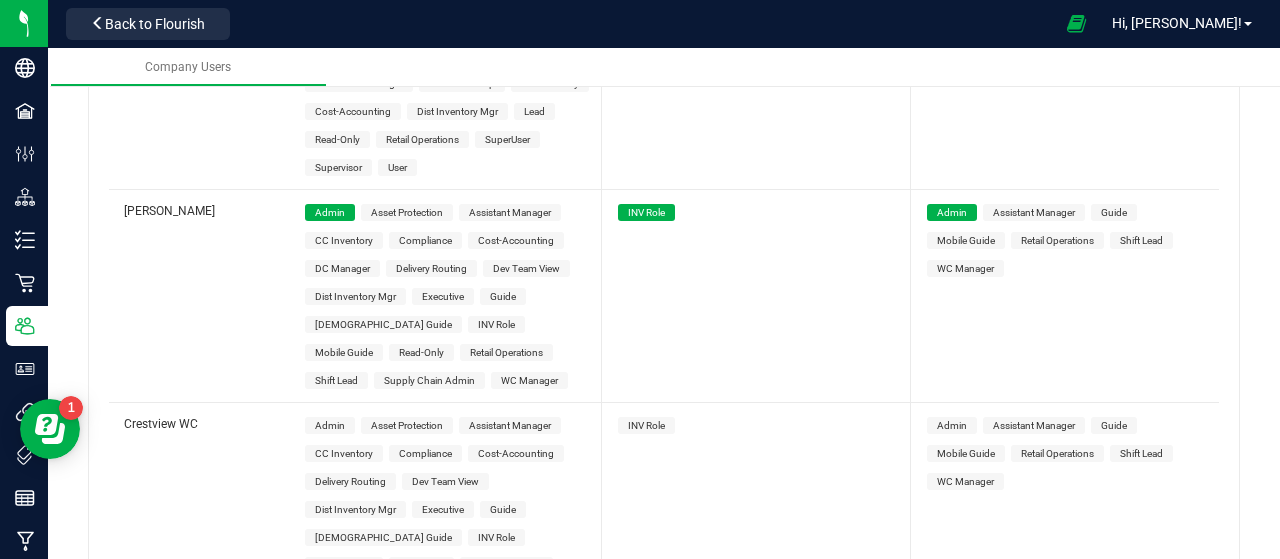 scroll, scrollTop: 2084, scrollLeft: 0, axis: vertical 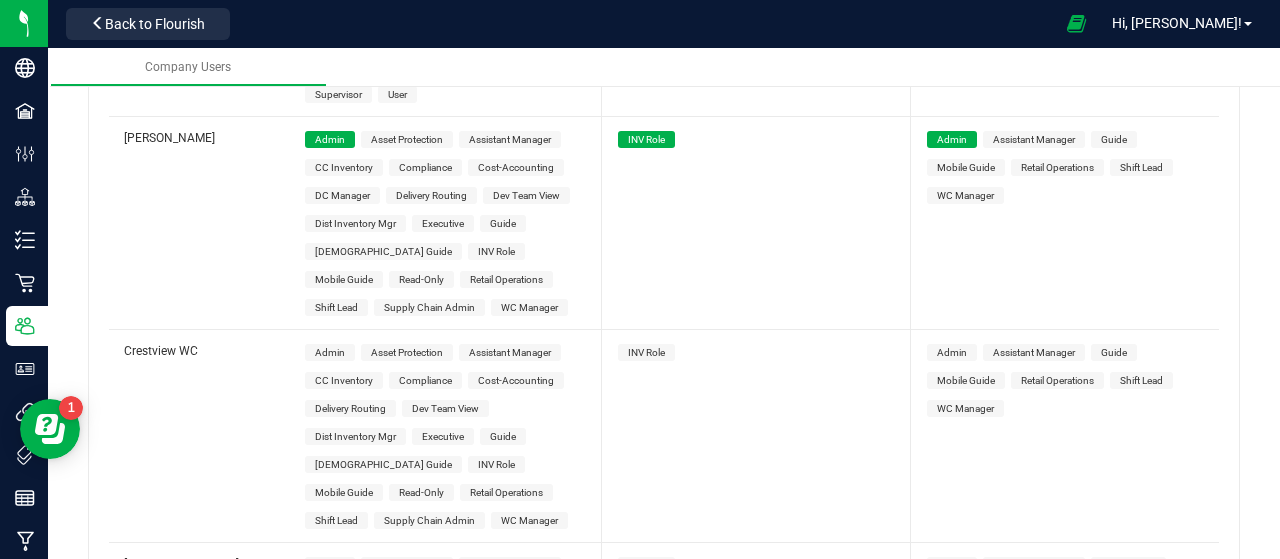 click on "Admin" at bounding box center (330, 352) 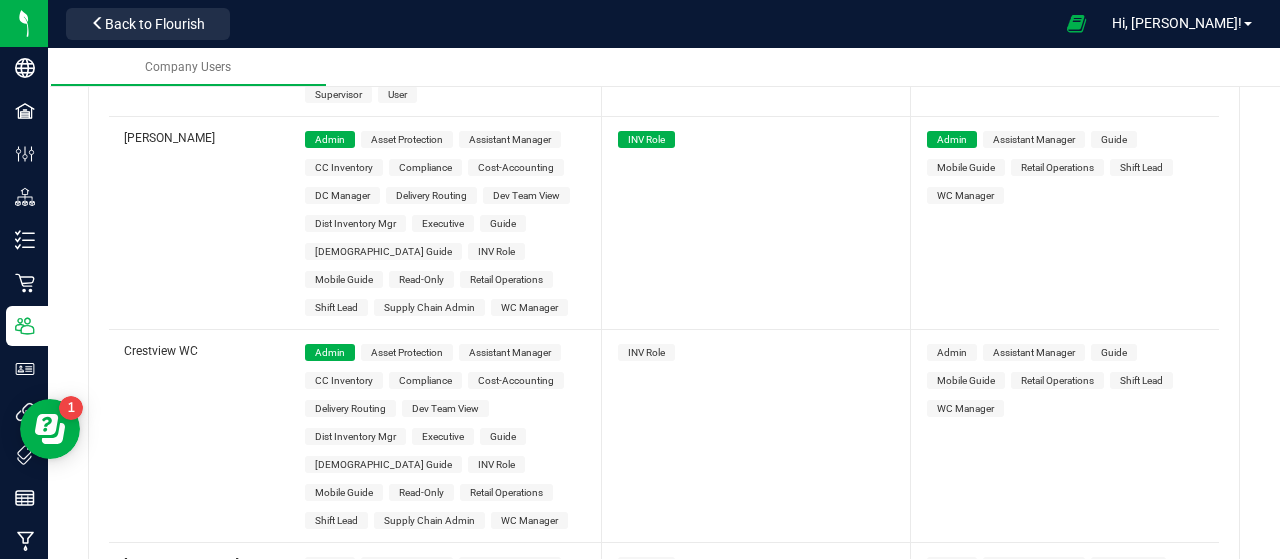 click on "INV Role" at bounding box center [646, 352] 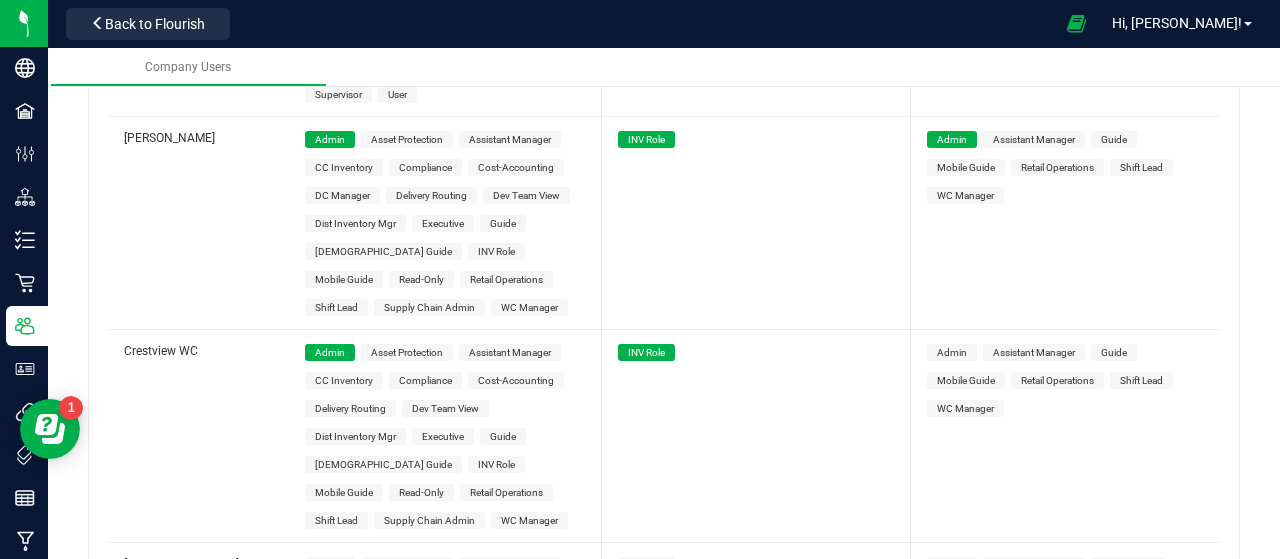 click on "Admin" at bounding box center [952, 352] 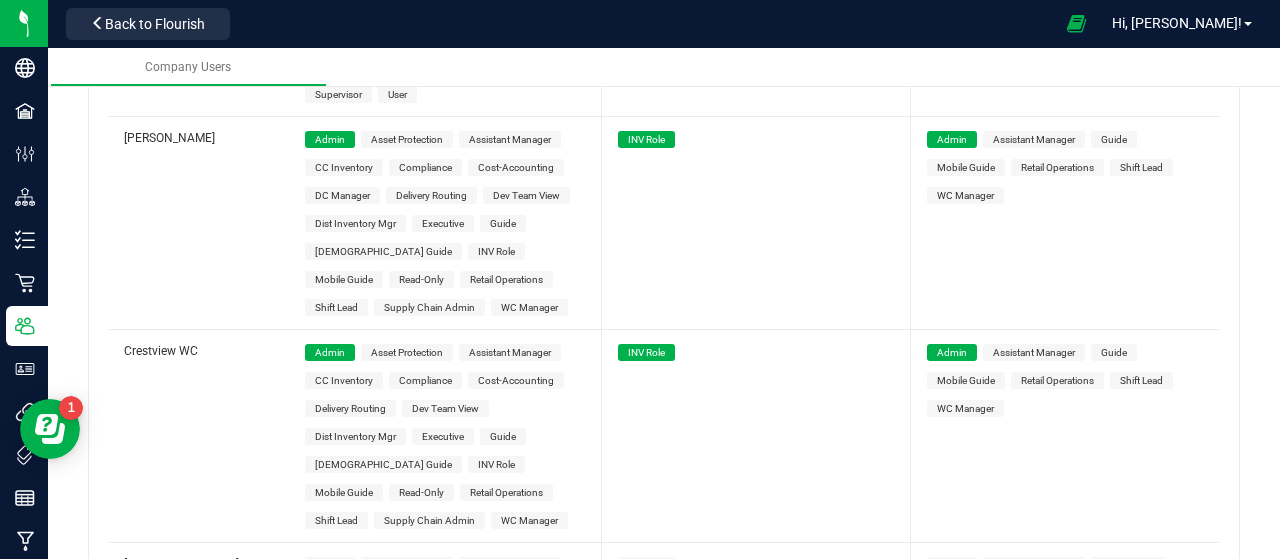 click on "Admin" at bounding box center (330, 565) 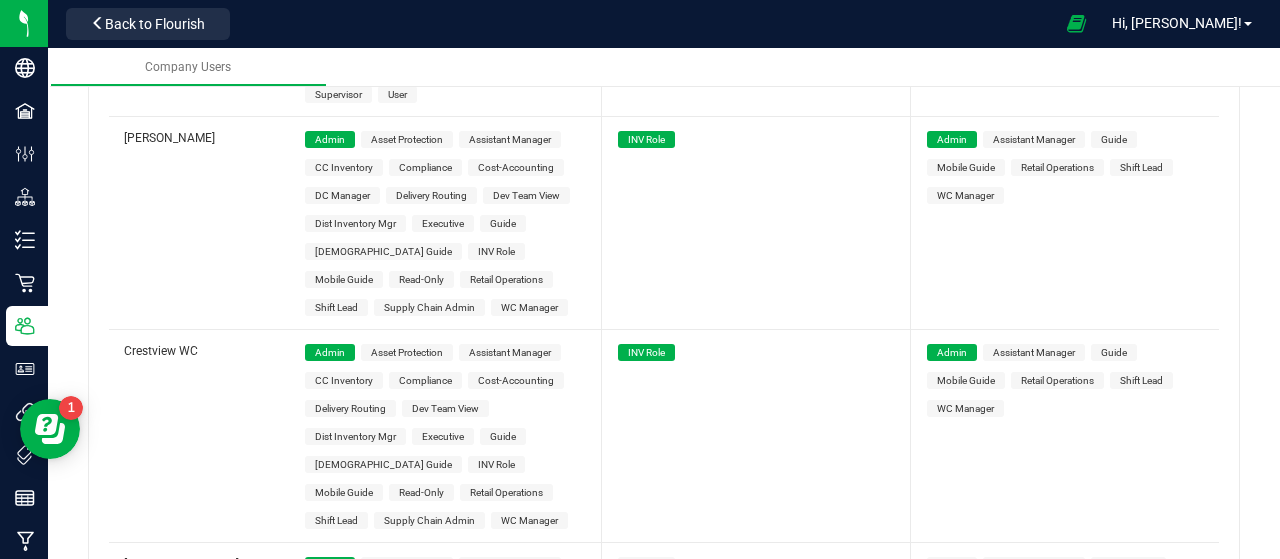 click on "INV Role" at bounding box center [646, 565] 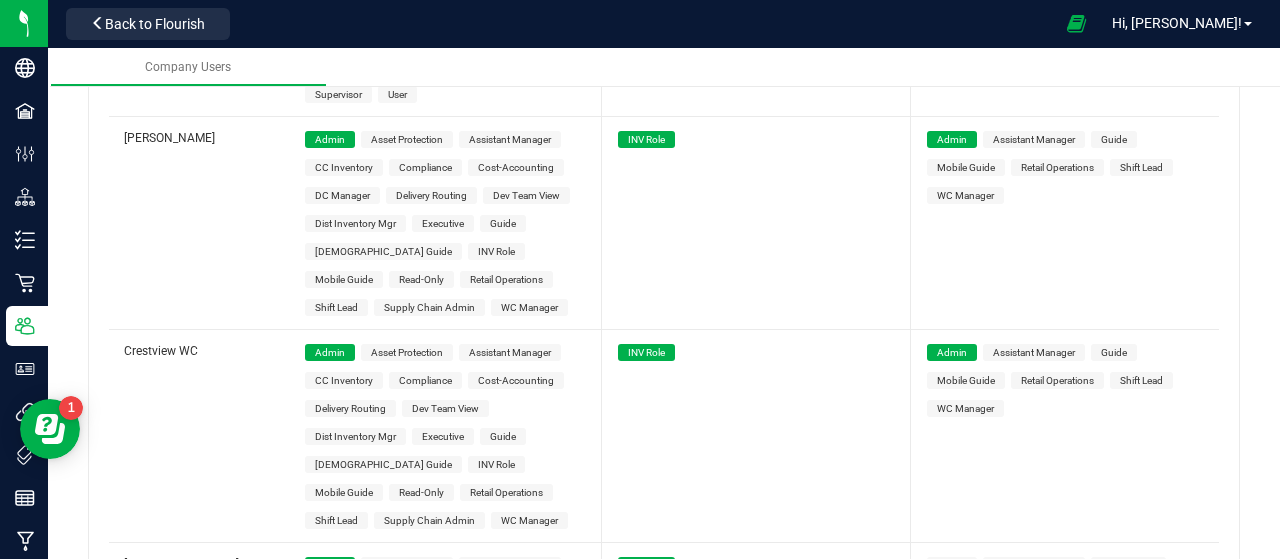 click on "Admin
Assistant Manager
DC Manager
Guide
Key Holder
Mobile Guide
Retail Operations" at bounding box center [1067, 593] 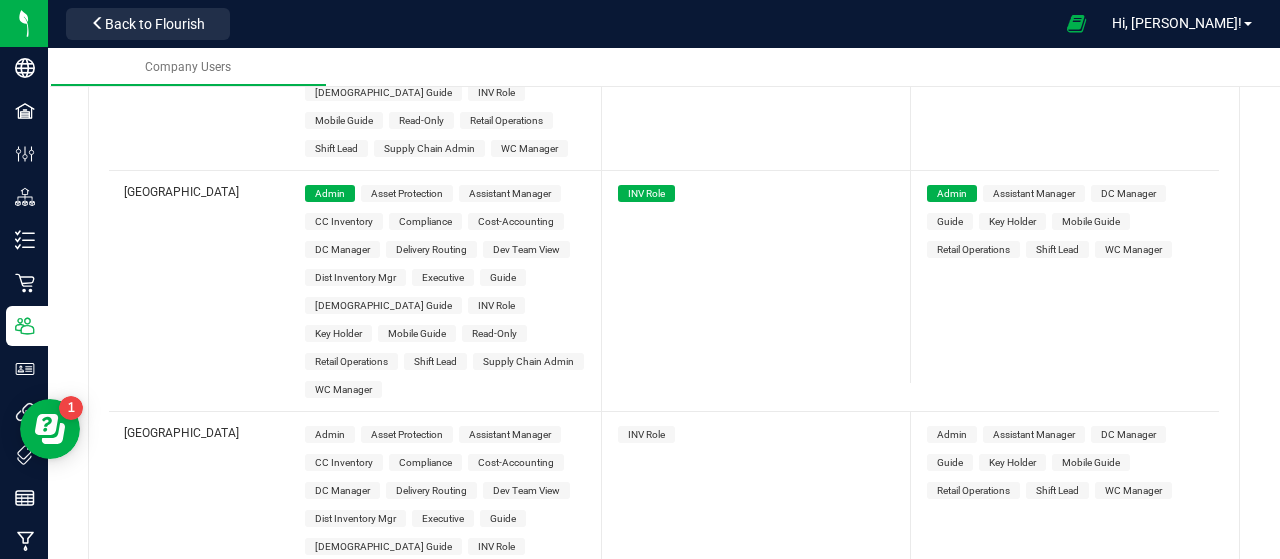 scroll, scrollTop: 2484, scrollLeft: 0, axis: vertical 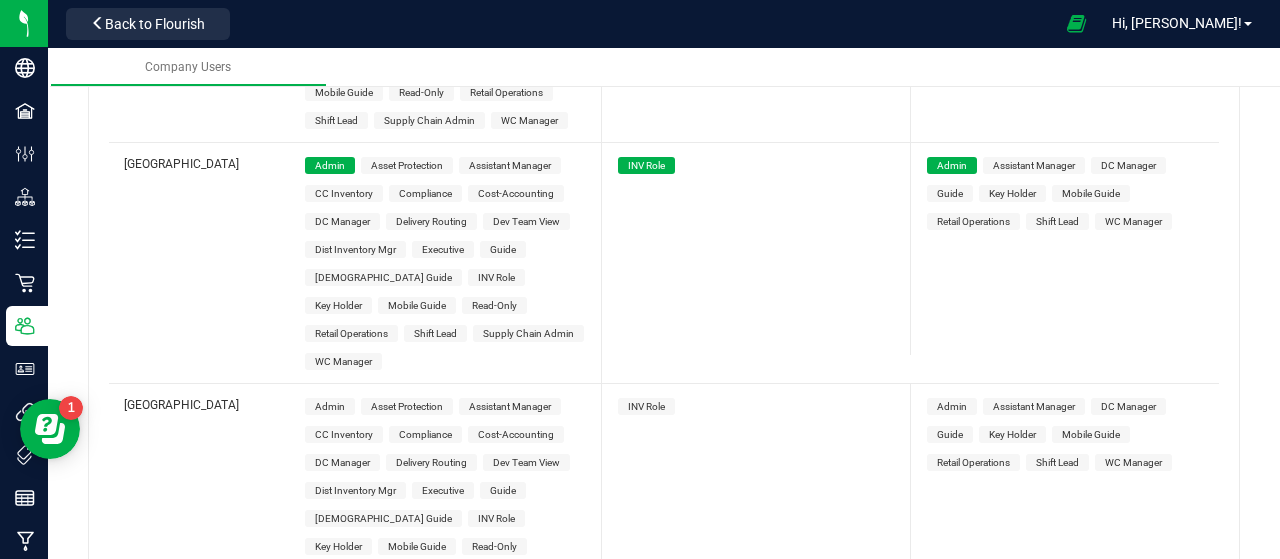 click on "Admin" at bounding box center (330, 406) 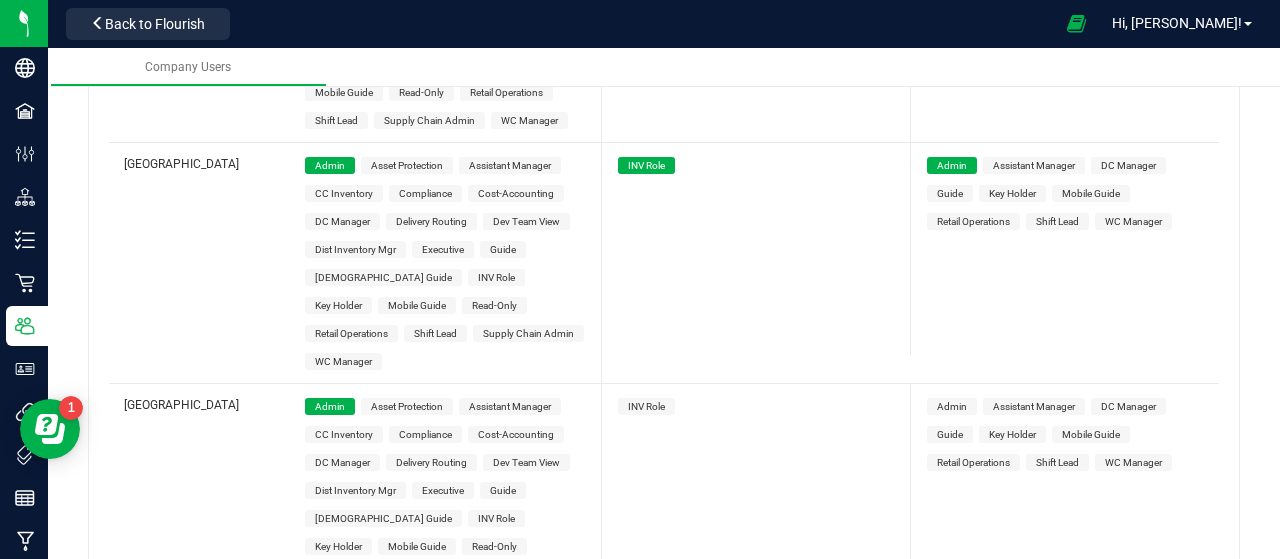 drag, startPoint x: 619, startPoint y: 256, endPoint x: 974, endPoint y: 277, distance: 355.62057 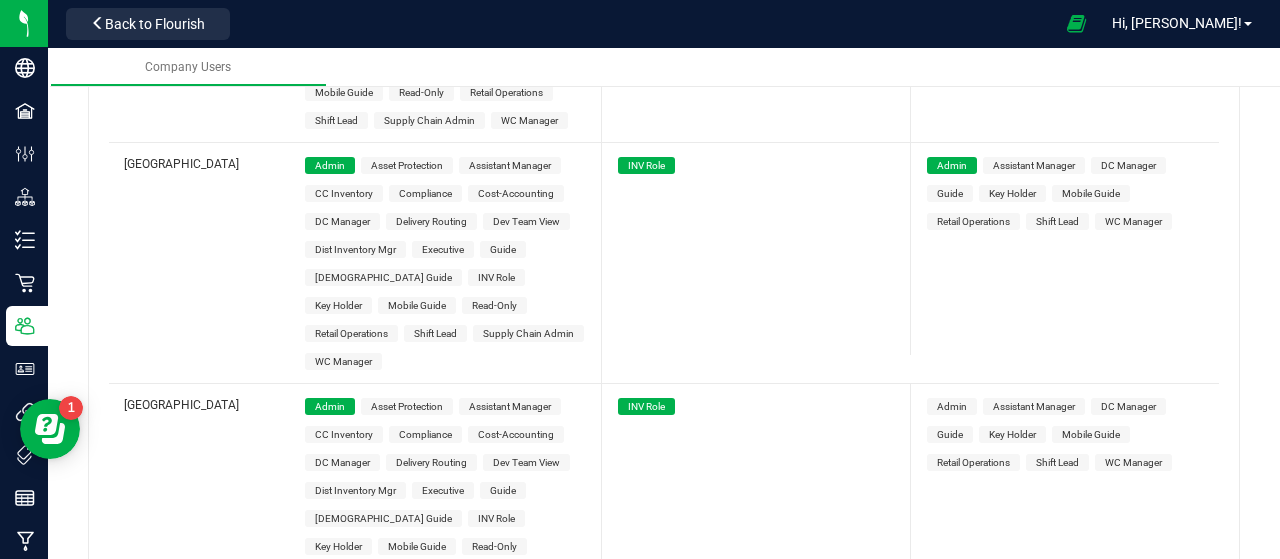 click on "Admin" at bounding box center [952, 406] 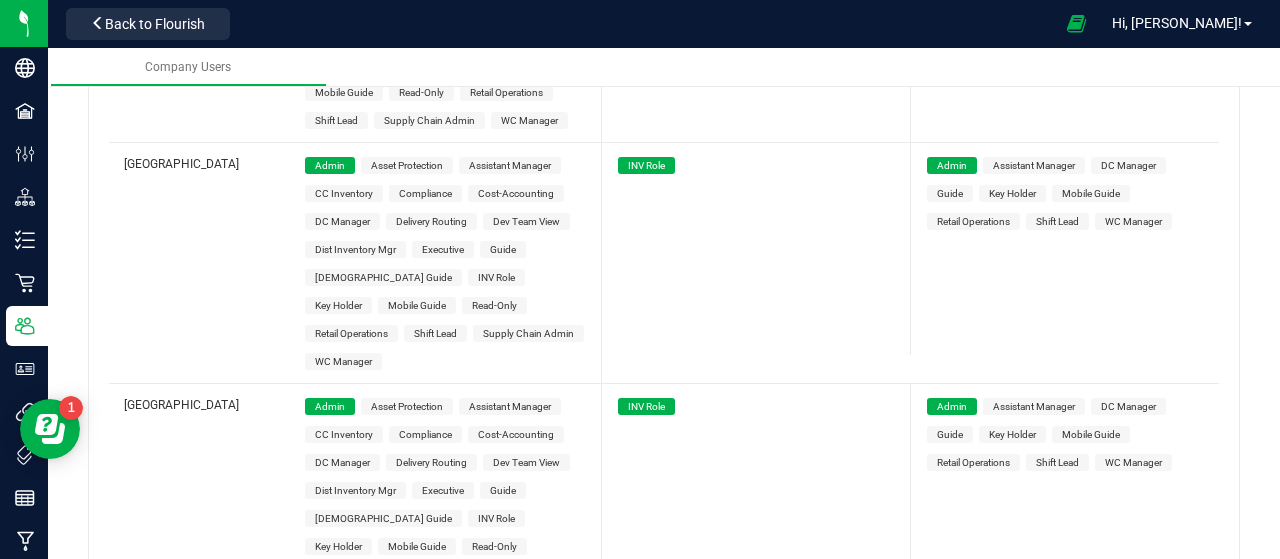 click on "Admin" at bounding box center (330, 647) 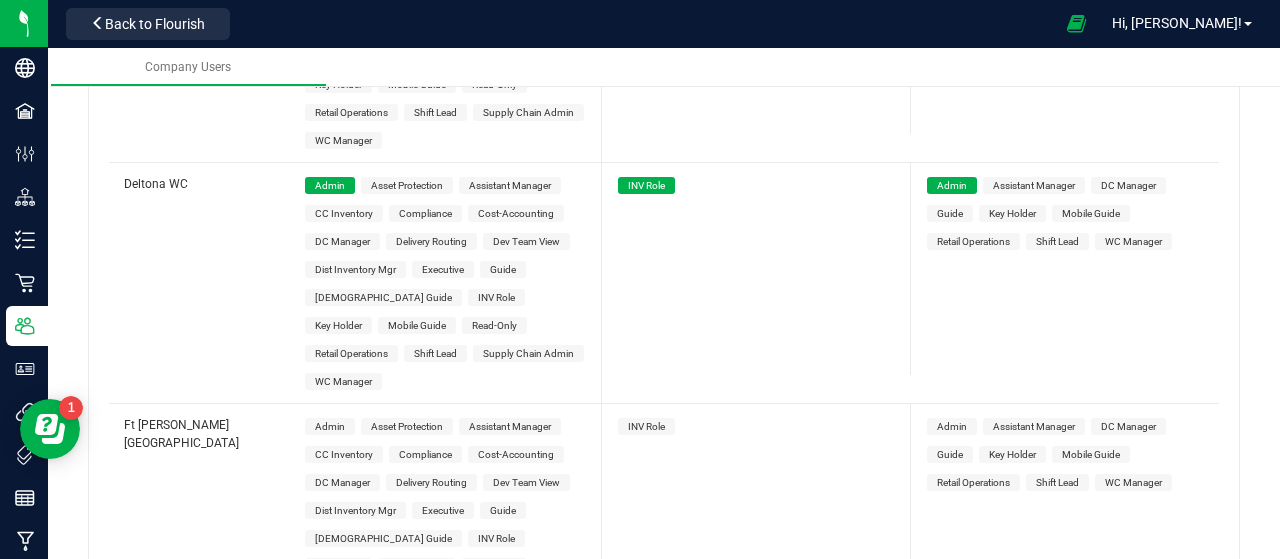 scroll, scrollTop: 2984, scrollLeft: 0, axis: vertical 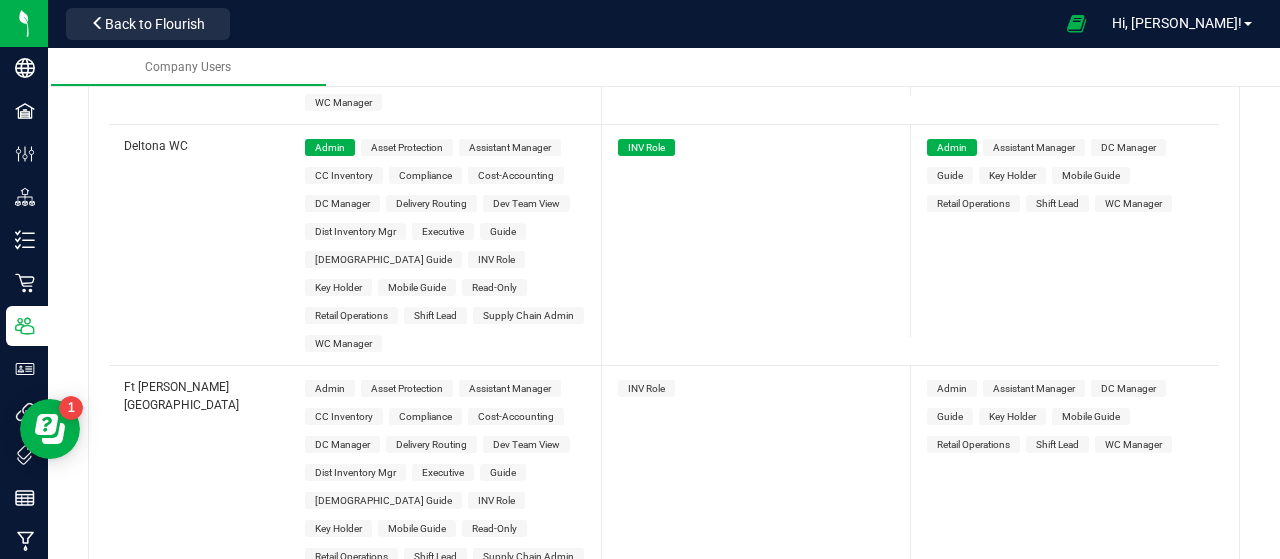 click on "Admin" at bounding box center (330, 388) 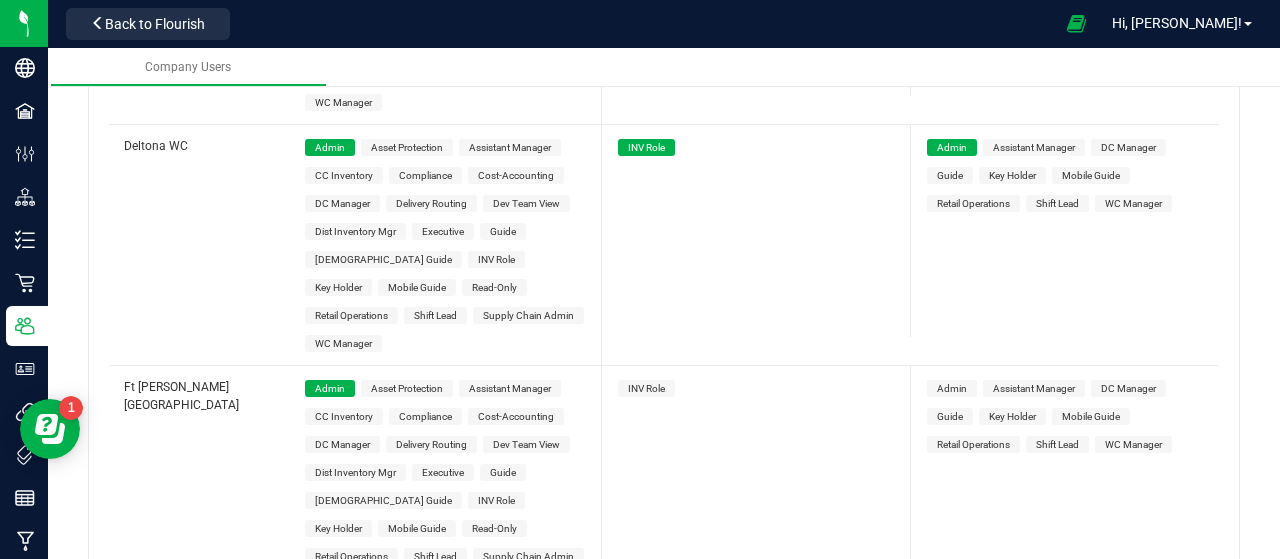 drag, startPoint x: 620, startPoint y: 174, endPoint x: 955, endPoint y: 185, distance: 335.18054 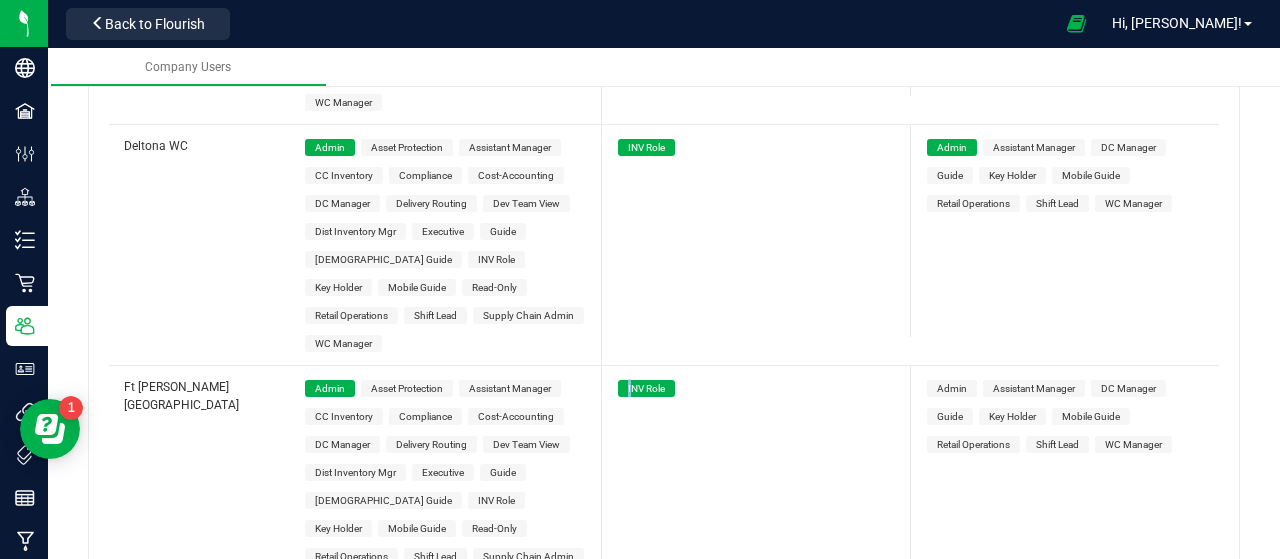 click on "Admin" at bounding box center (952, 388) 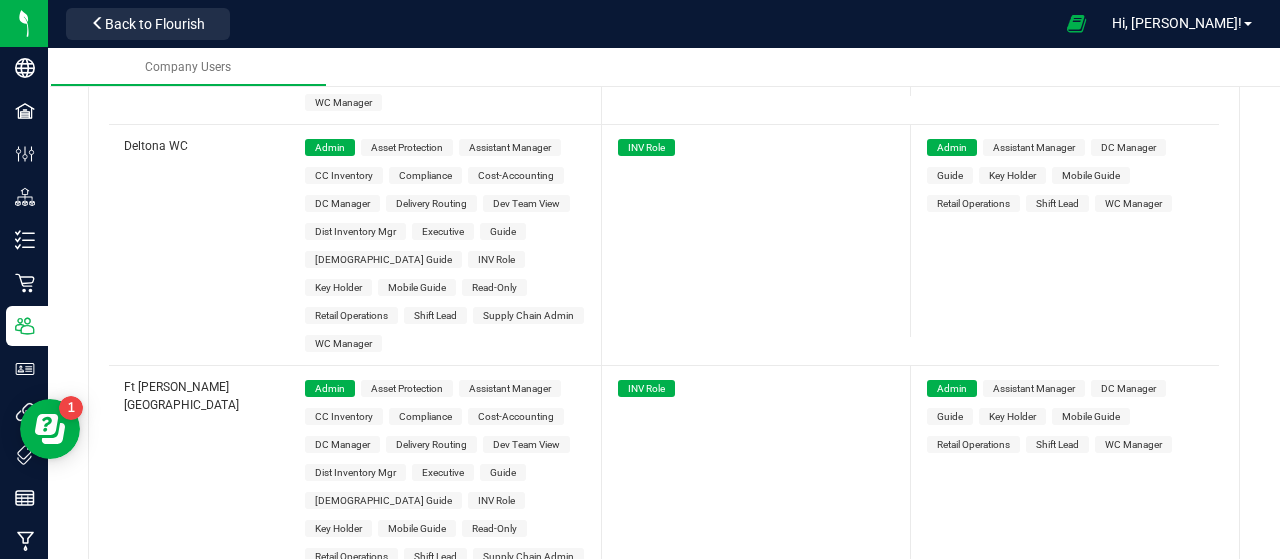click on "Admin" at bounding box center (330, 629) 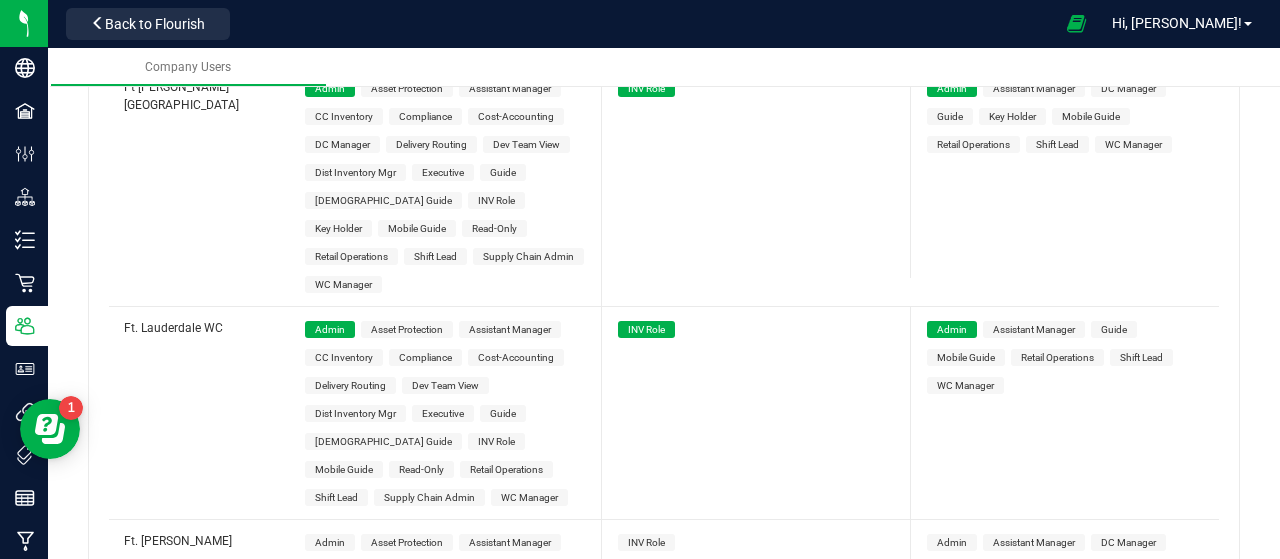 scroll, scrollTop: 3484, scrollLeft: 0, axis: vertical 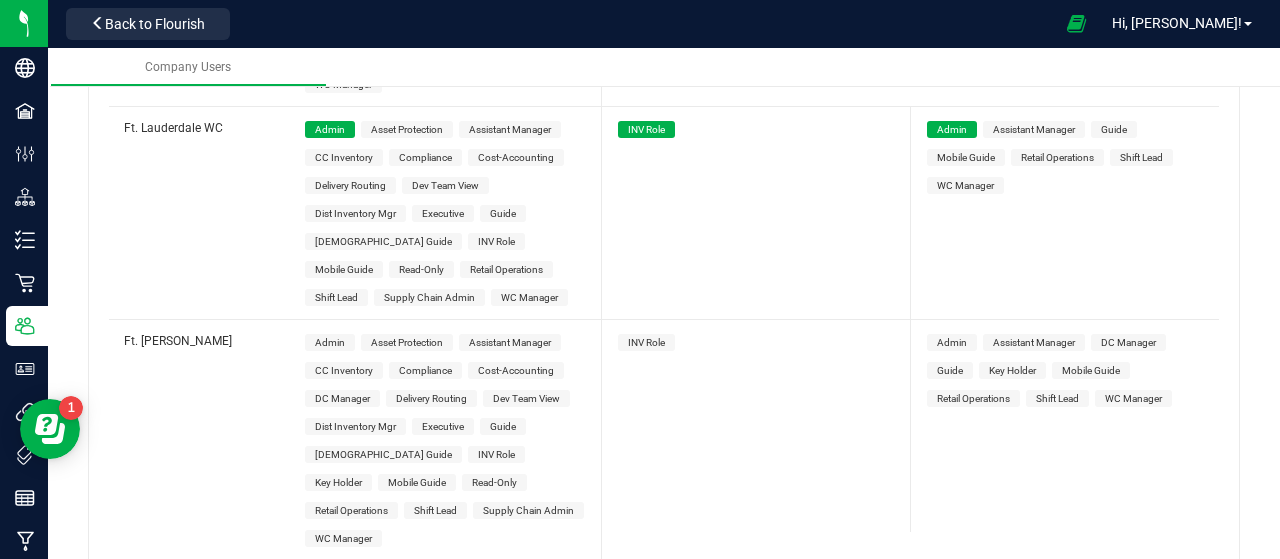click on "Admin" at bounding box center (330, 342) 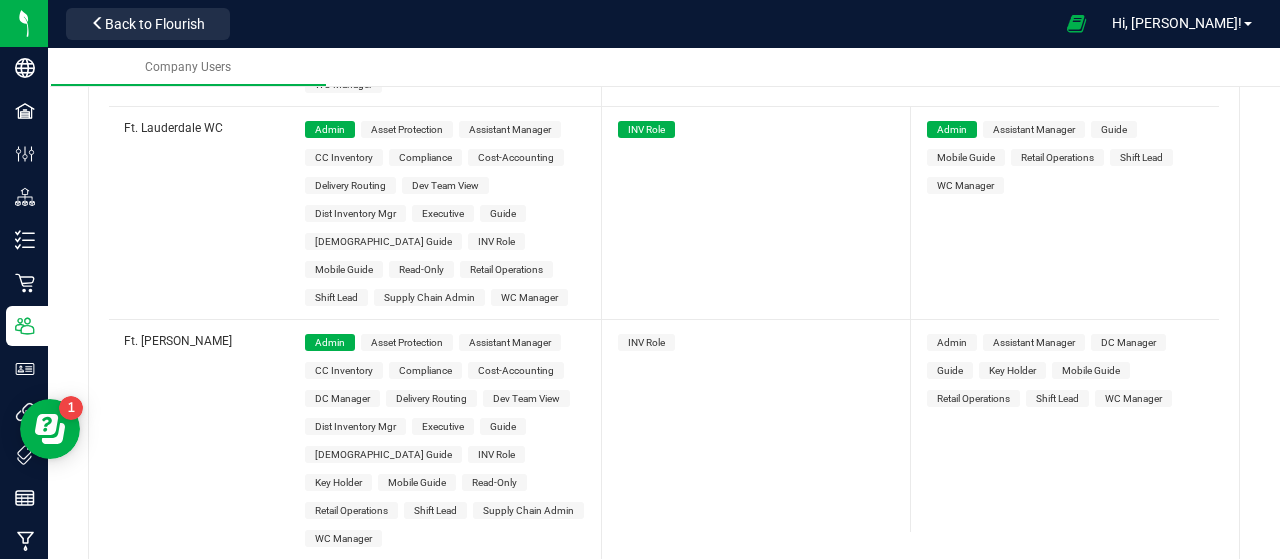 click on "INV Role" at bounding box center (646, 342) 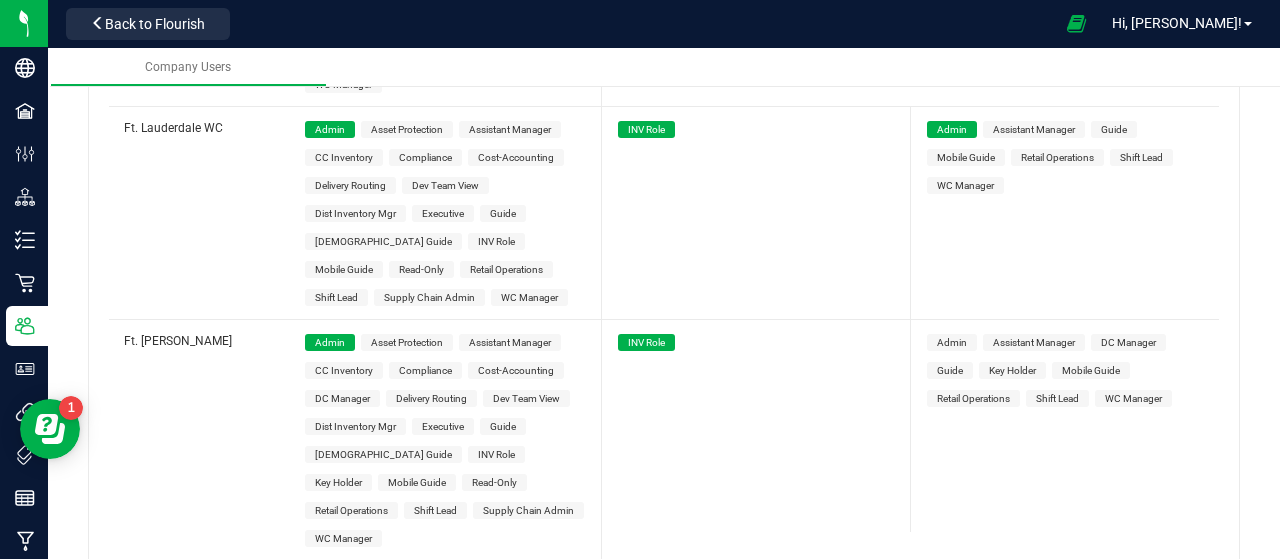click on "Admin" at bounding box center (952, 342) 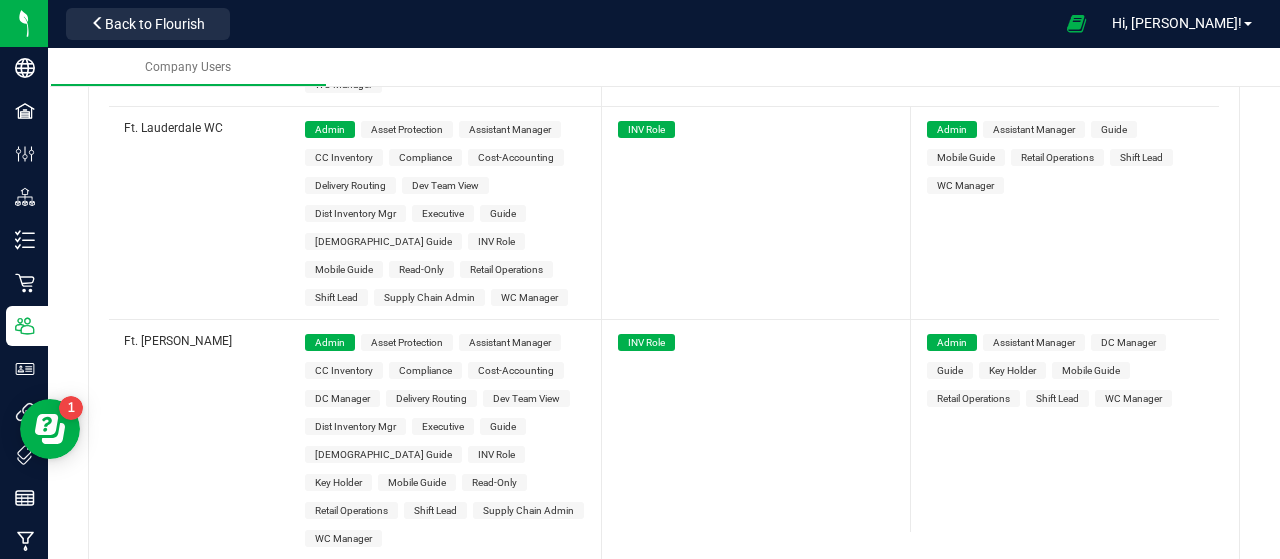 click on "Admin" at bounding box center (330, 583) 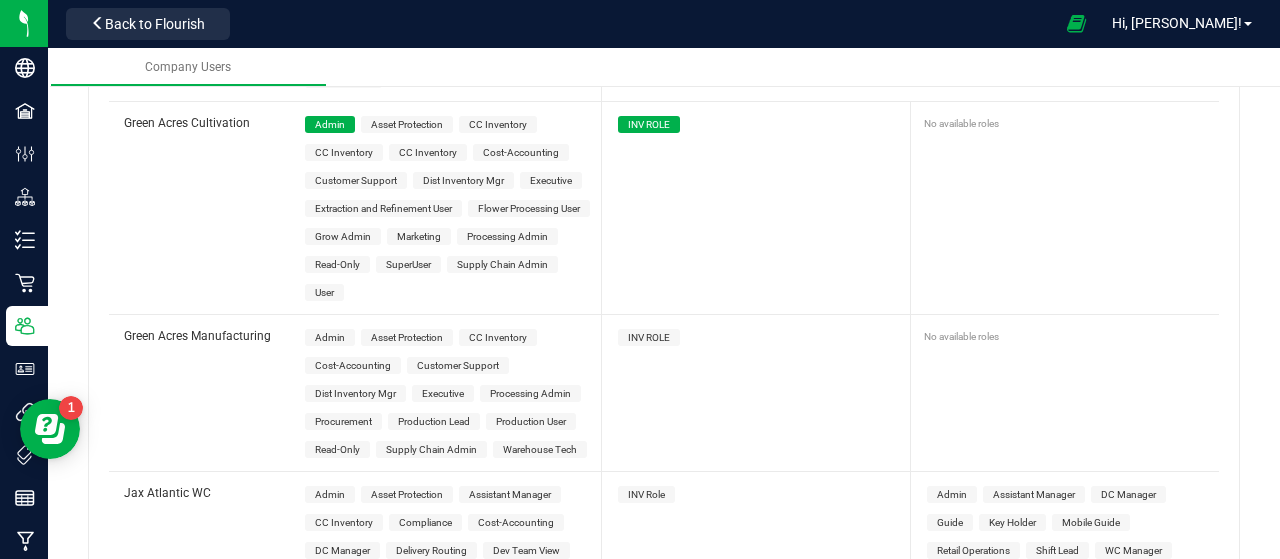 scroll, scrollTop: 4084, scrollLeft: 0, axis: vertical 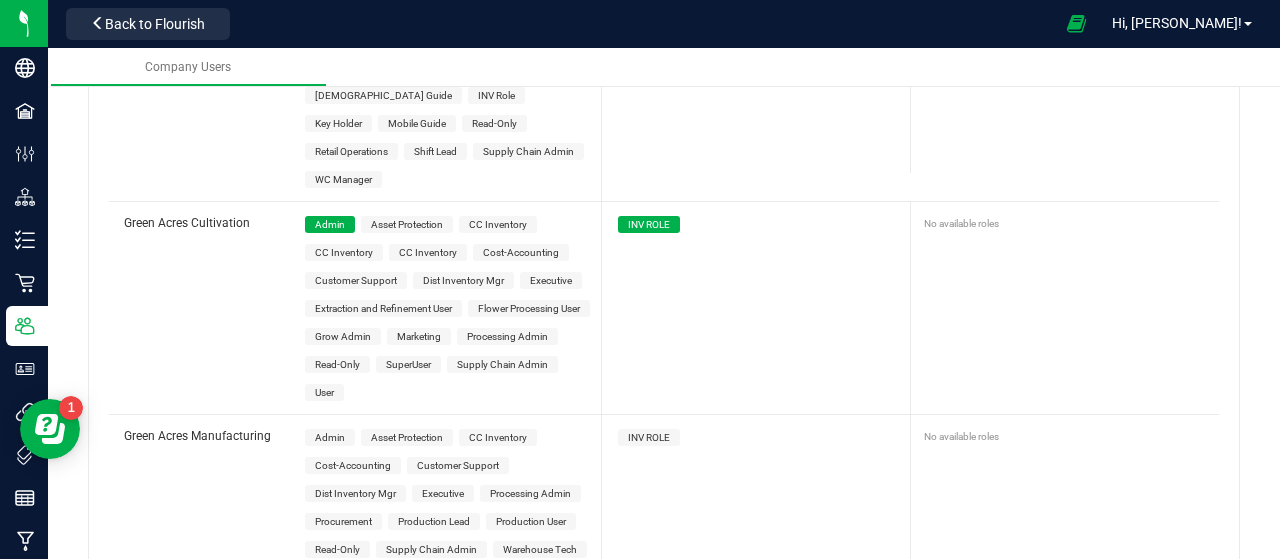 click on "Admin" at bounding box center [330, 437] 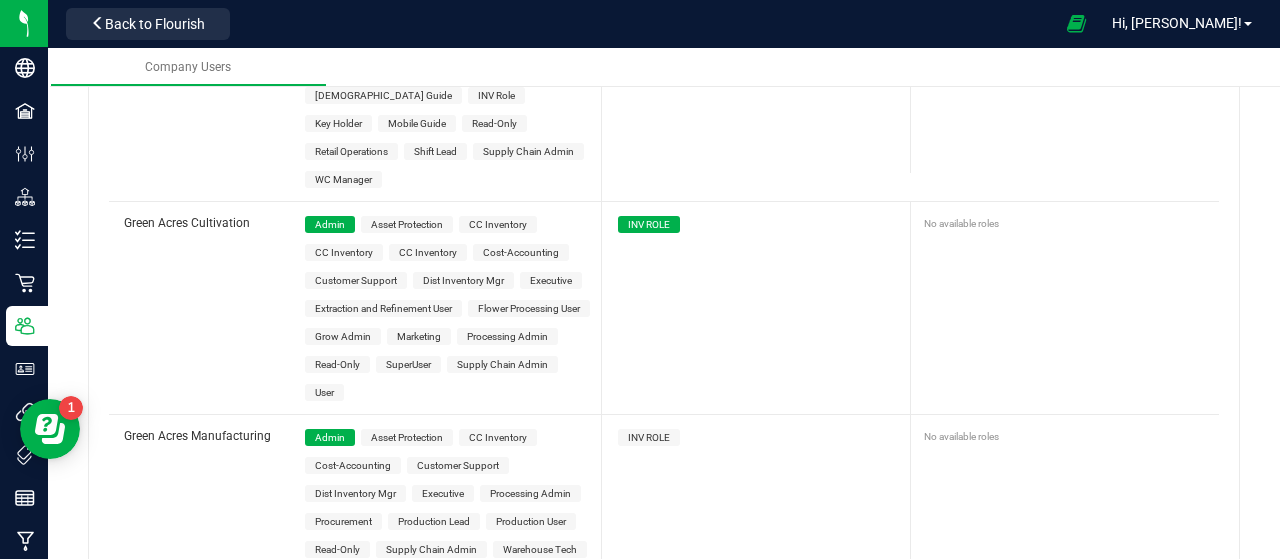 click on "INV ROLE" at bounding box center (649, 437) 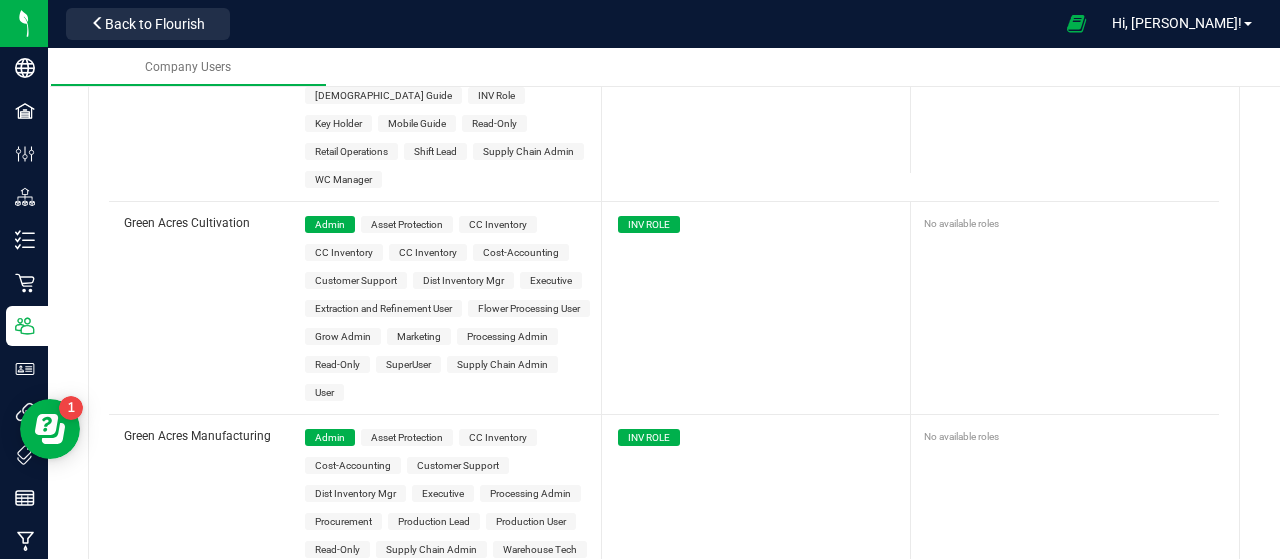 click on "Admin" at bounding box center (330, 594) 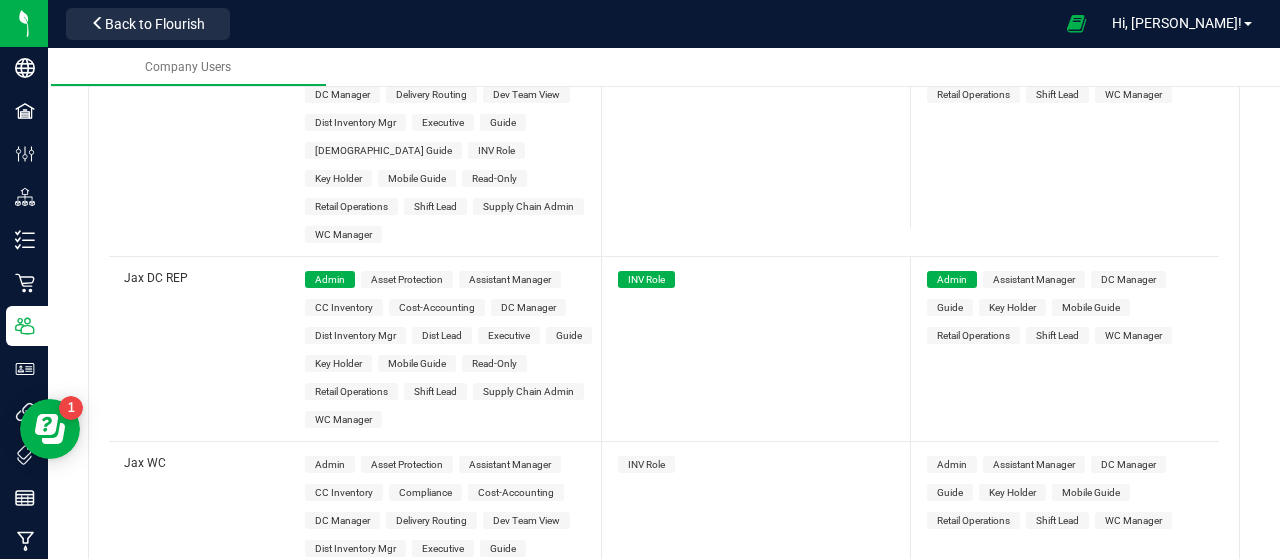 scroll, scrollTop: 4684, scrollLeft: 0, axis: vertical 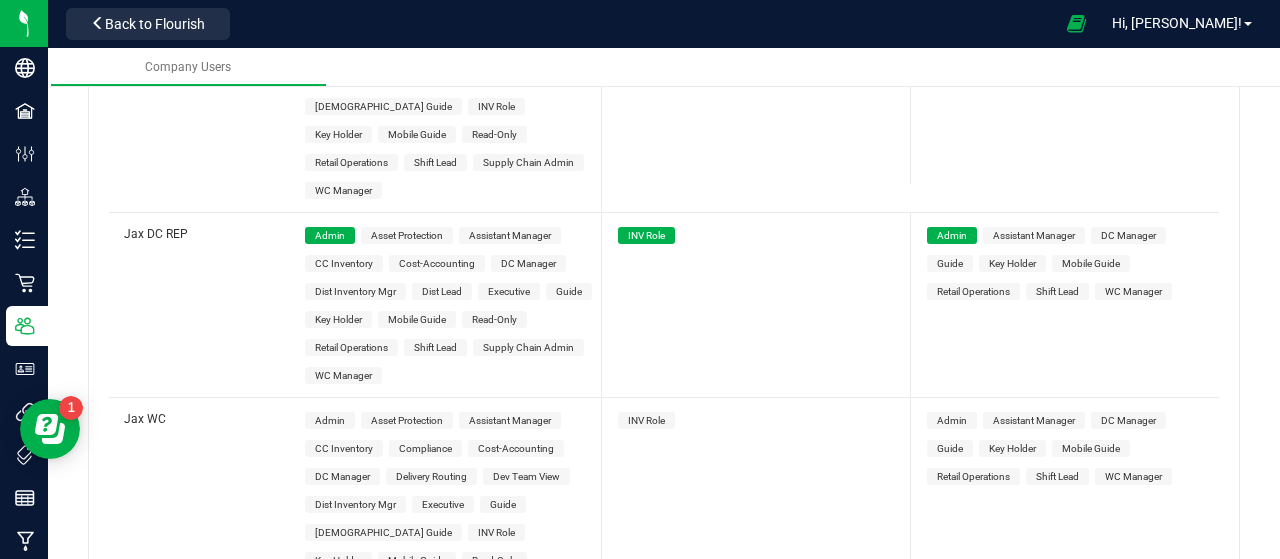 click on "Admin" at bounding box center [330, 420] 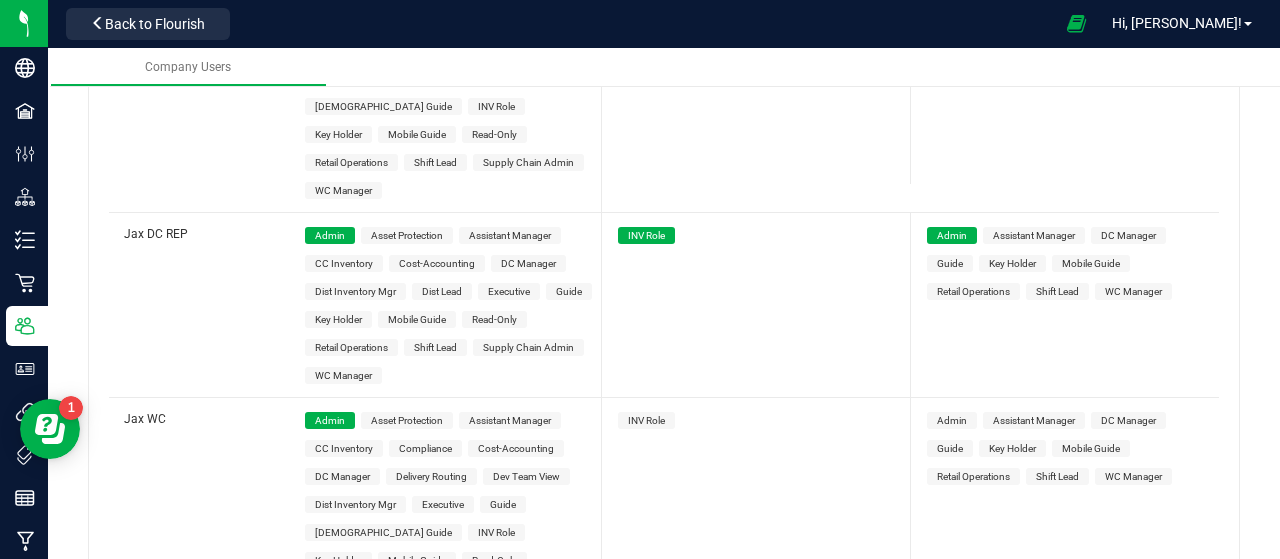 click on "INV Role" at bounding box center [646, 420] 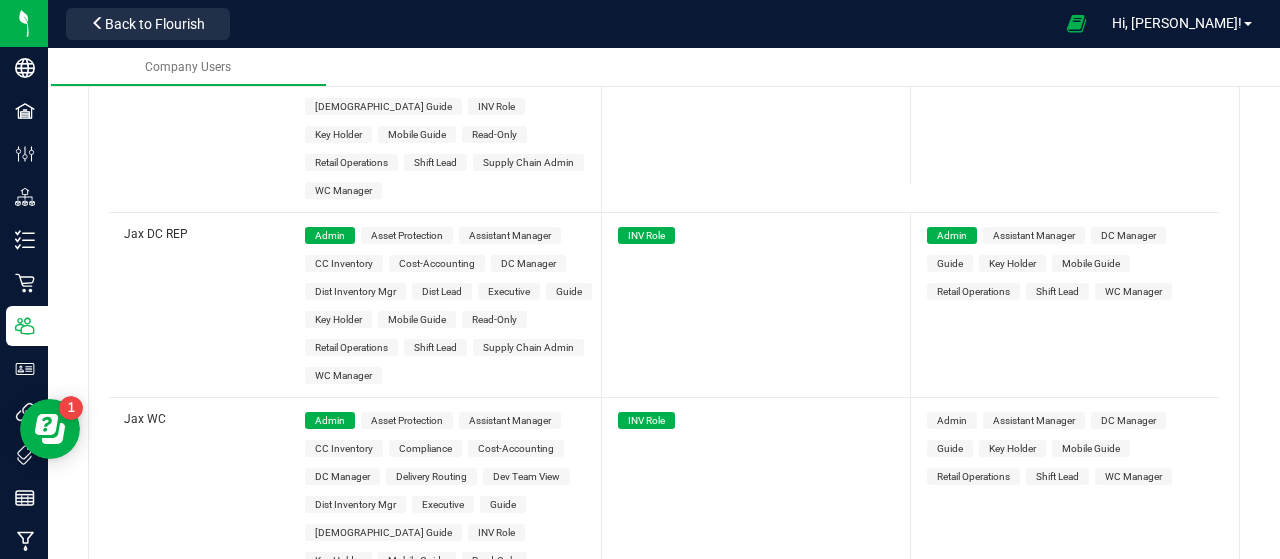 click on "Admin" at bounding box center (952, 420) 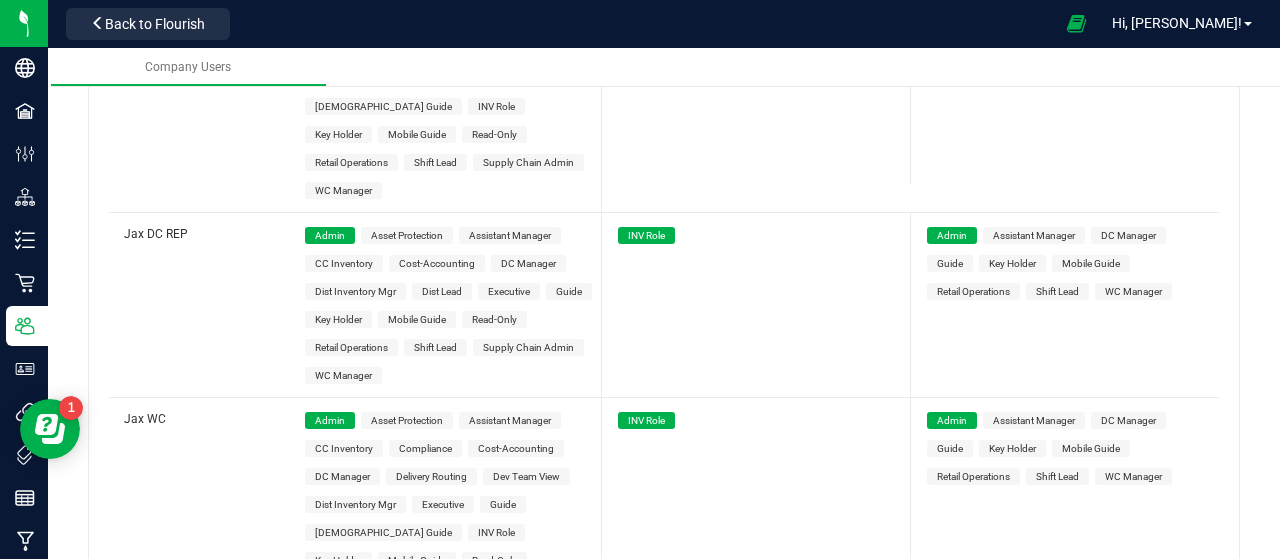click on "Admin" at bounding box center (330, 661) 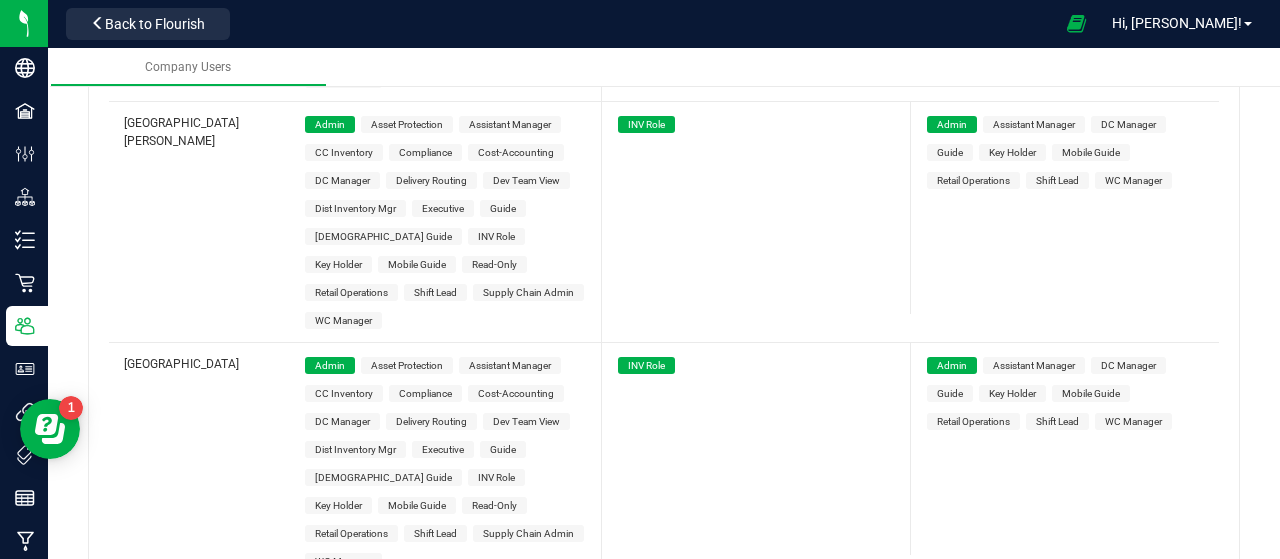 scroll, scrollTop: 5284, scrollLeft: 0, axis: vertical 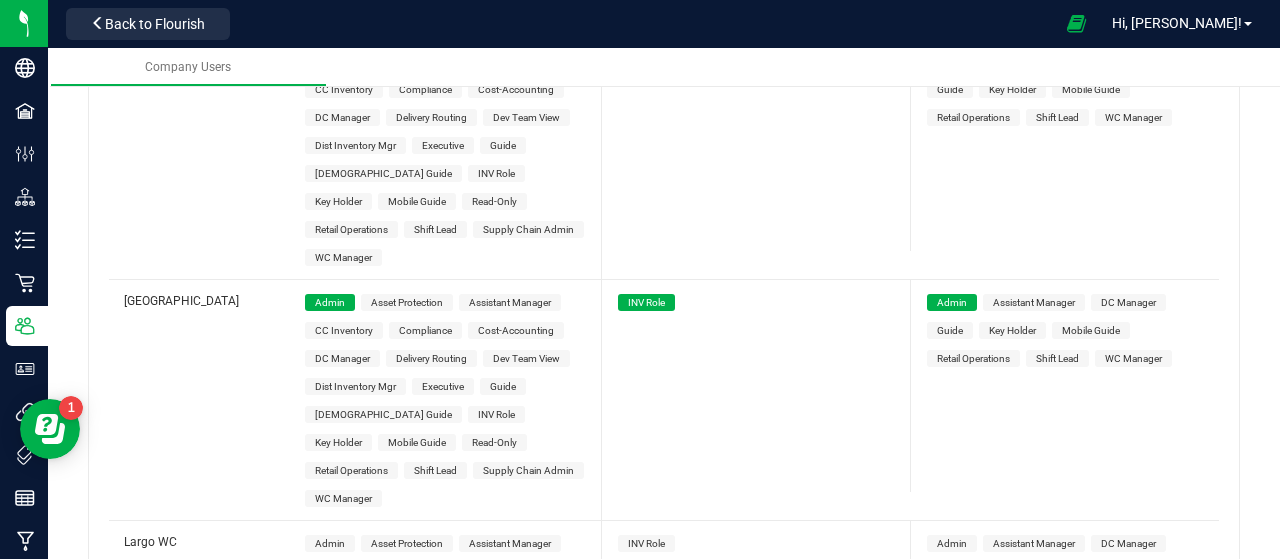click on "Admin" at bounding box center (330, 543) 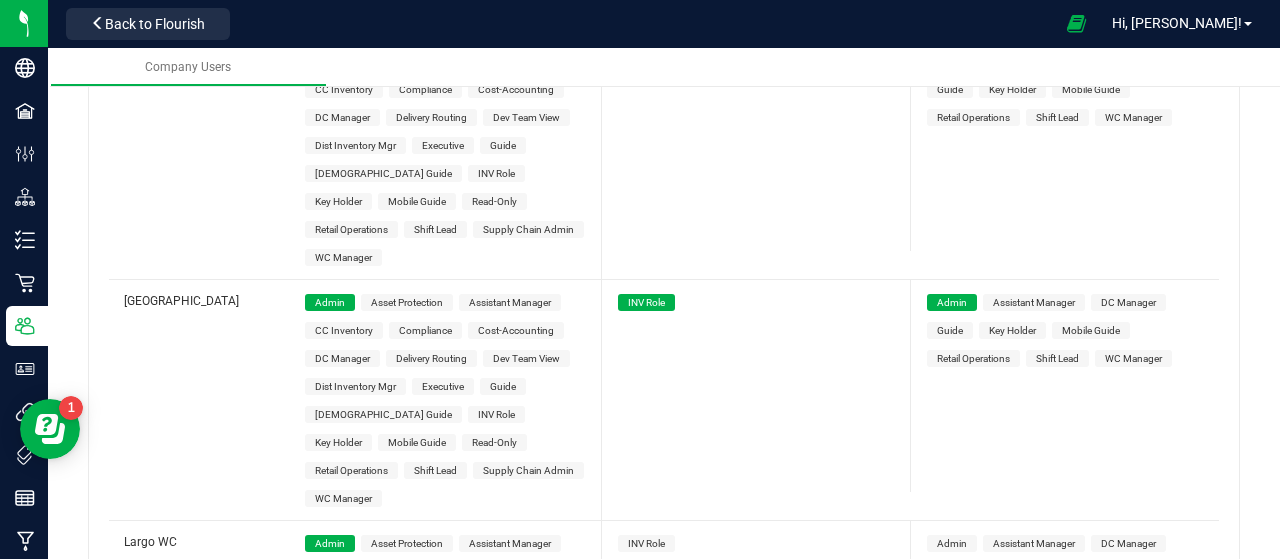 click on "INV Role" at bounding box center (646, 543) 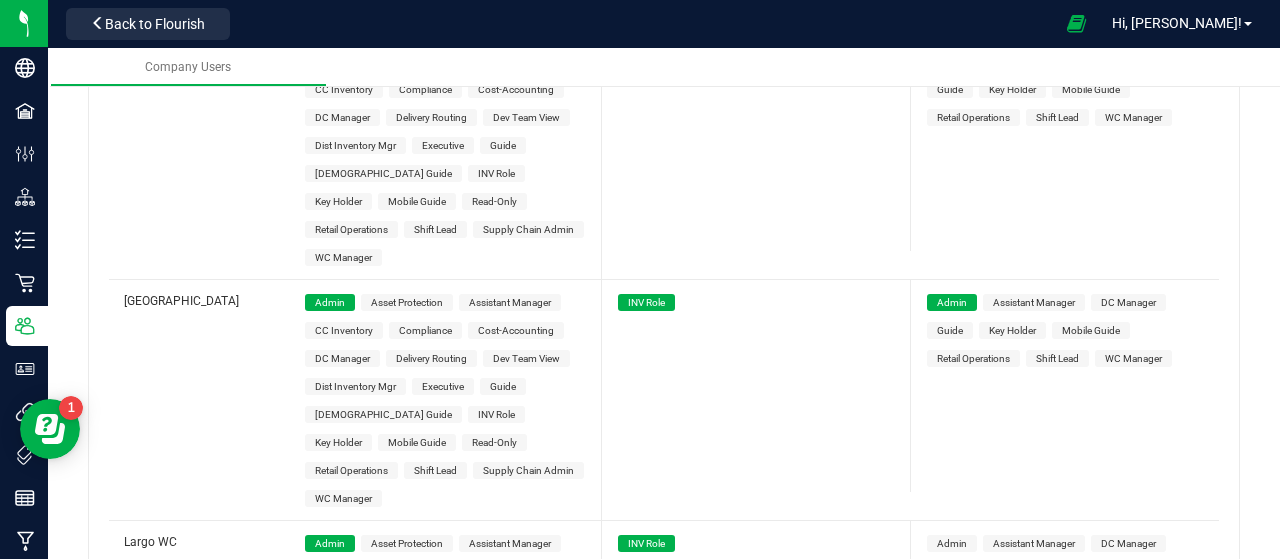 click on "Admin" at bounding box center (952, 543) 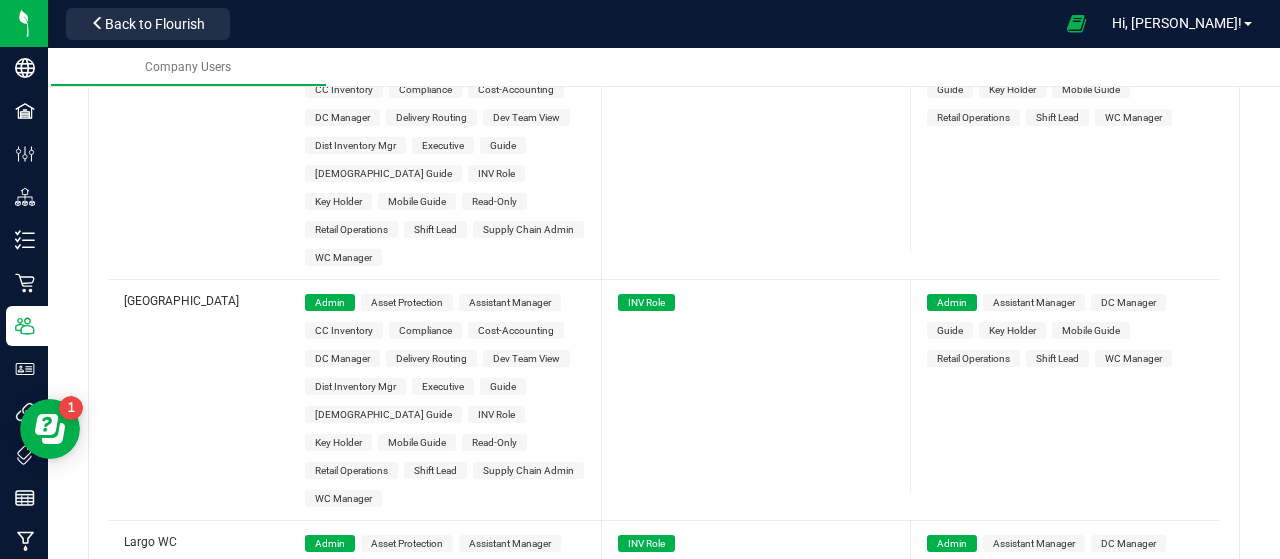 click on "Admin" at bounding box center (330, 784) 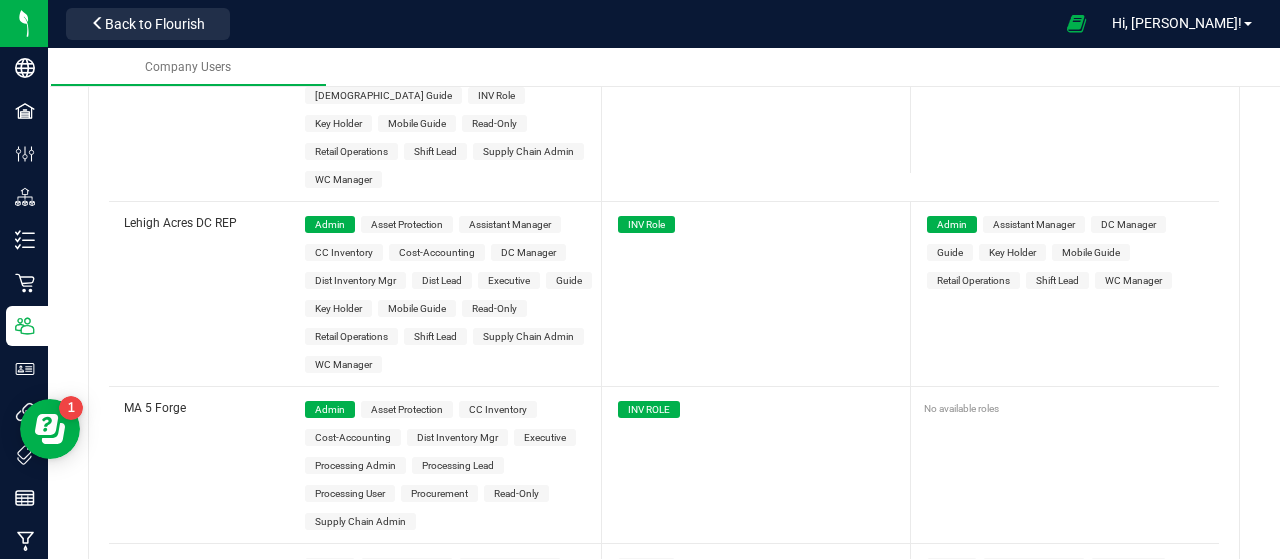 scroll, scrollTop: 5884, scrollLeft: 0, axis: vertical 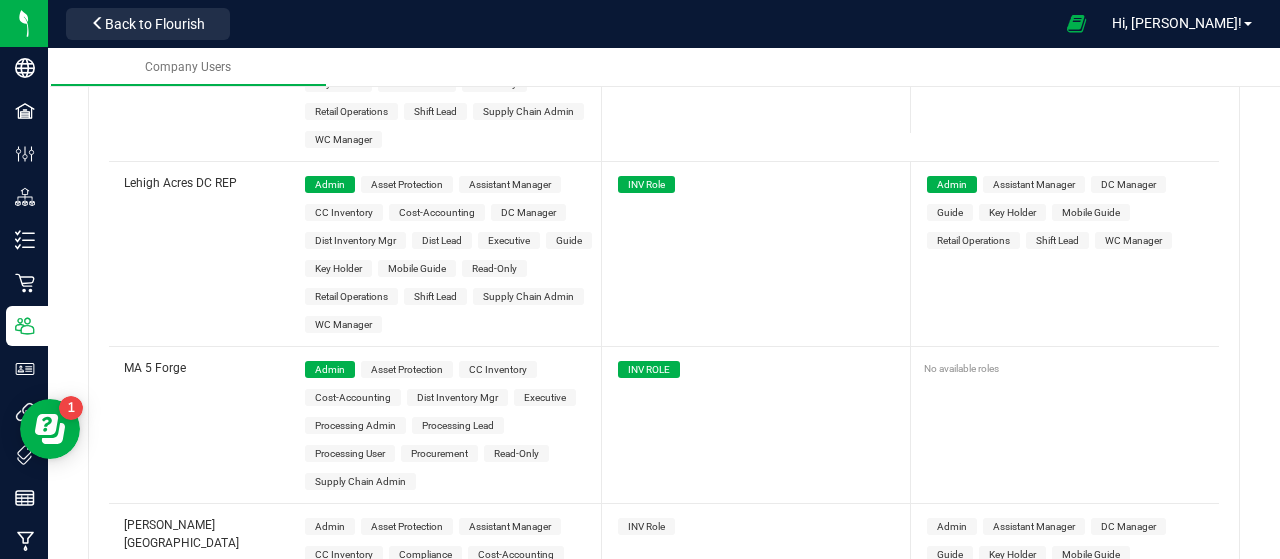 click on "Admin" at bounding box center (330, 526) 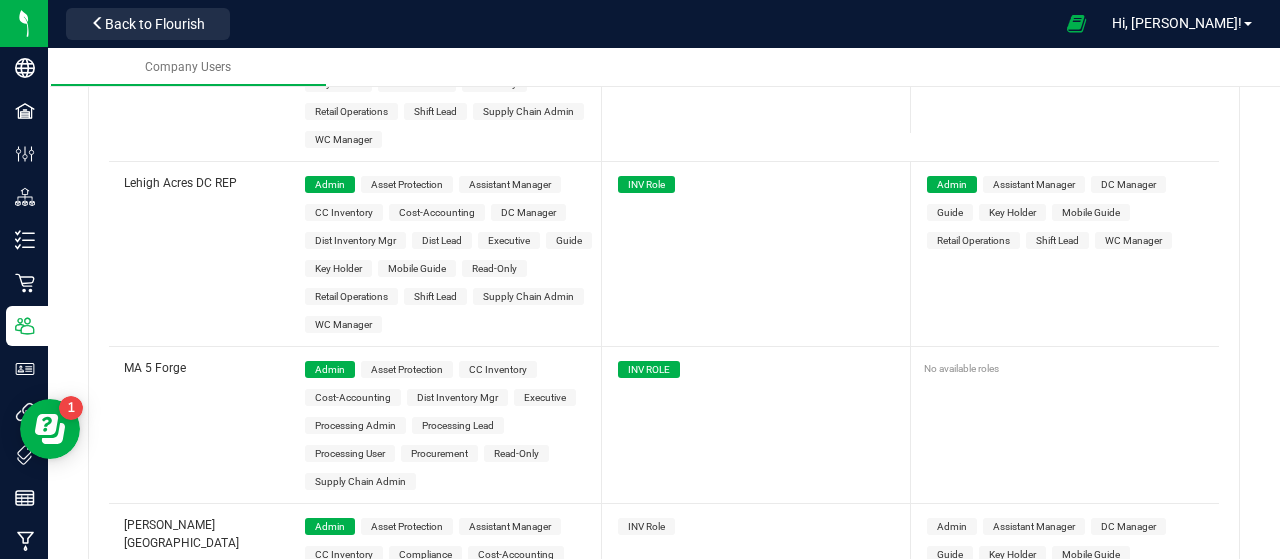 click on "INV Role" at bounding box center [646, 526] 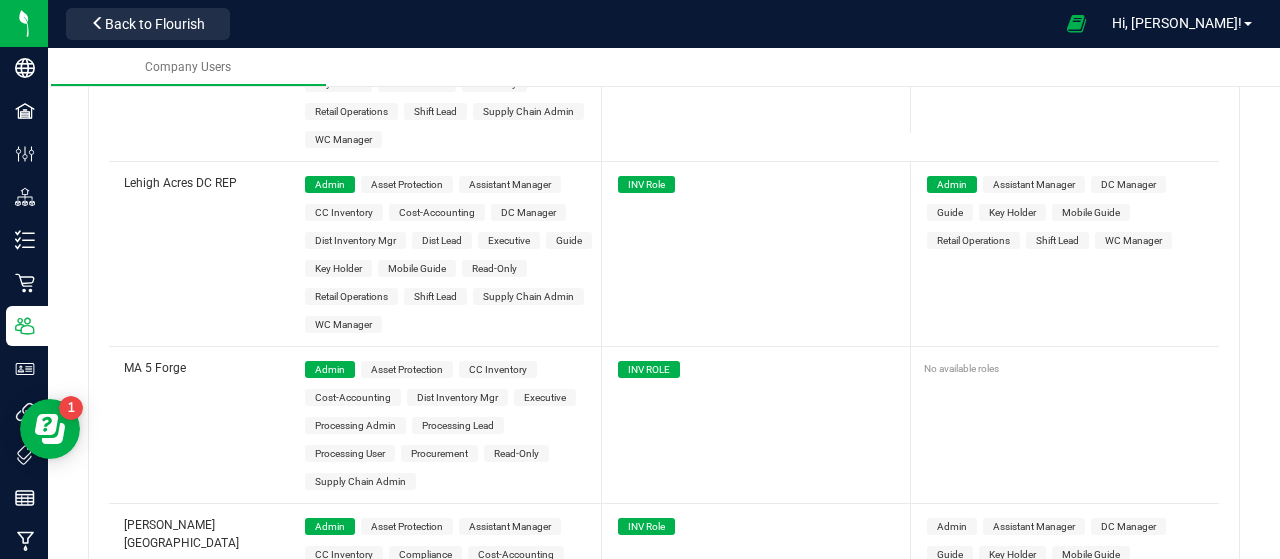 click on "Admin" at bounding box center (952, 526) 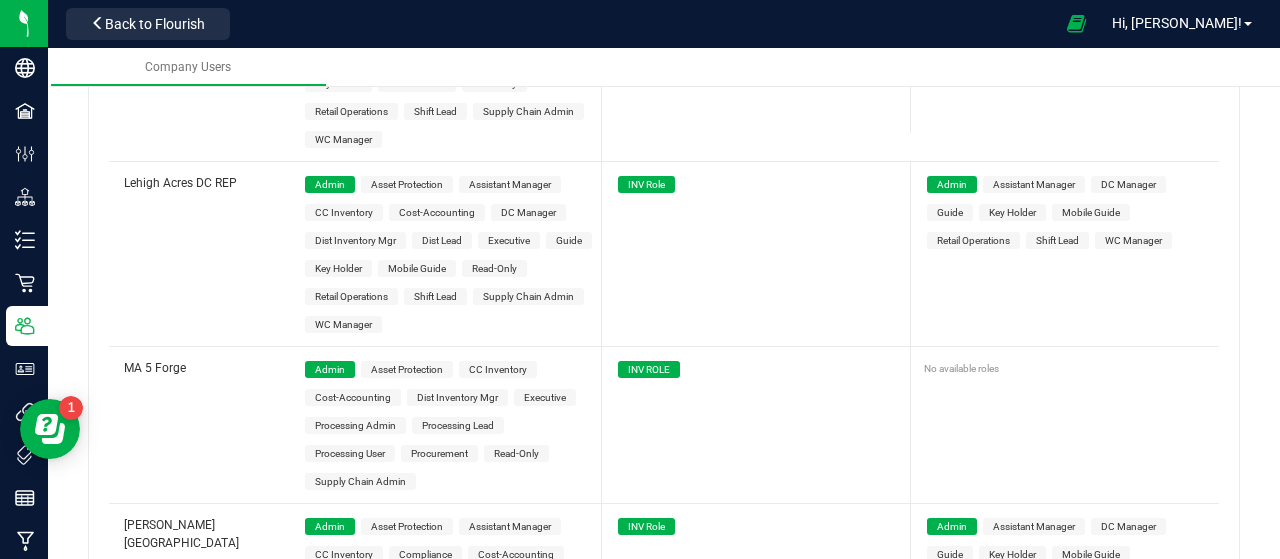 click on "Admin" at bounding box center (330, 767) 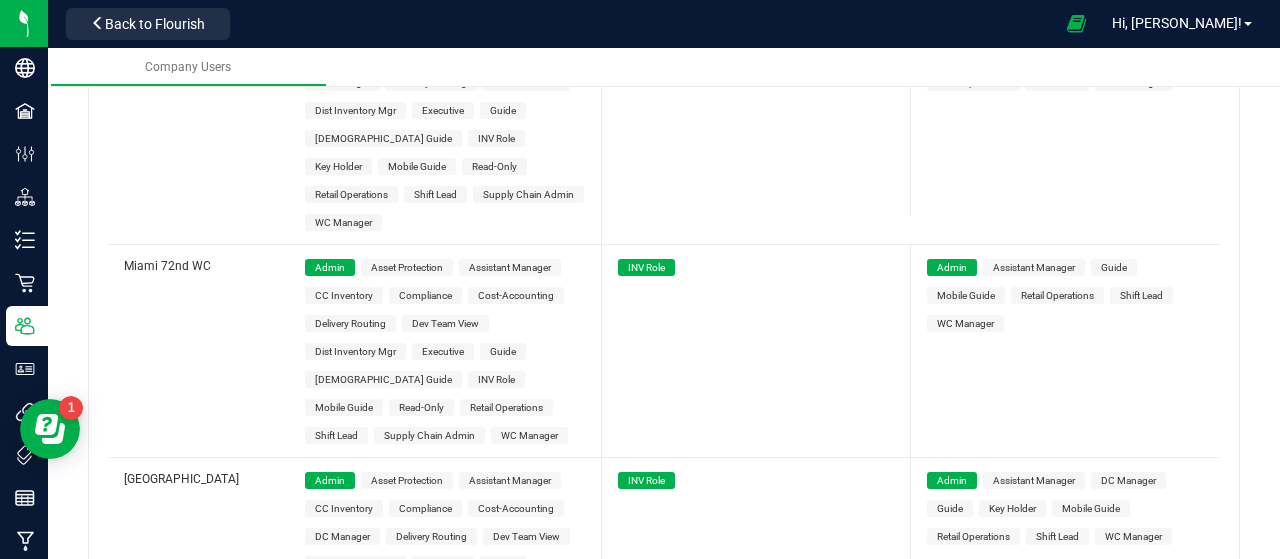 scroll, scrollTop: 6484, scrollLeft: 0, axis: vertical 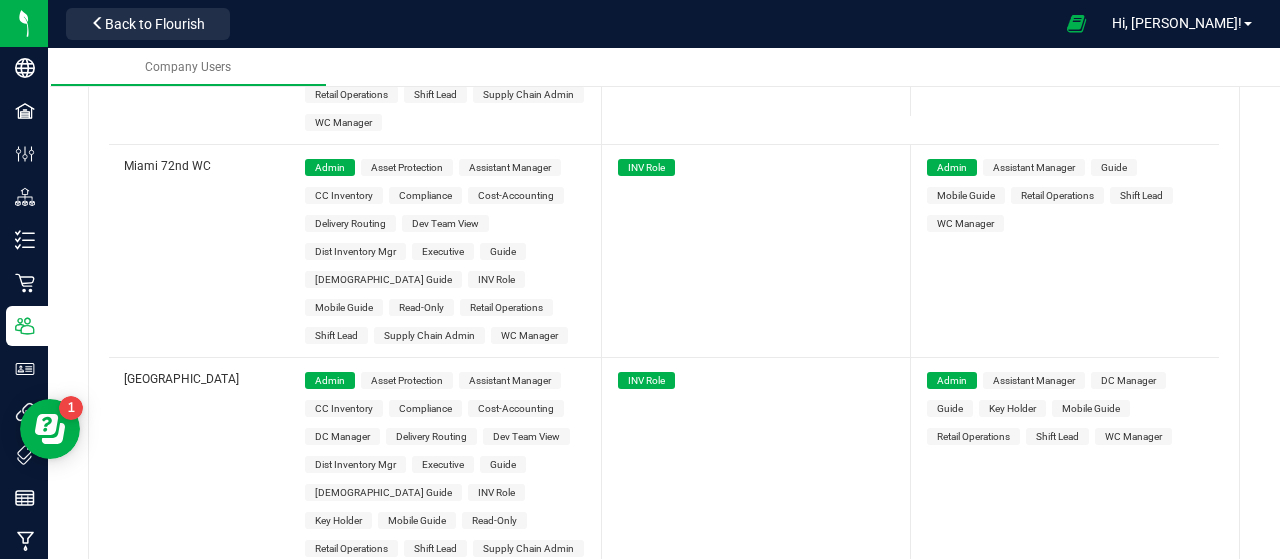 click on "Admin" at bounding box center (330, 621) 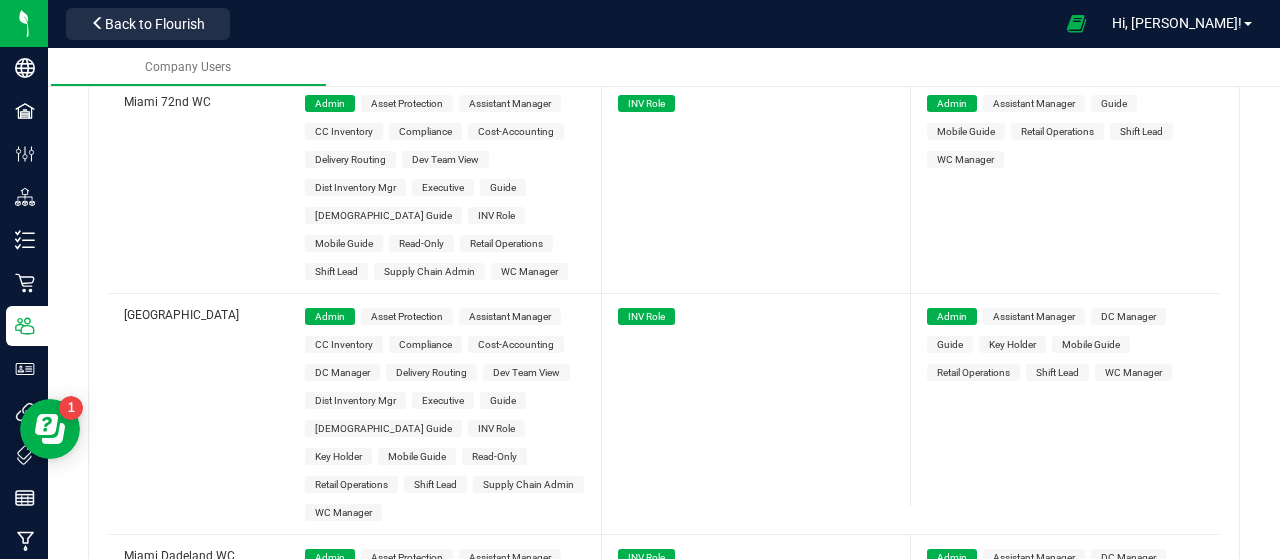scroll, scrollTop: 6584, scrollLeft: 0, axis: vertical 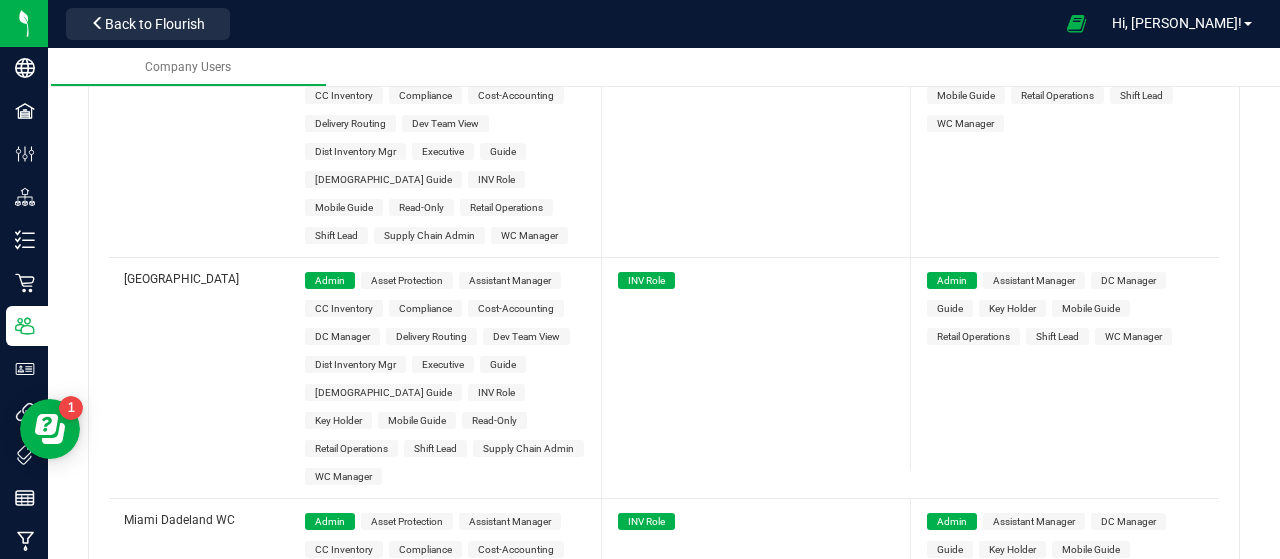 click on "Admin" at bounding box center (330, 947) 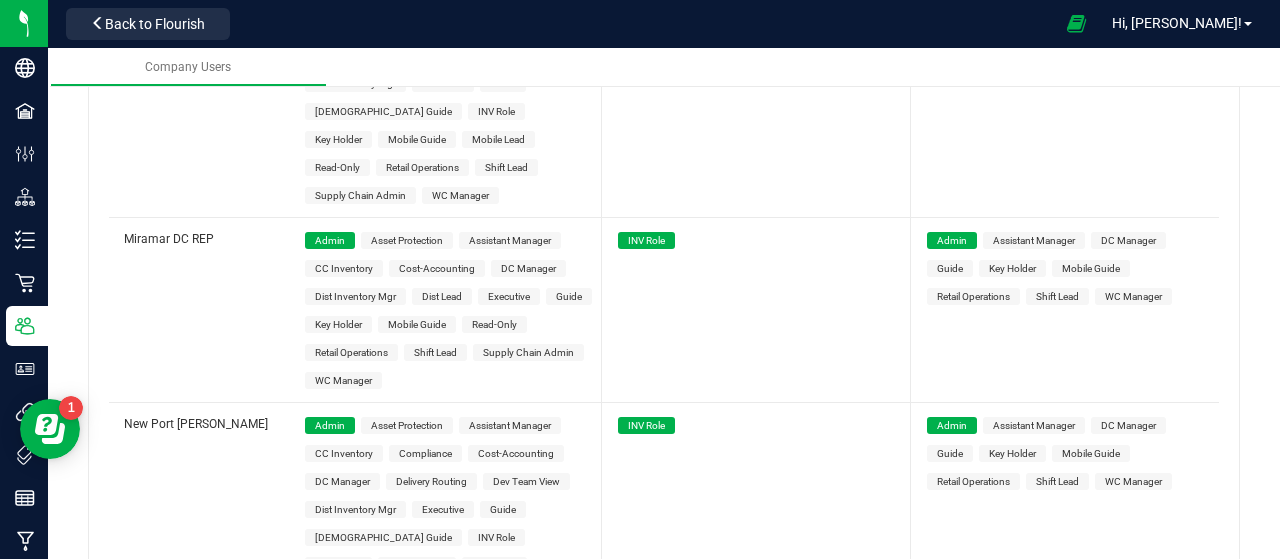 scroll, scrollTop: 7084, scrollLeft: 0, axis: vertical 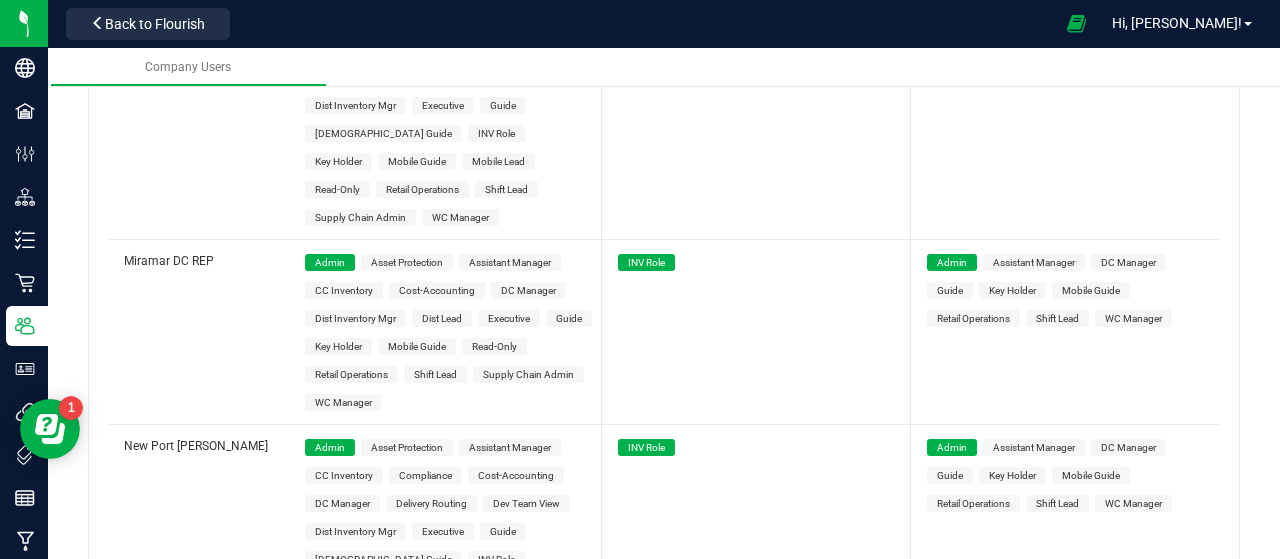 click on "Admin" at bounding box center (330, 688) 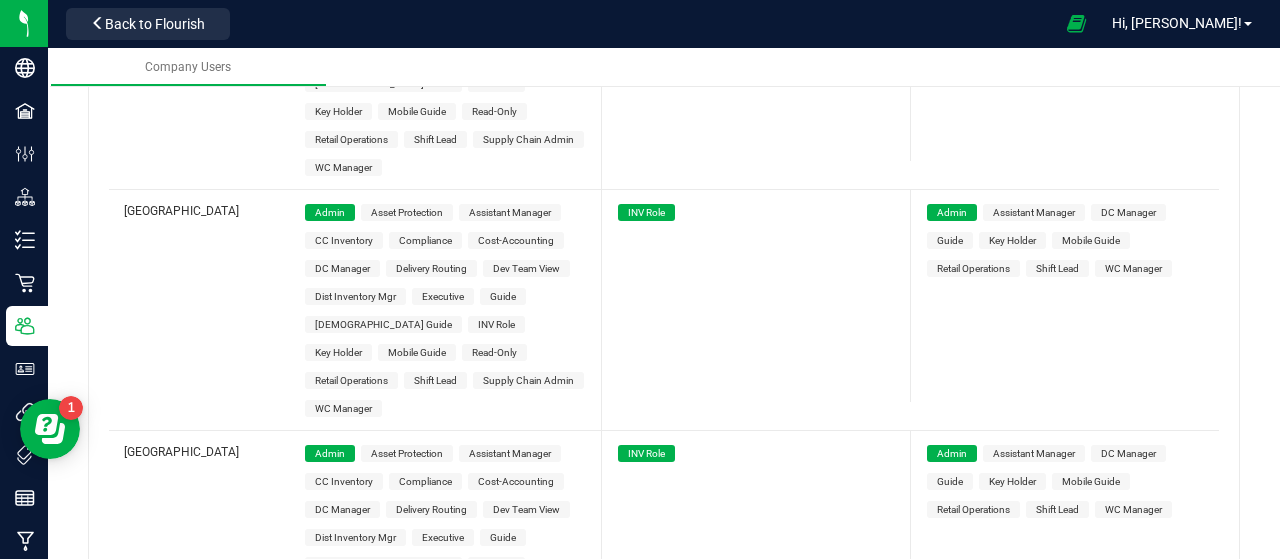 scroll, scrollTop: 7584, scrollLeft: 0, axis: vertical 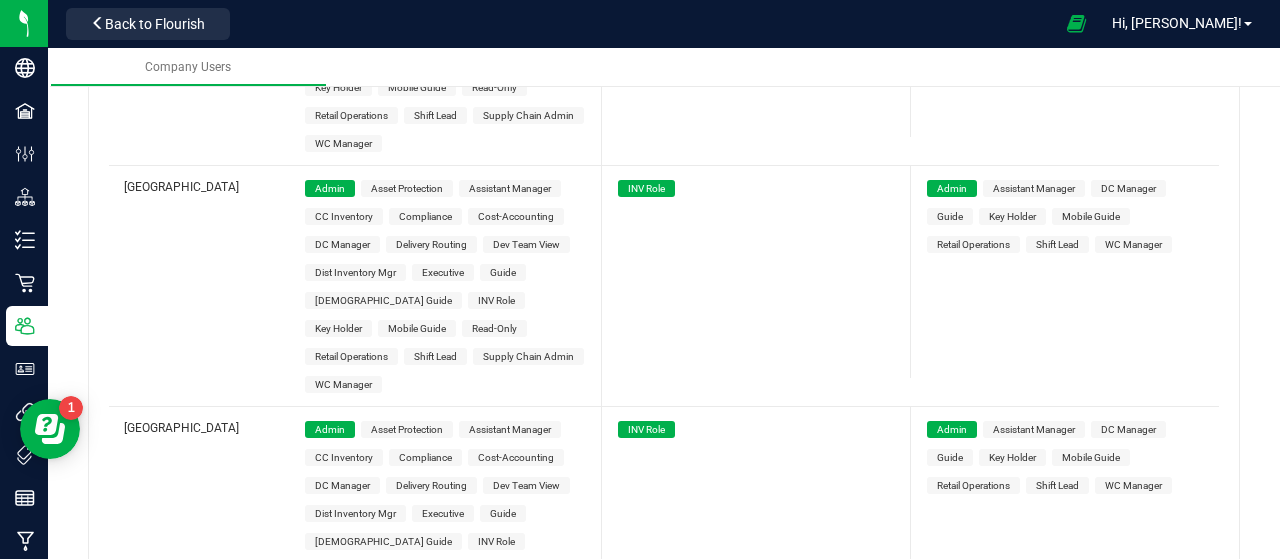 click on "Admin" at bounding box center [330, 670] 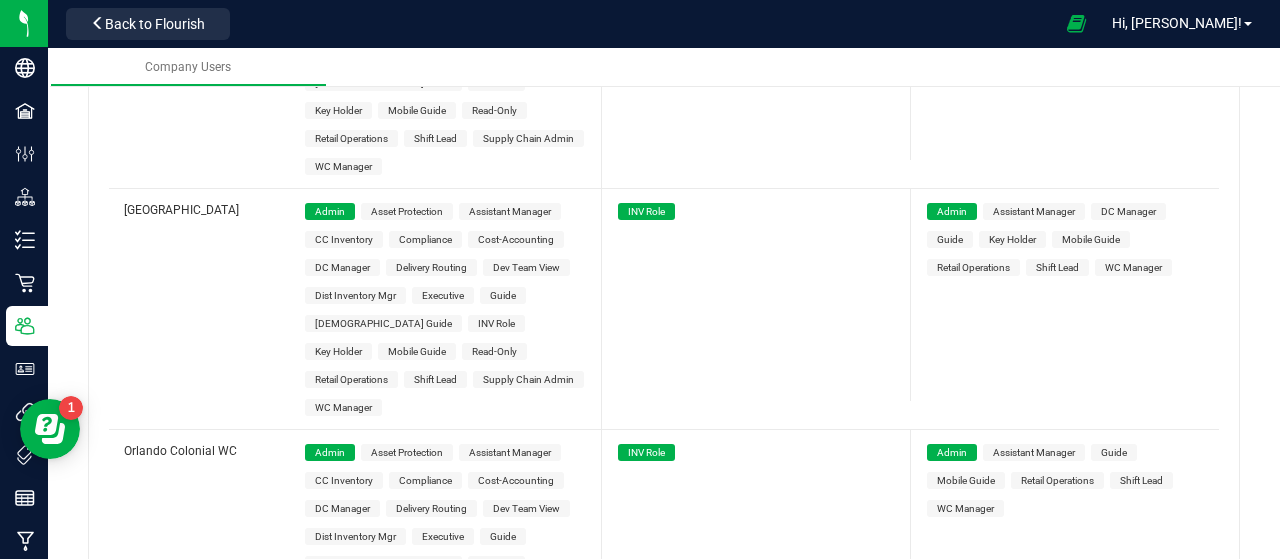 scroll, scrollTop: 8184, scrollLeft: 0, axis: vertical 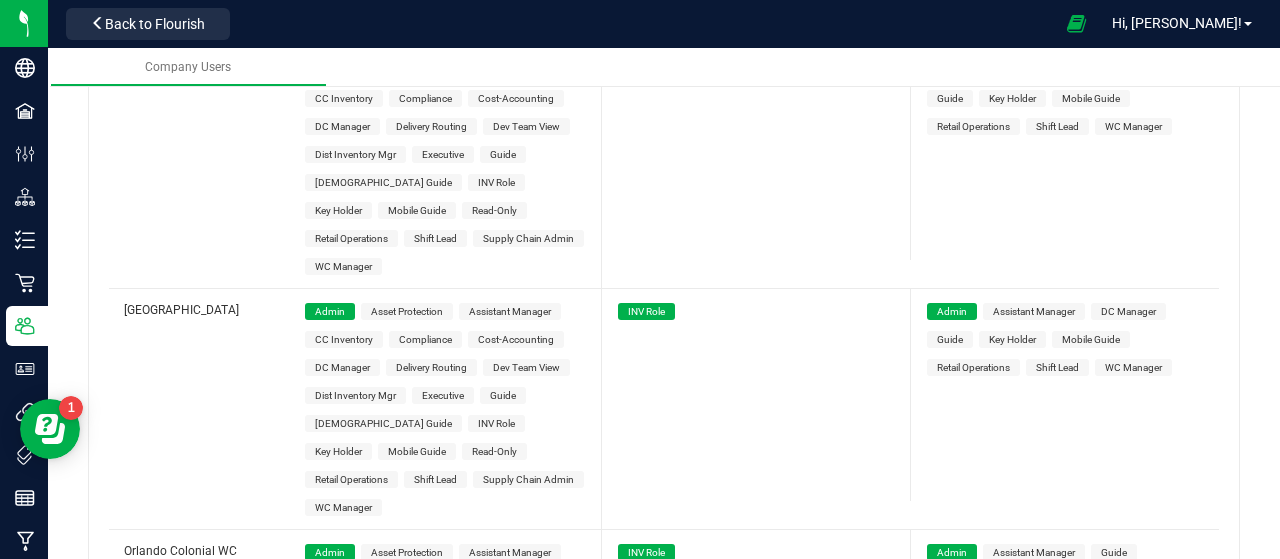 click on "Admin" at bounding box center (330, 765) 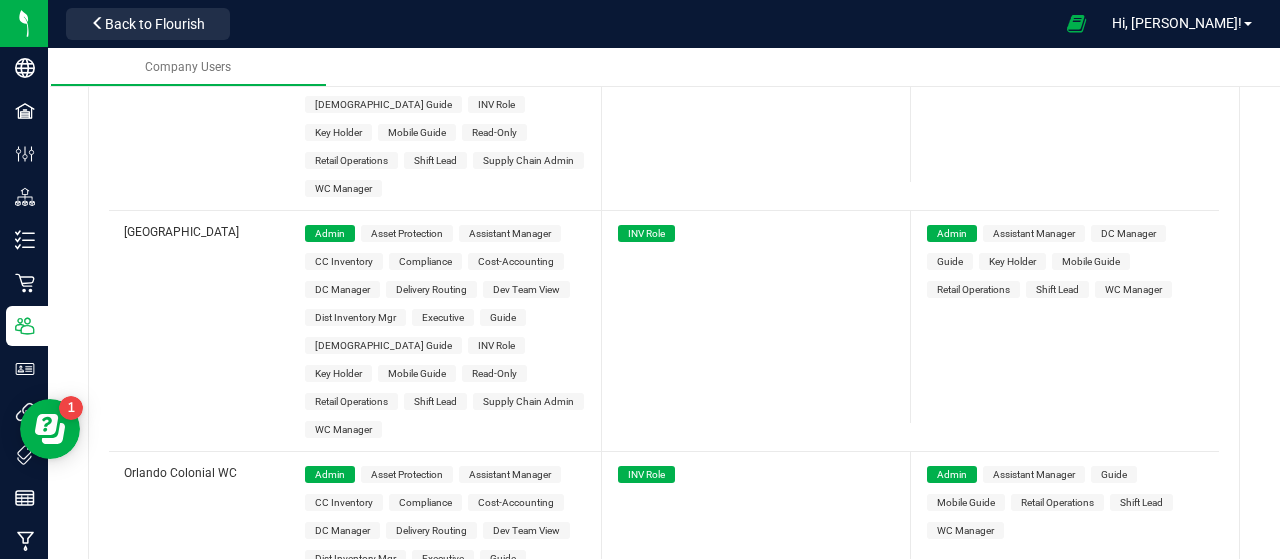 scroll, scrollTop: 8284, scrollLeft: 0, axis: vertical 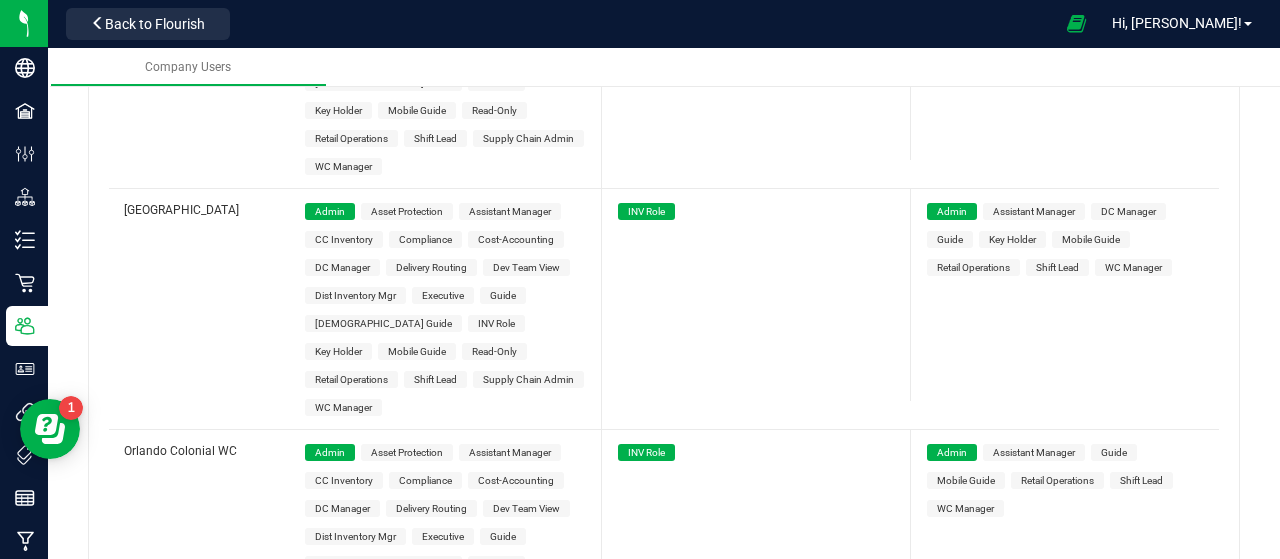 click on "Admin" at bounding box center [643, 1035] 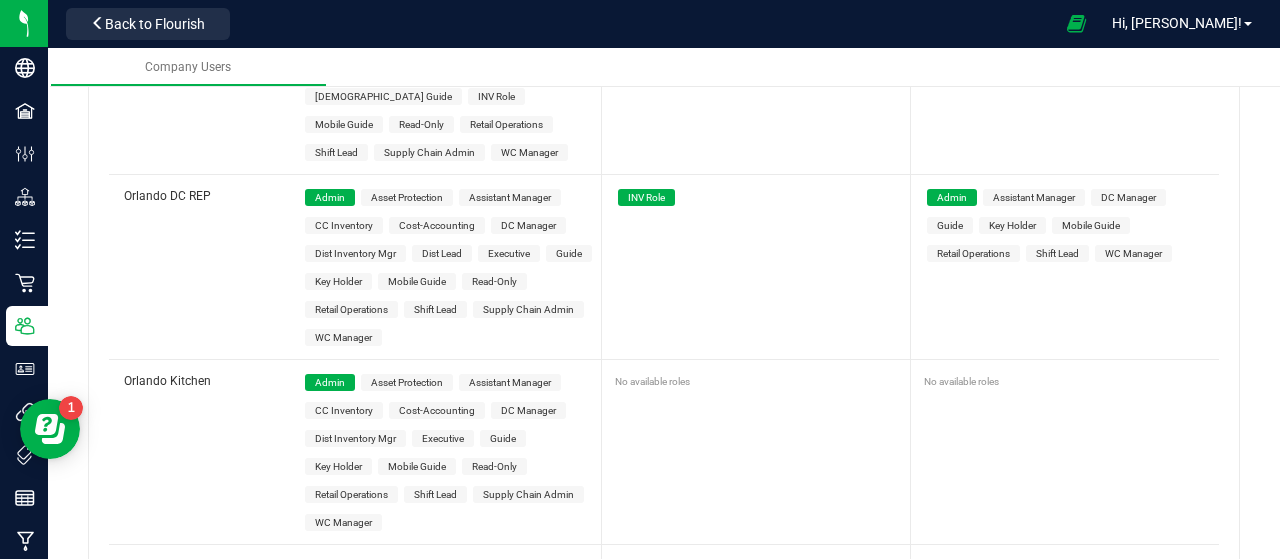 scroll, scrollTop: 8784, scrollLeft: 0, axis: vertical 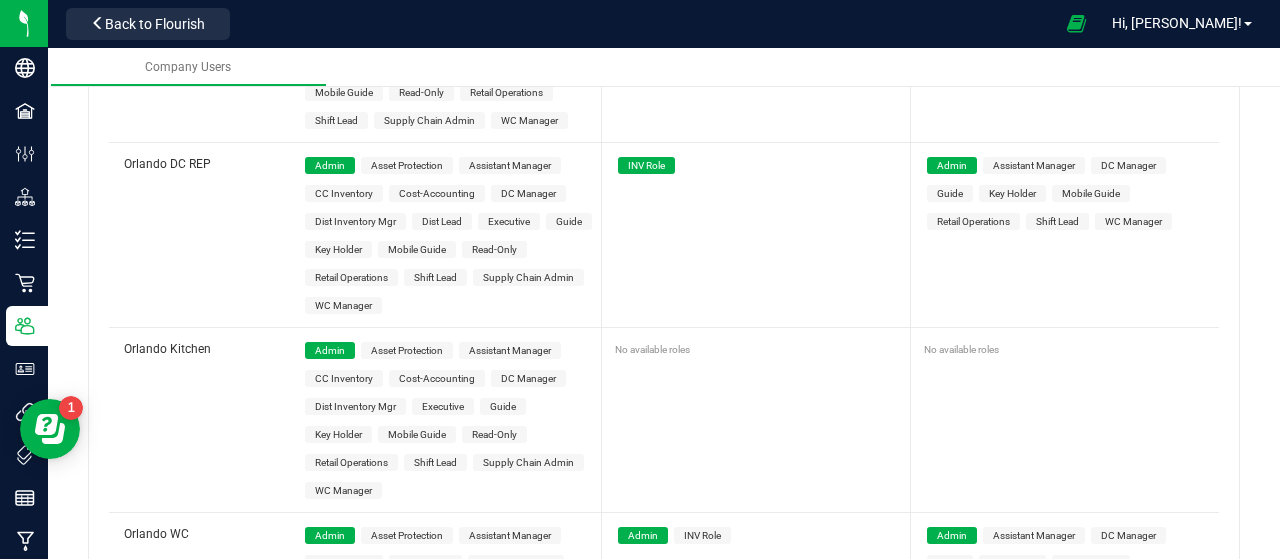 click on "Admin" at bounding box center (330, 776) 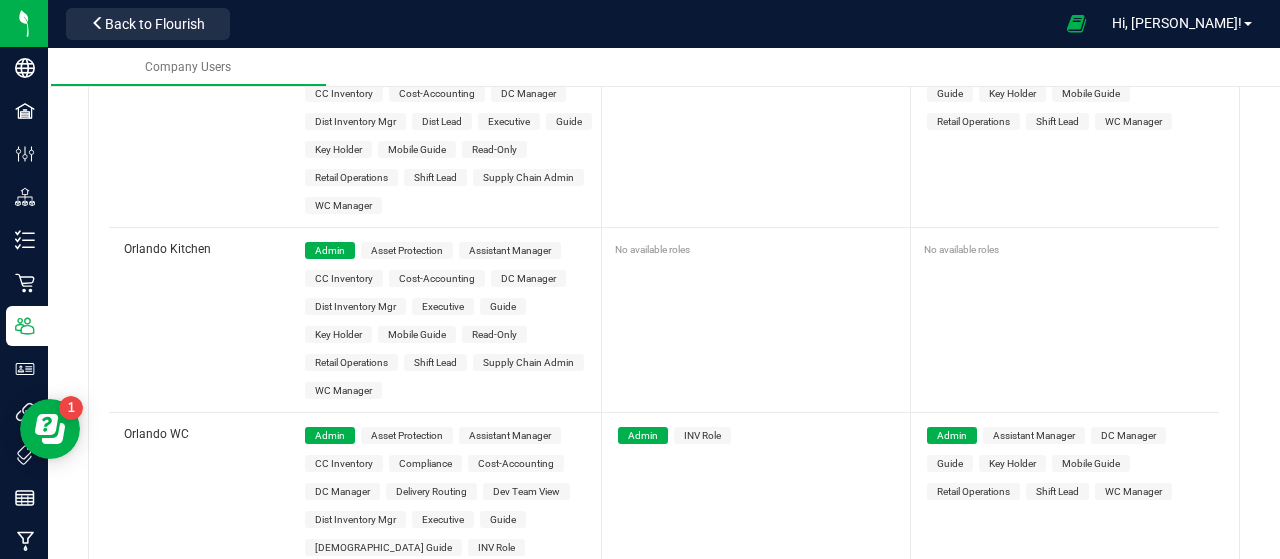 click on "Admin" at bounding box center (952, 1074) 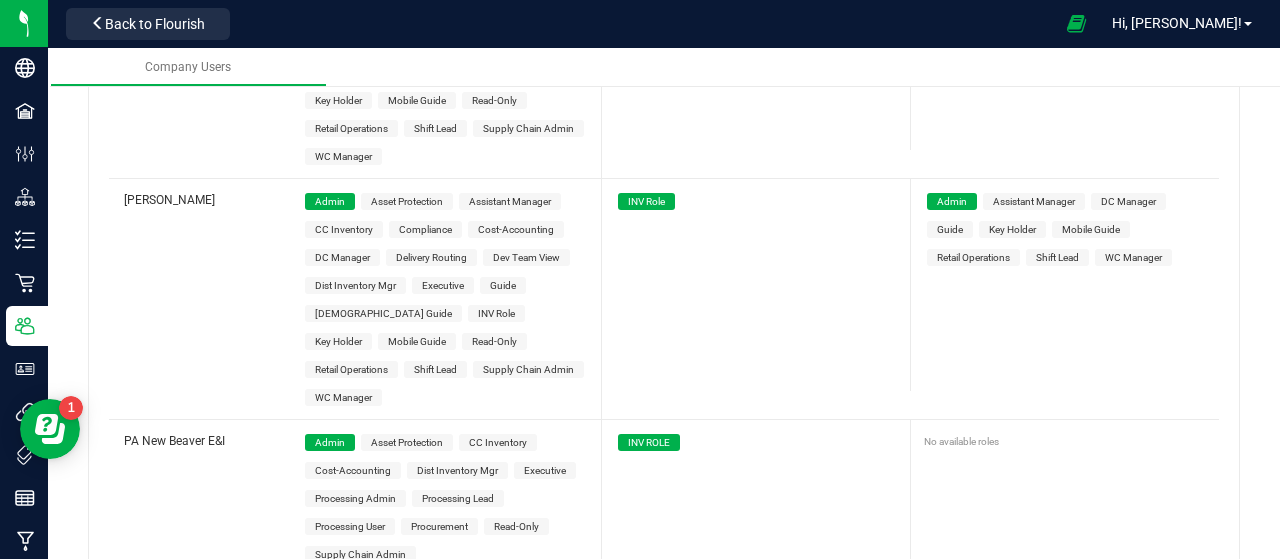 scroll, scrollTop: 9384, scrollLeft: 0, axis: vertical 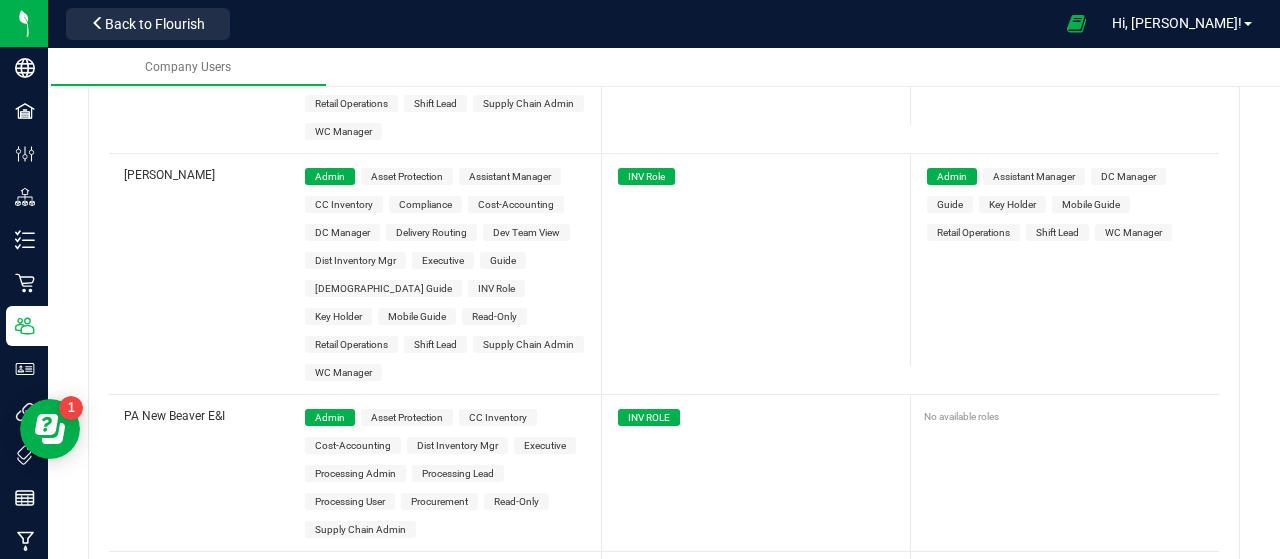 click on "Admin" at bounding box center (330, 815) 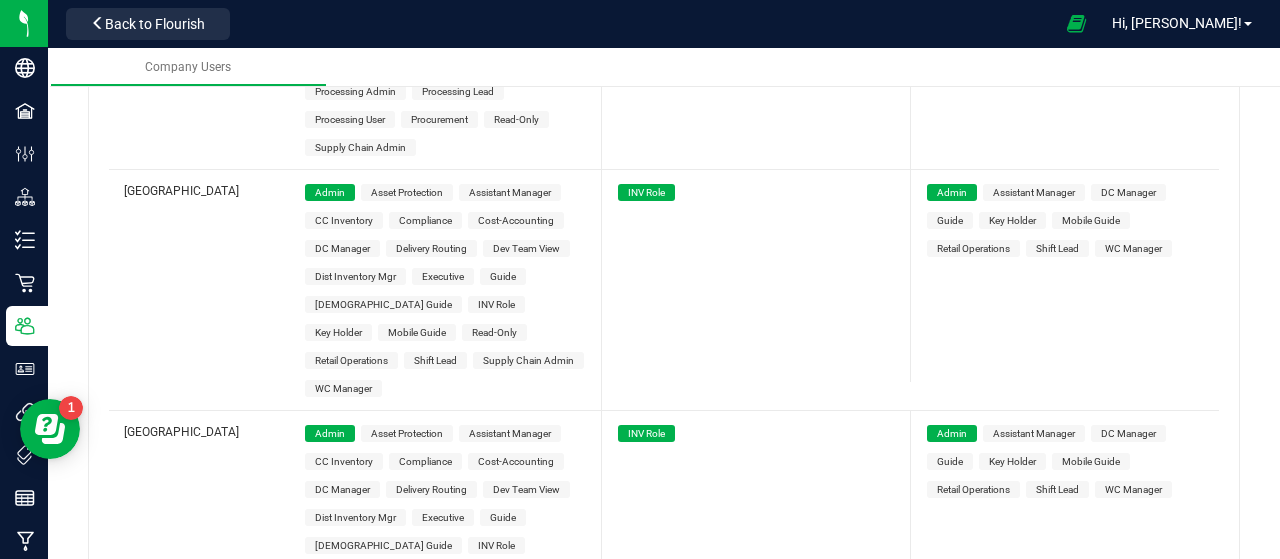 scroll, scrollTop: 9784, scrollLeft: 0, axis: vertical 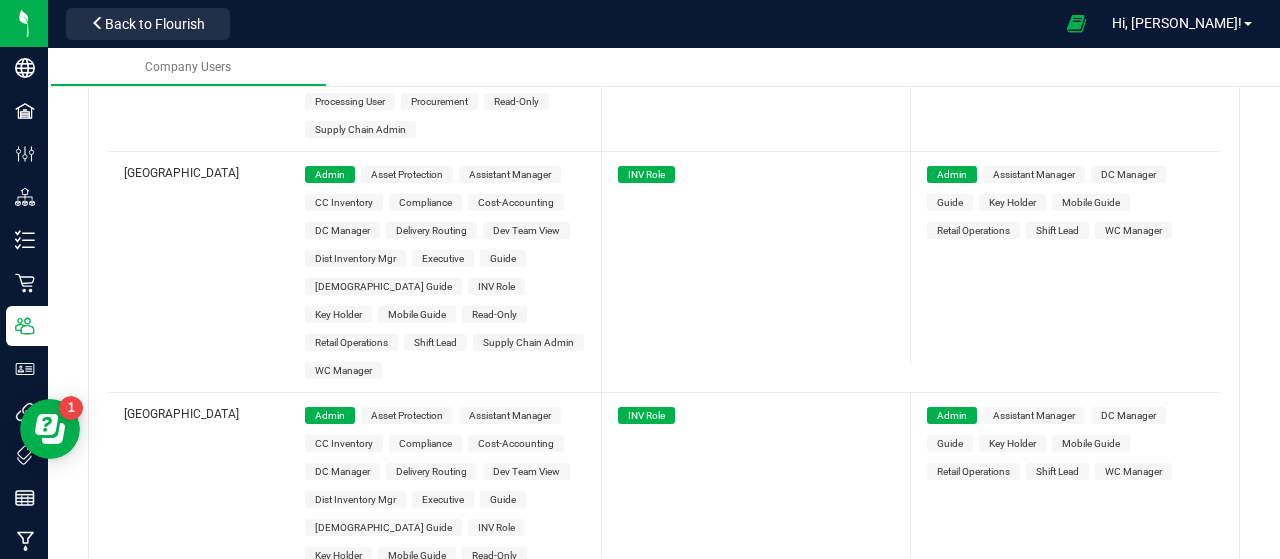 click on "Admin" at bounding box center [330, 897] 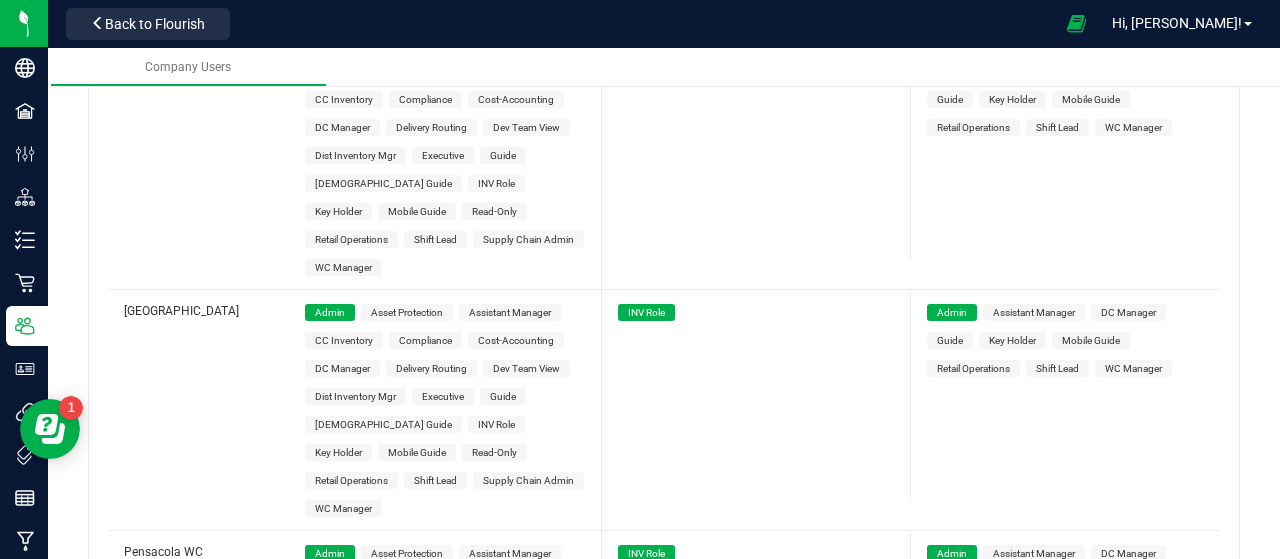 scroll, scrollTop: 10184, scrollLeft: 0, axis: vertical 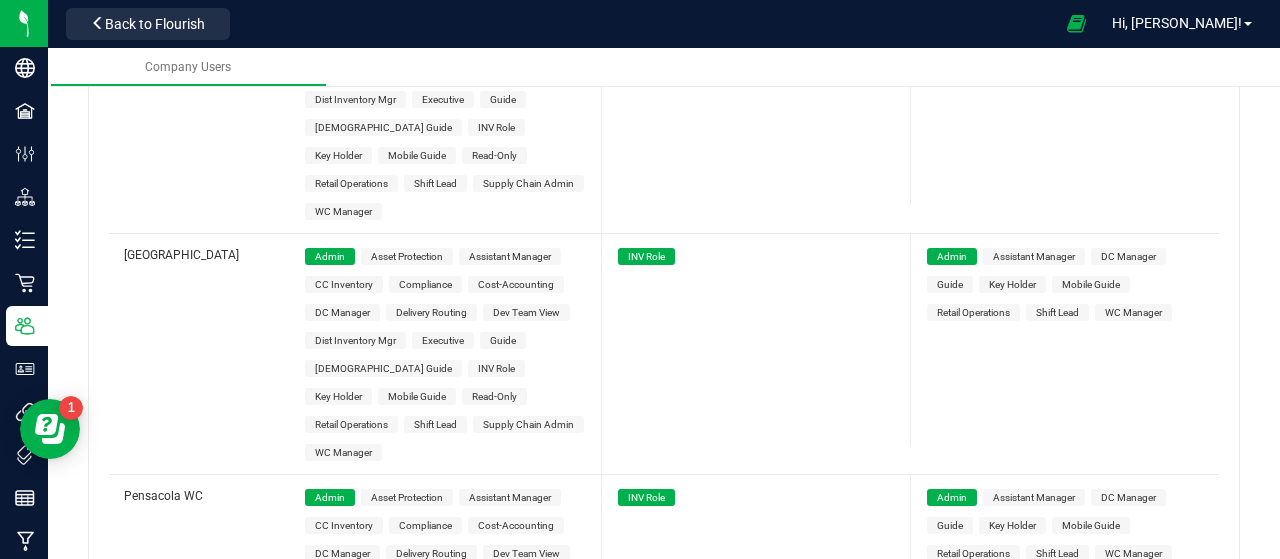 click on "Admin" at bounding box center (330, 979) 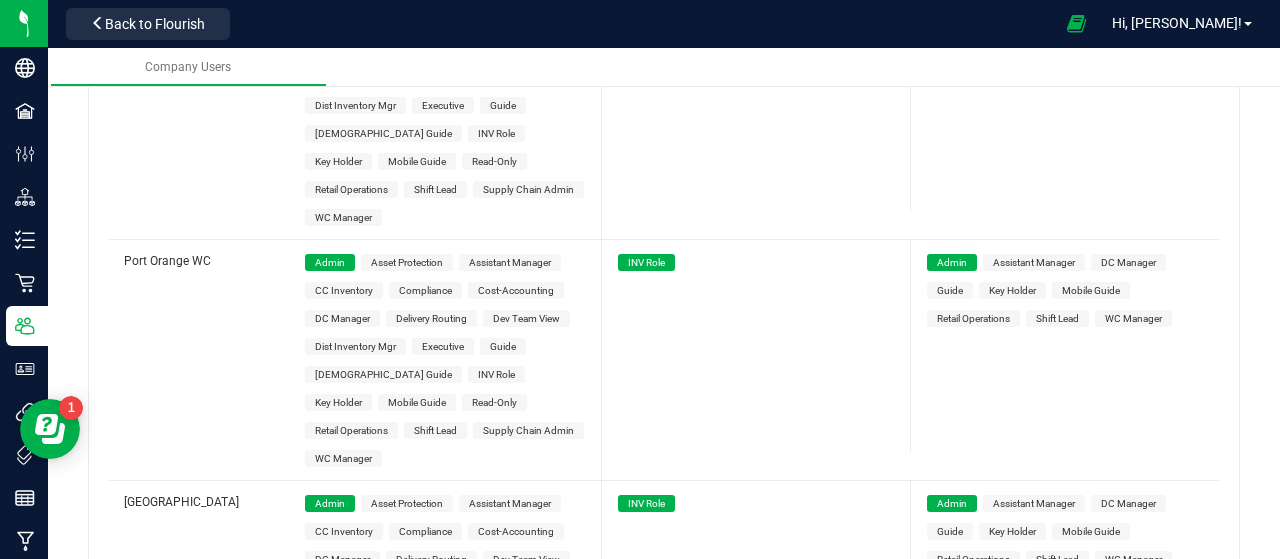 scroll, scrollTop: 10684, scrollLeft: 0, axis: vertical 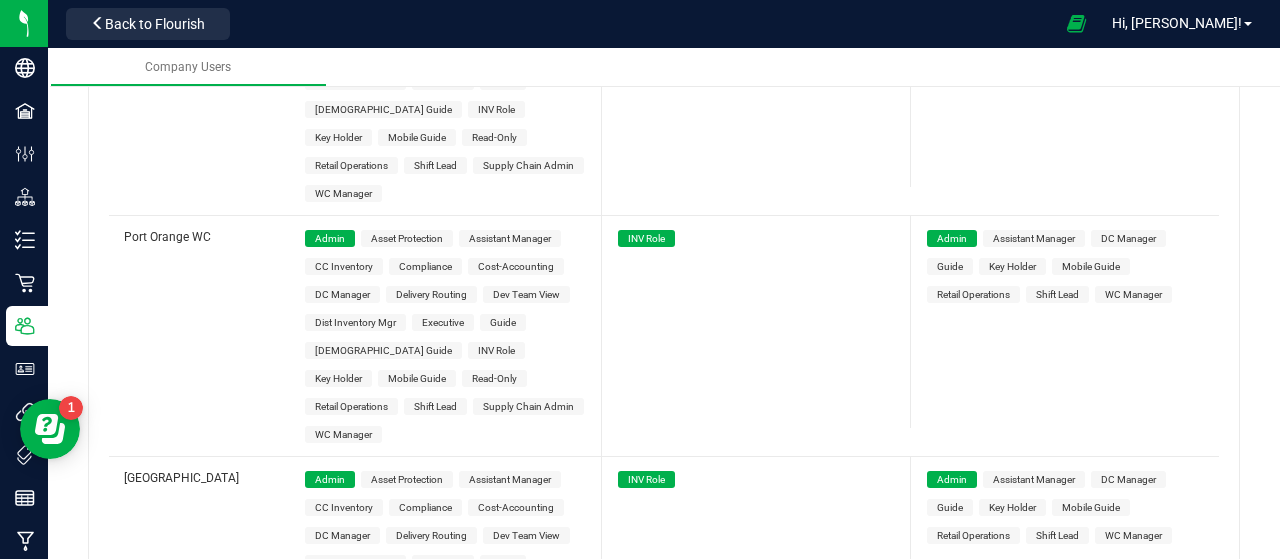 click on "Admin" at bounding box center (330, 933) 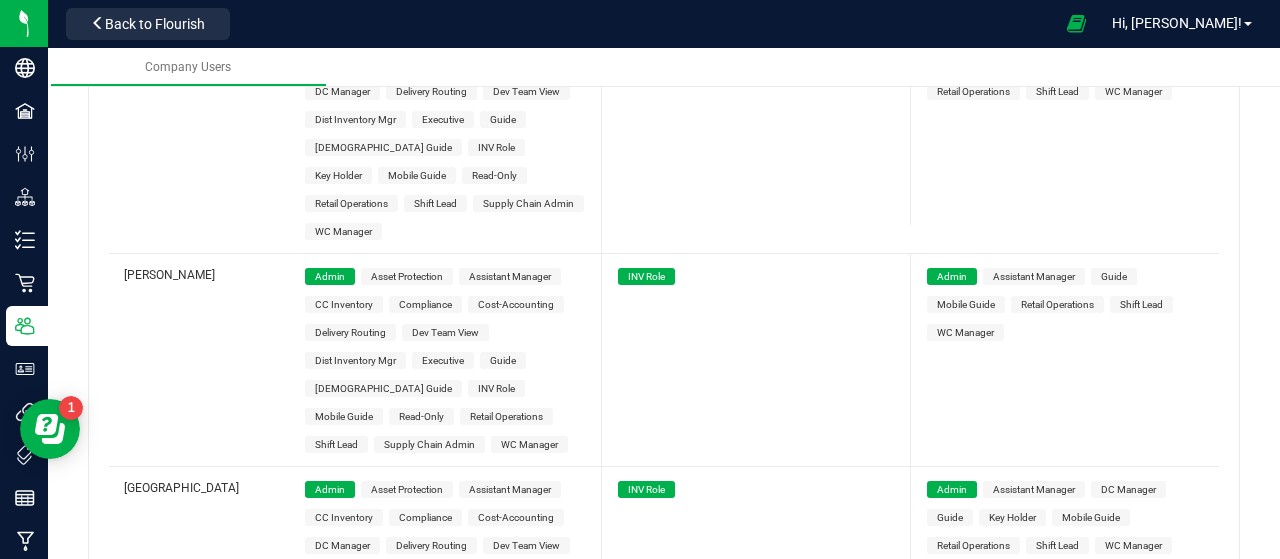 scroll, scrollTop: 11184, scrollLeft: 0, axis: vertical 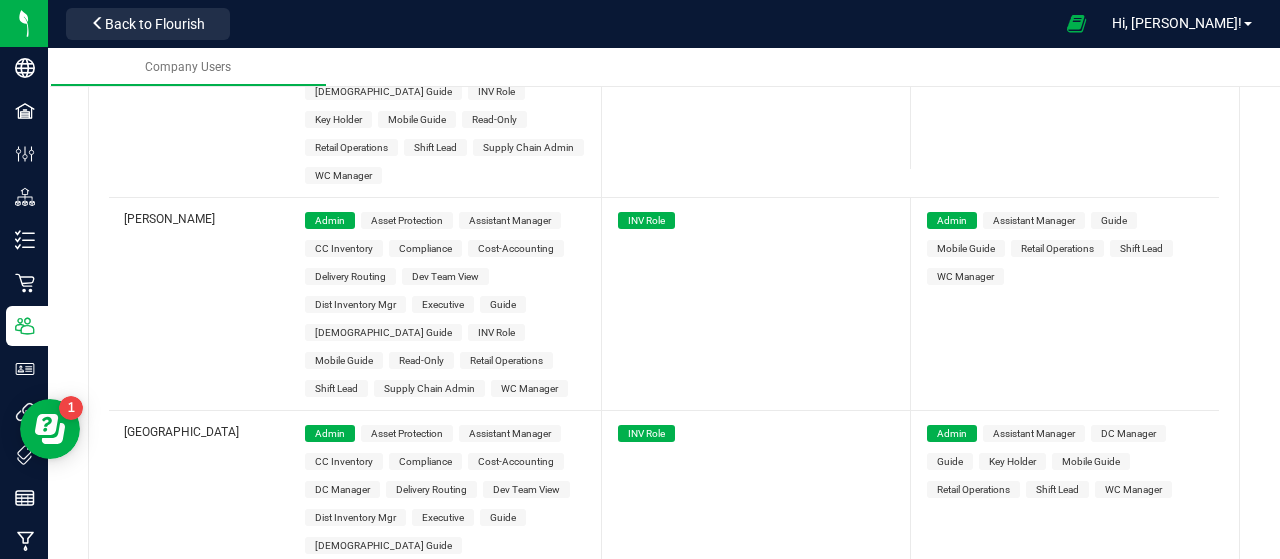 click on "Admin" at bounding box center [330, 1184] 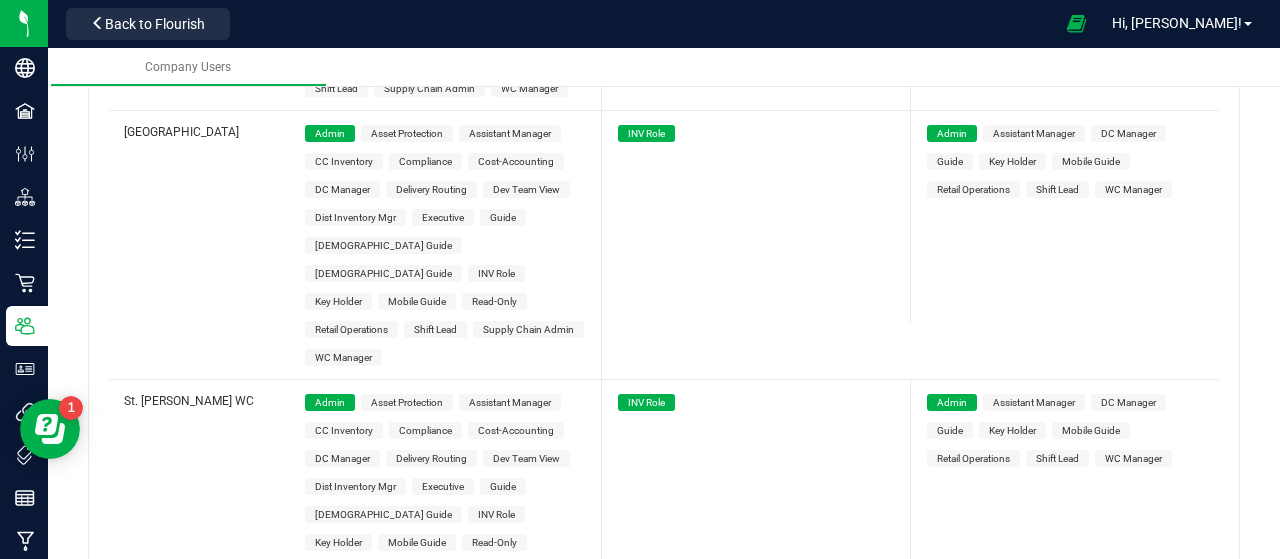 scroll, scrollTop: 11584, scrollLeft: 0, axis: vertical 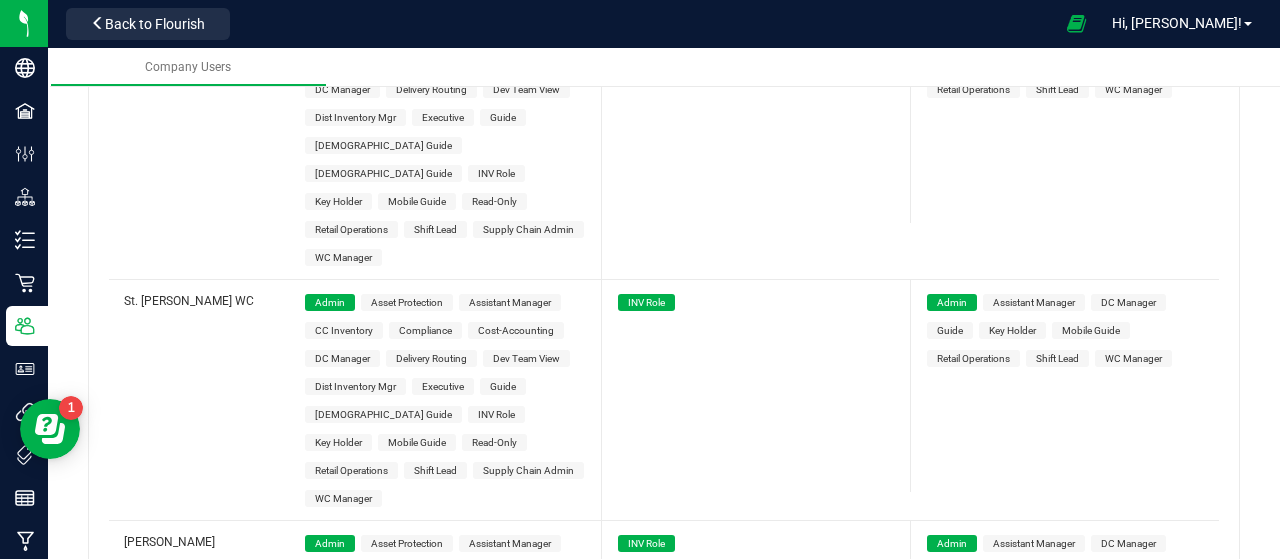 click on "Admin" at bounding box center [330, 1154] 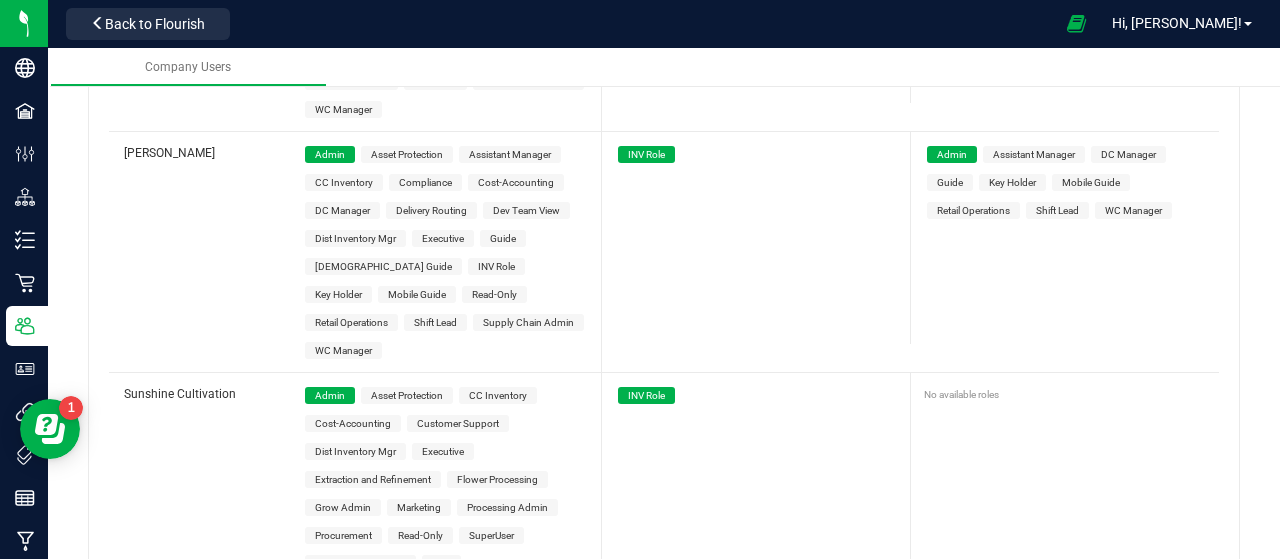 scroll, scrollTop: 11984, scrollLeft: 0, axis: vertical 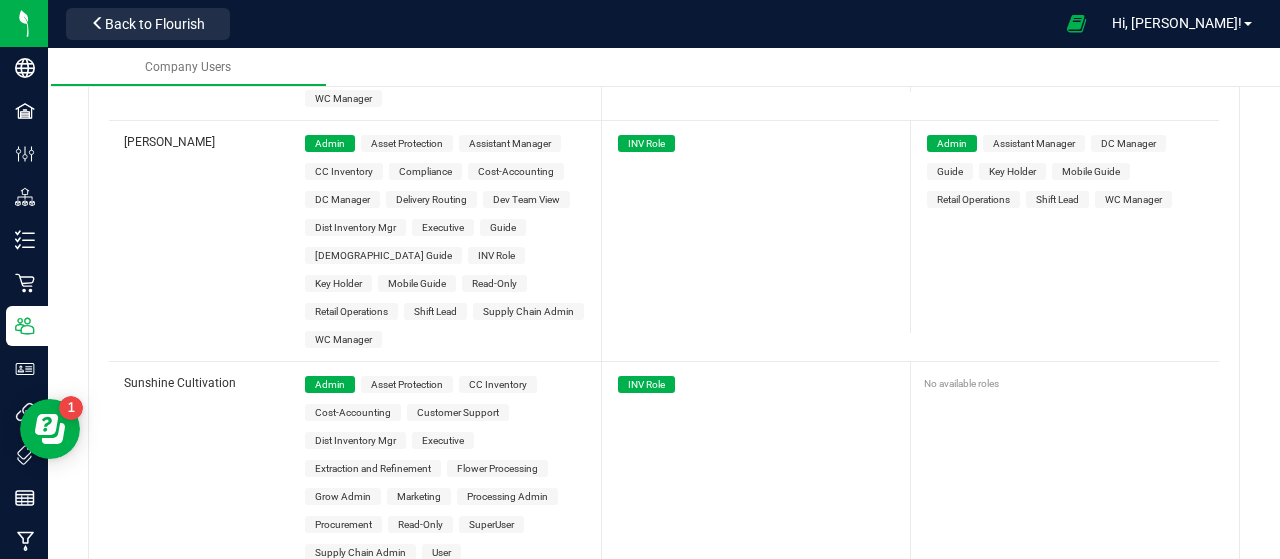 click on "Admin
Asset Protection
Assistant Manager
CC Inventory
Compliance
Cost-Accounting
DC Manager Dist Inventory Mgr" at bounding box center (450, 1292) 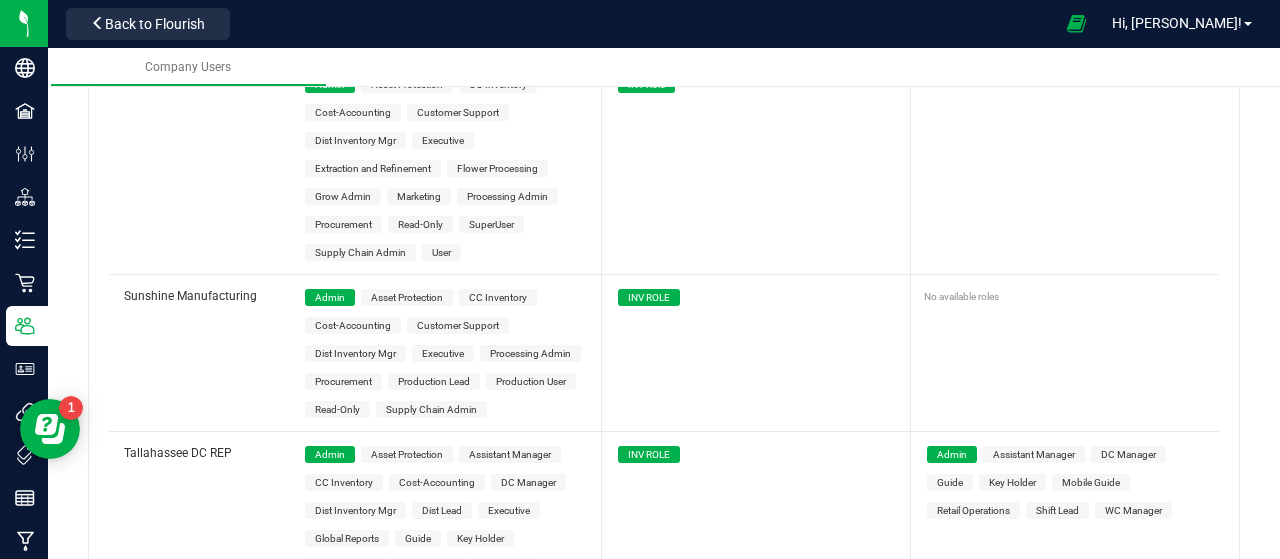 scroll, scrollTop: 12484, scrollLeft: 0, axis: vertical 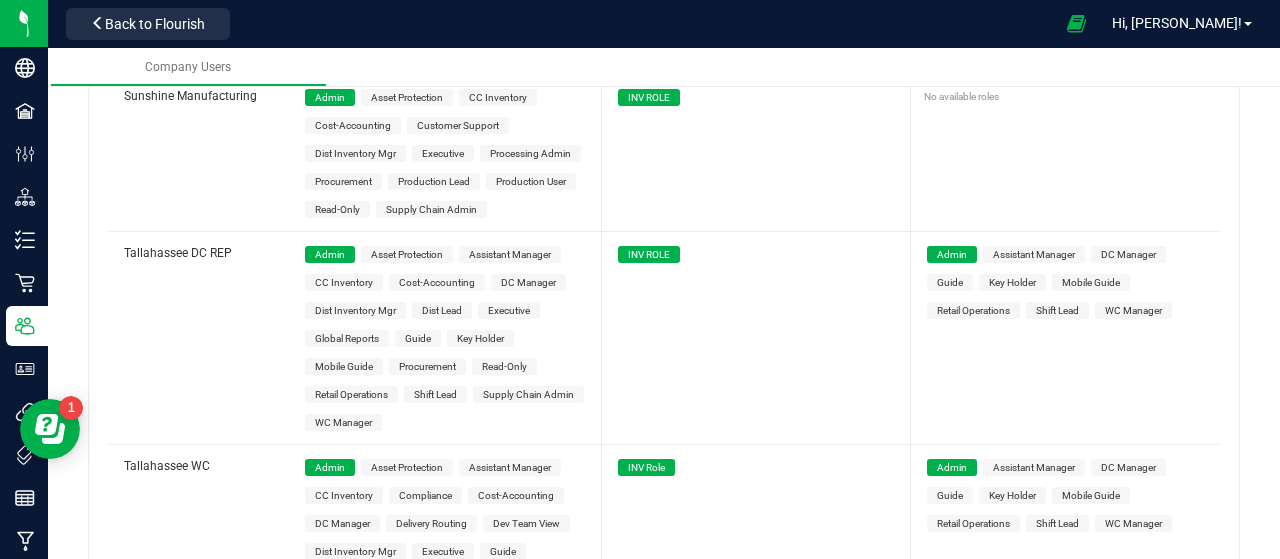click on "Admin" at bounding box center [330, 1134] 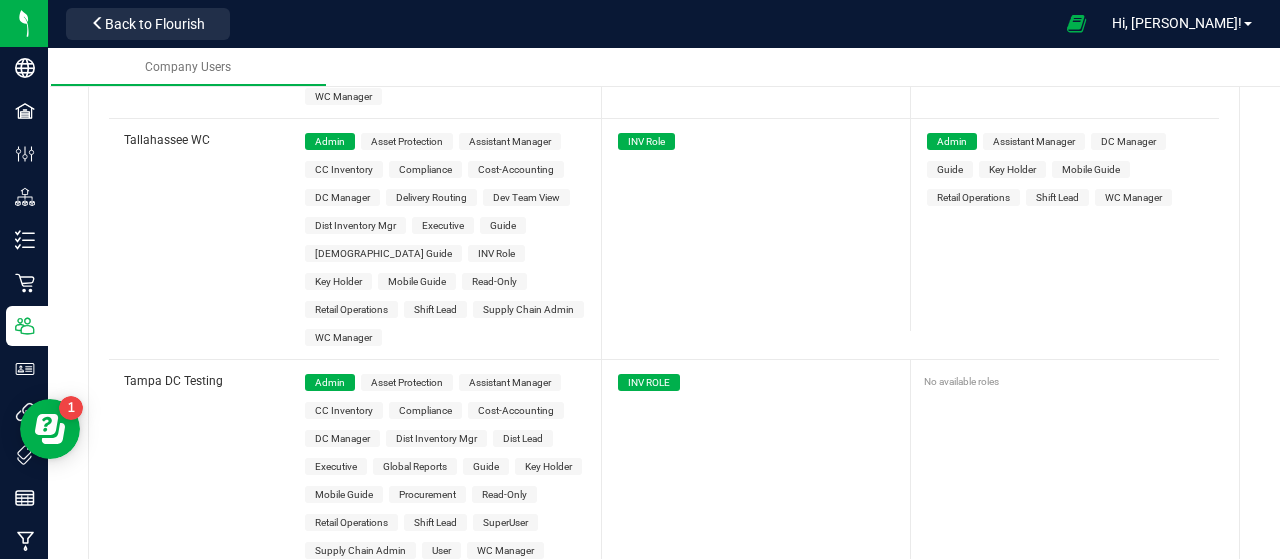 scroll, scrollTop: 12884, scrollLeft: 0, axis: vertical 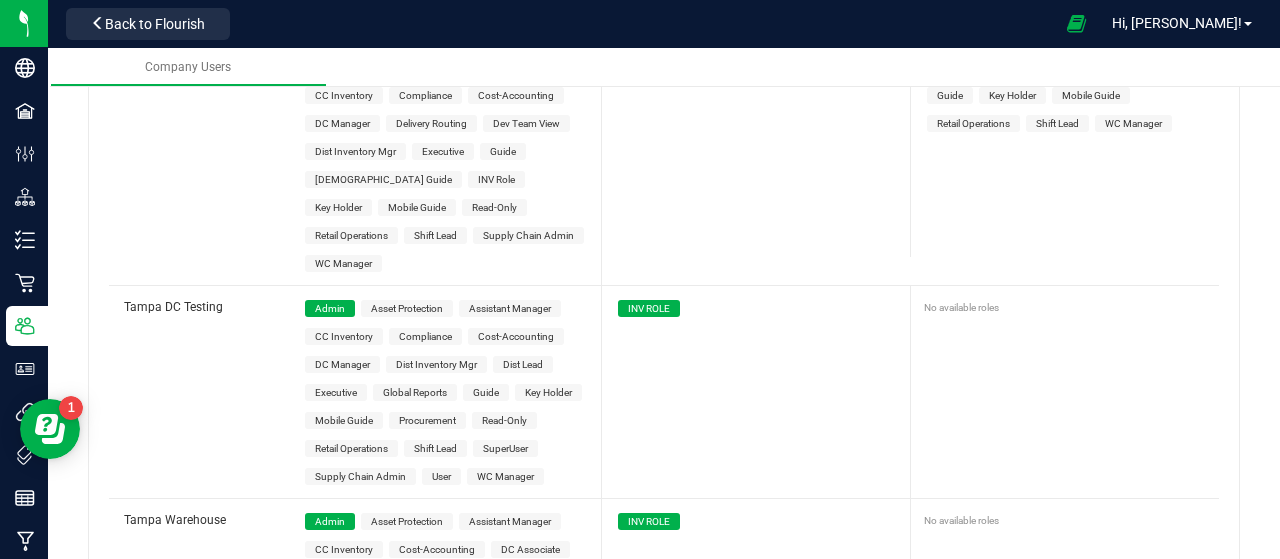 click on "Admin" at bounding box center [330, 1188] 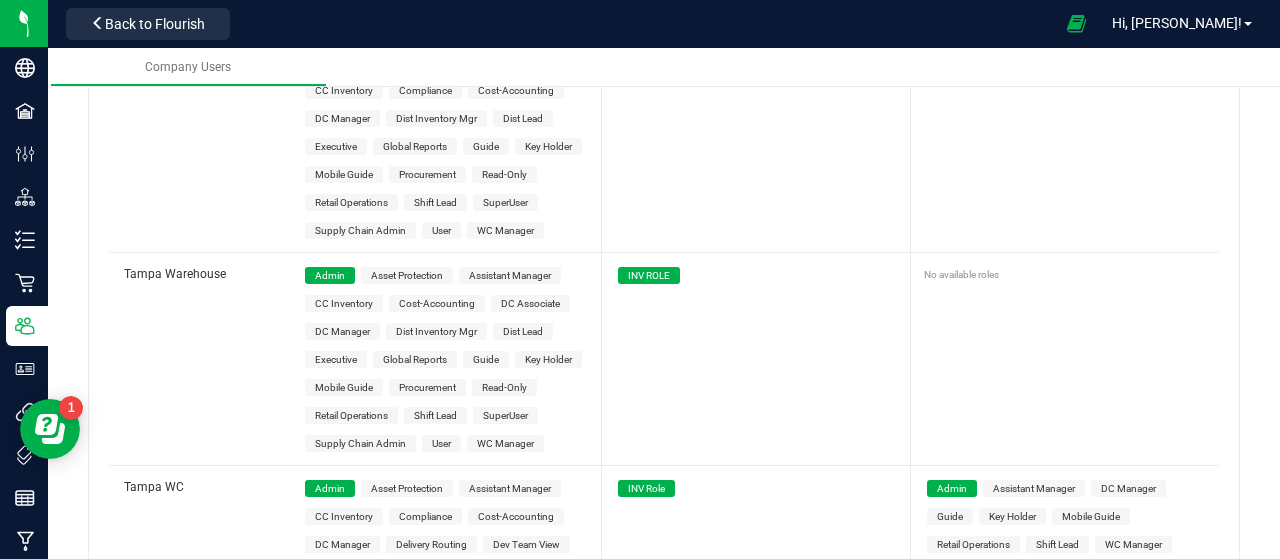 scroll, scrollTop: 13184, scrollLeft: 0, axis: vertical 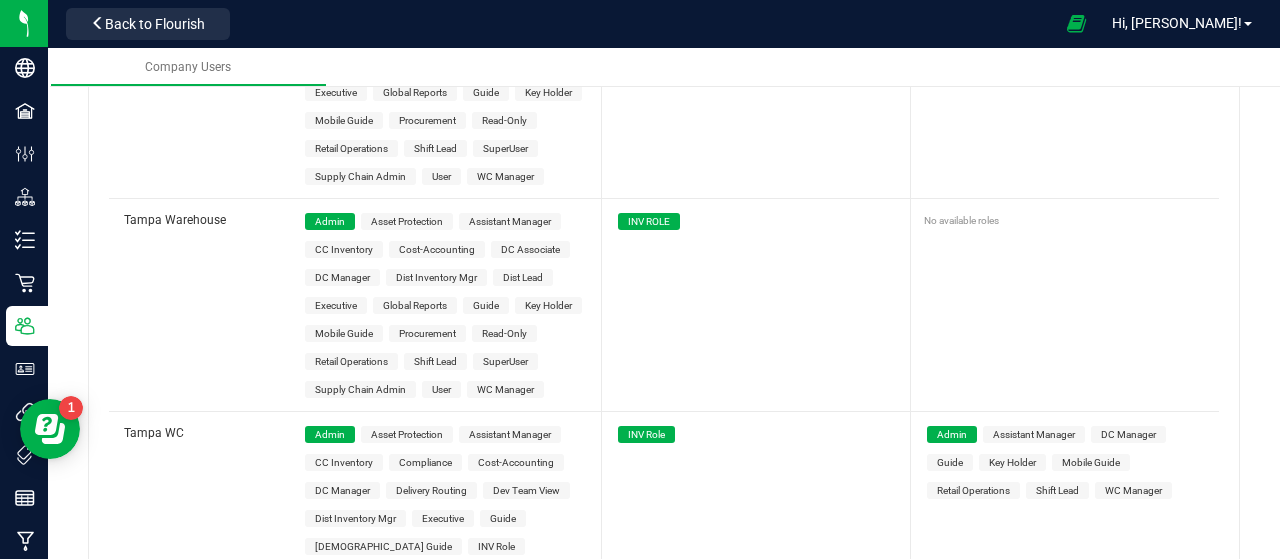 click on "Admin" at bounding box center [330, 1342] 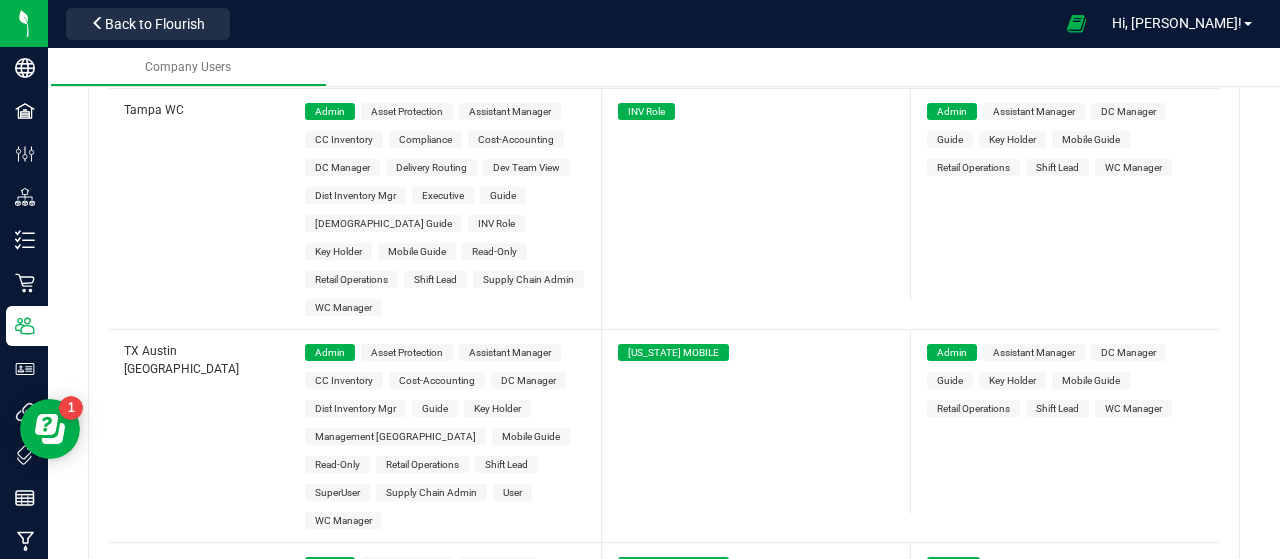 scroll, scrollTop: 13484, scrollLeft: 0, axis: vertical 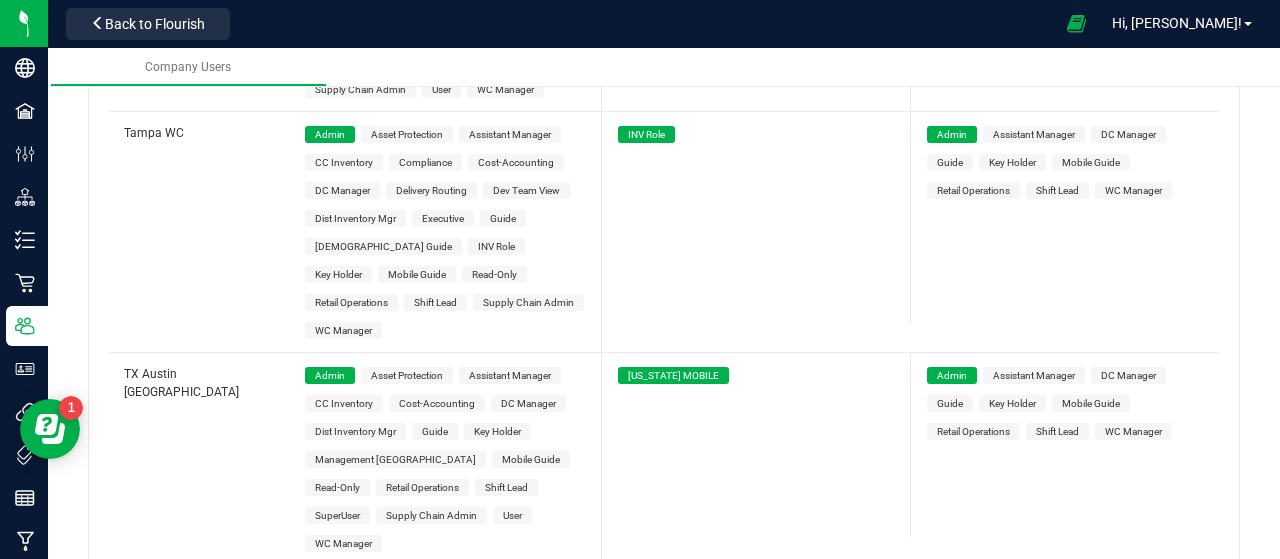 click on "Admin" at bounding box center (330, 1440) 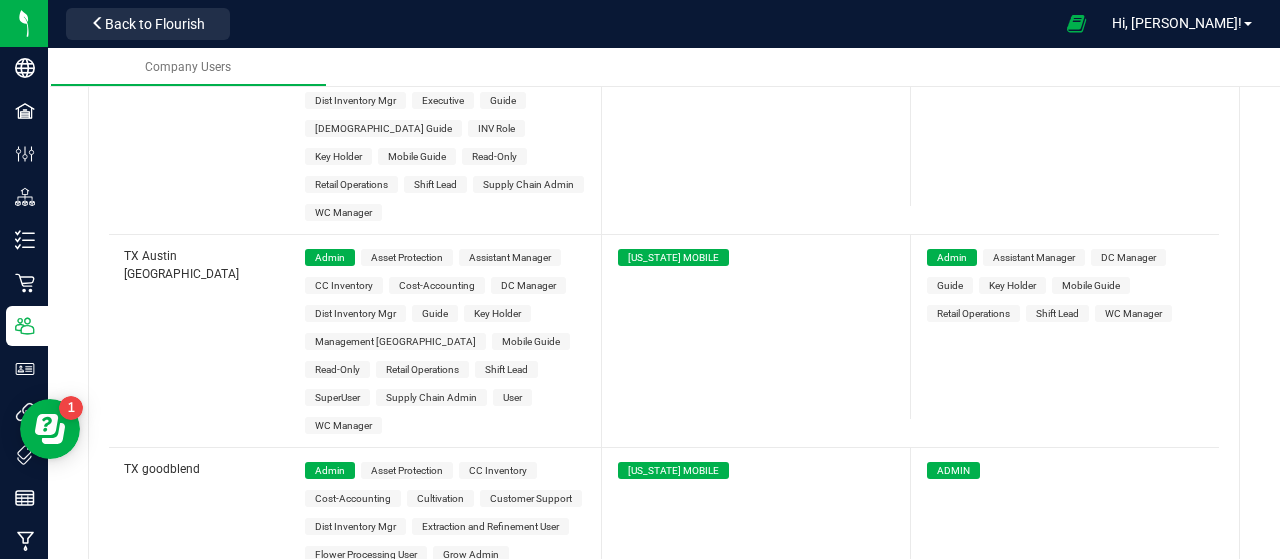scroll, scrollTop: 13684, scrollLeft: 0, axis: vertical 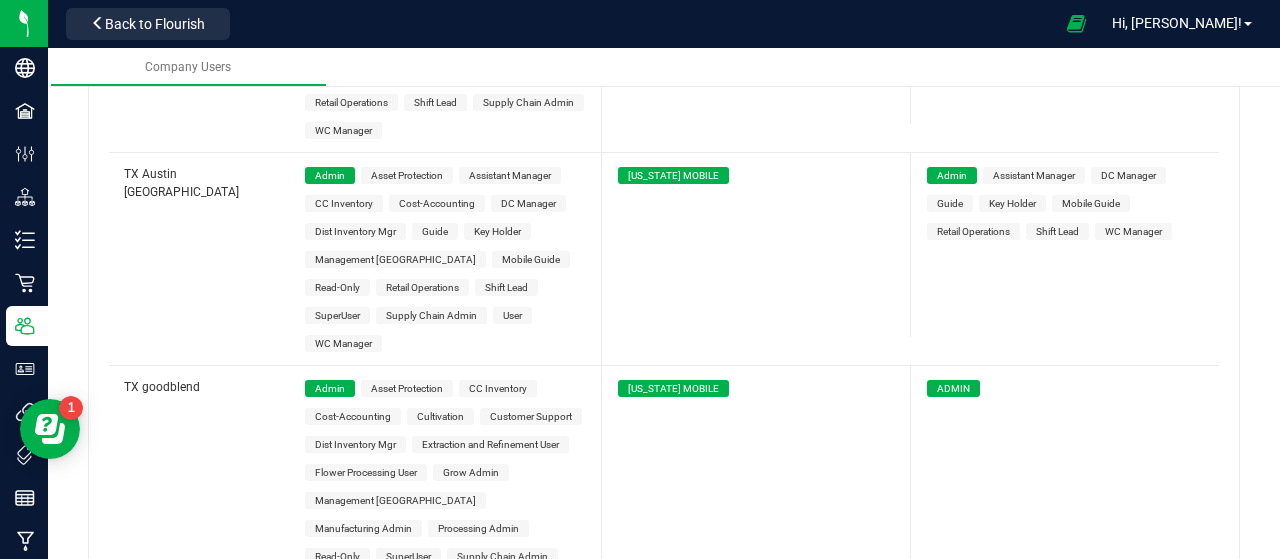 click on "Admin" at bounding box center (330, 1453) 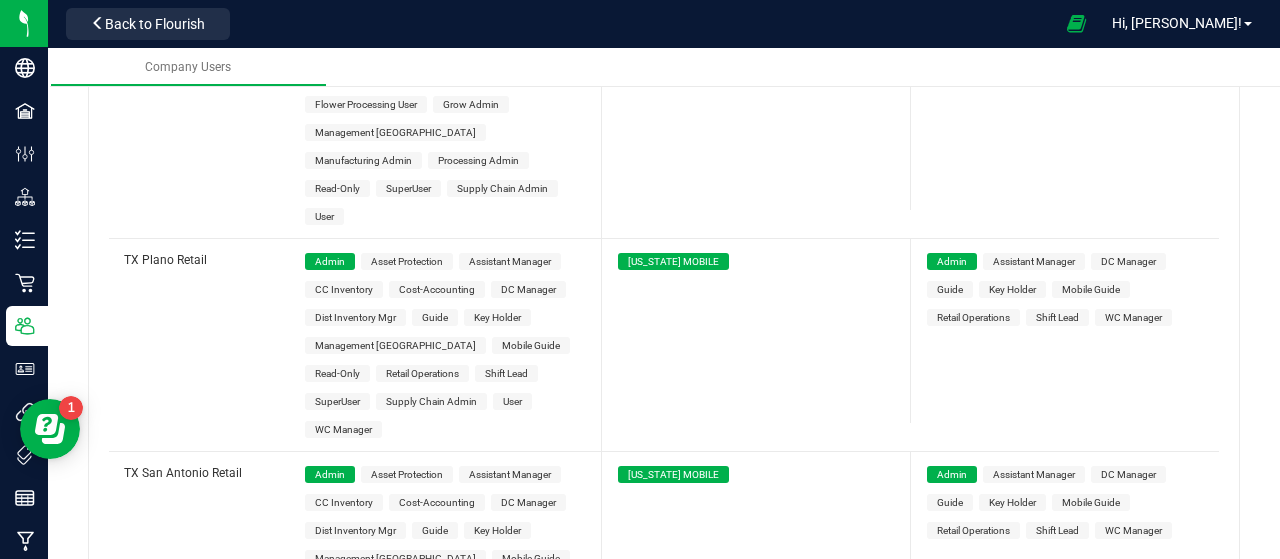 scroll, scrollTop: 14161, scrollLeft: 0, axis: vertical 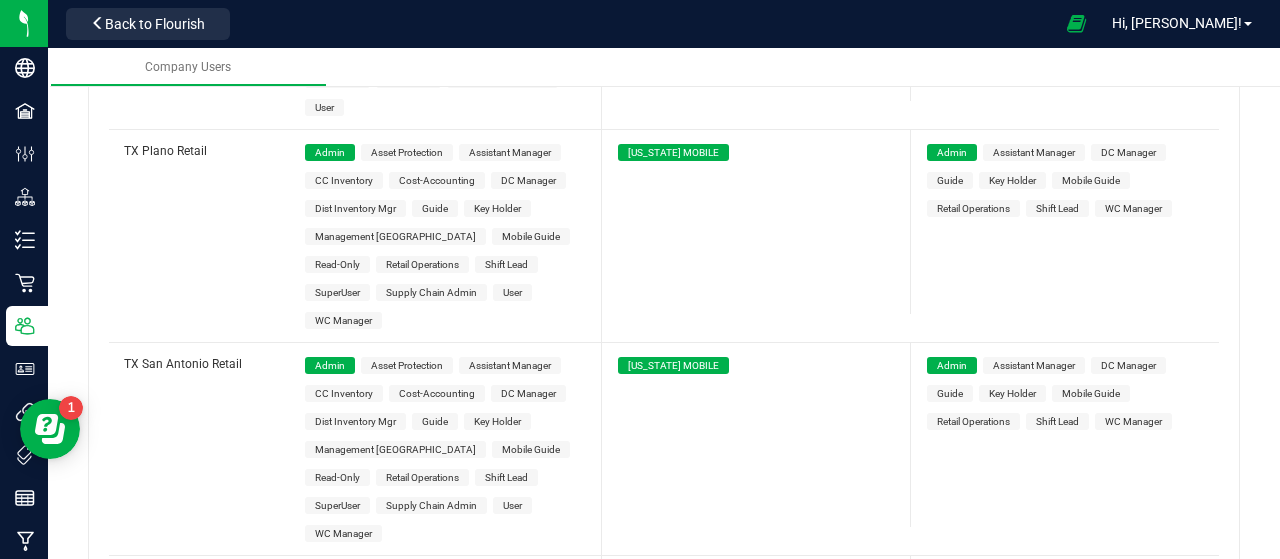 click on "Admin" at bounding box center (330, 1346) 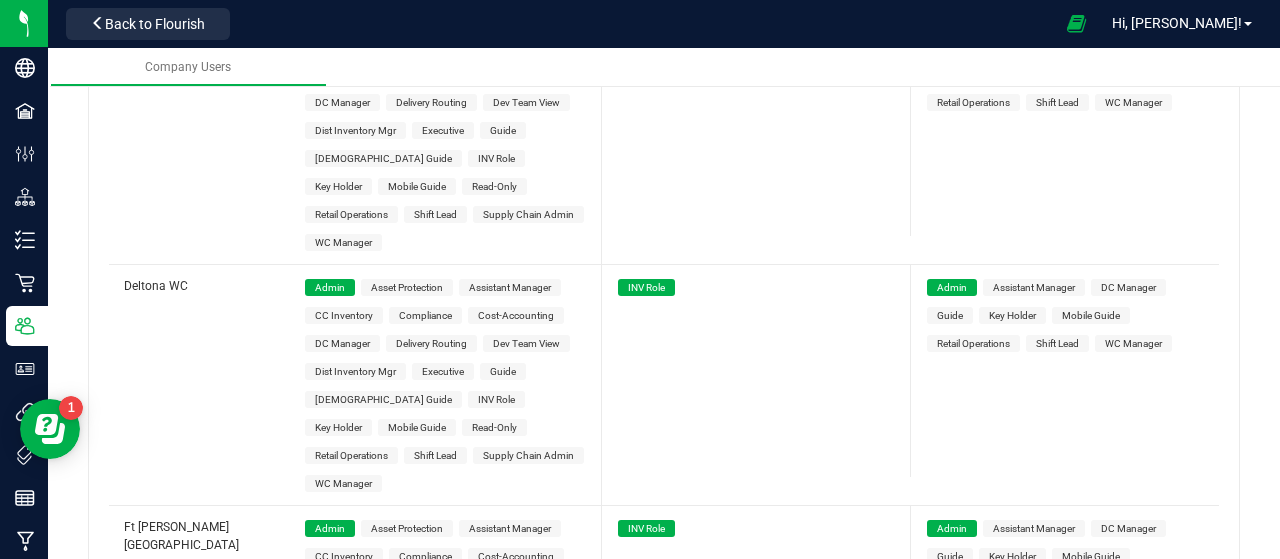 scroll, scrollTop: 0, scrollLeft: 0, axis: both 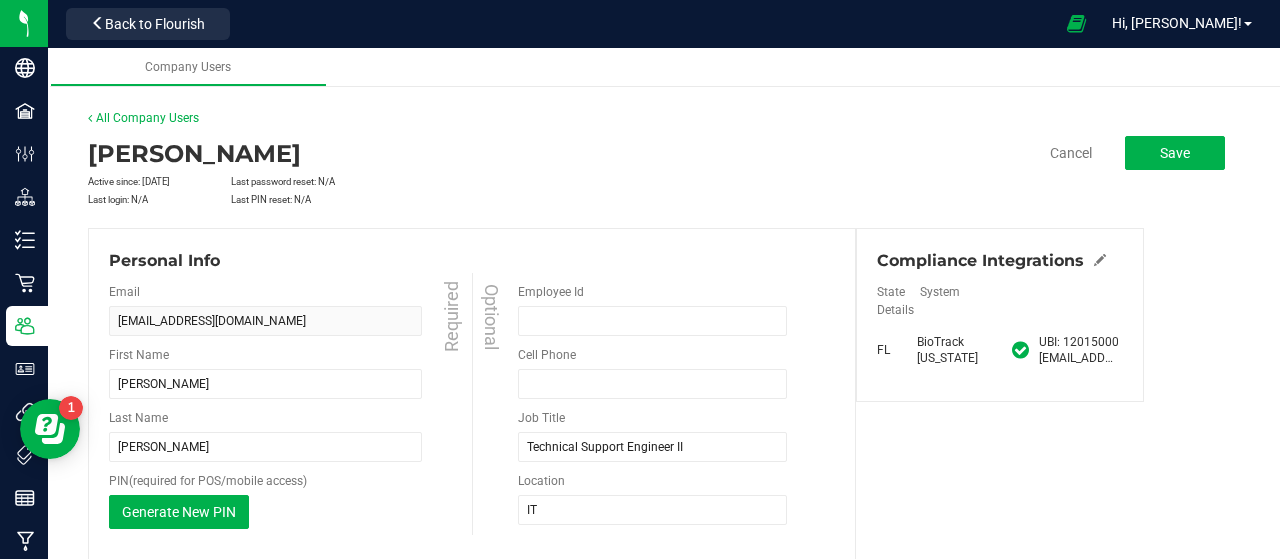 click on "Gabriel Cordova
Active since: Jul 22, 2025
Last password reset:
N/A
Last login:
N/A
Last PIN reset:
N/A
Cancel
Save" at bounding box center [664, 172] 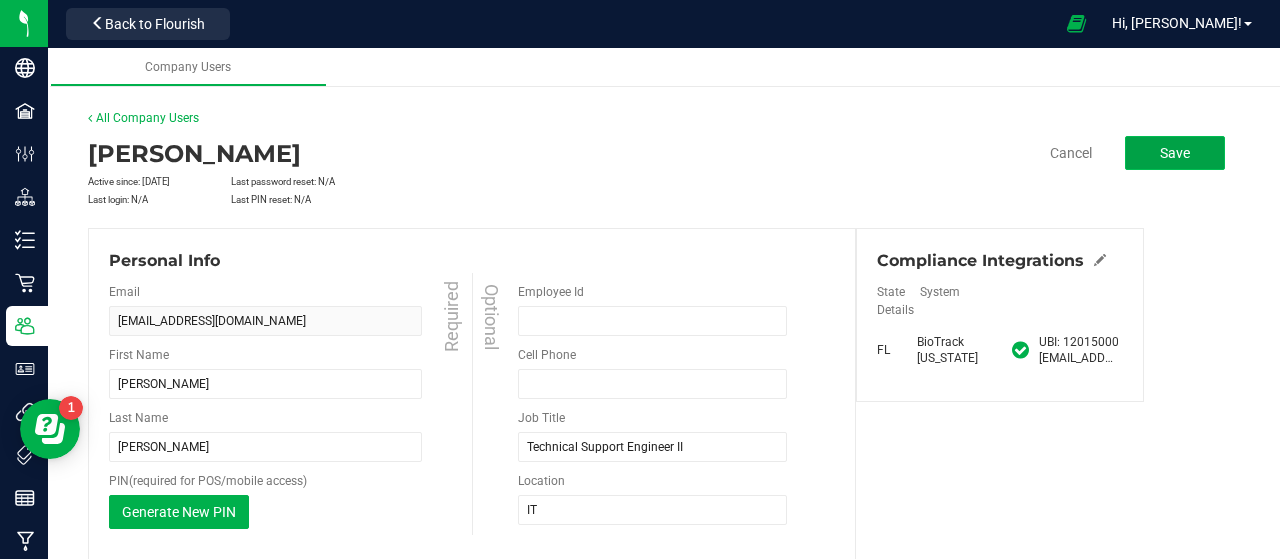 click on "Save" 